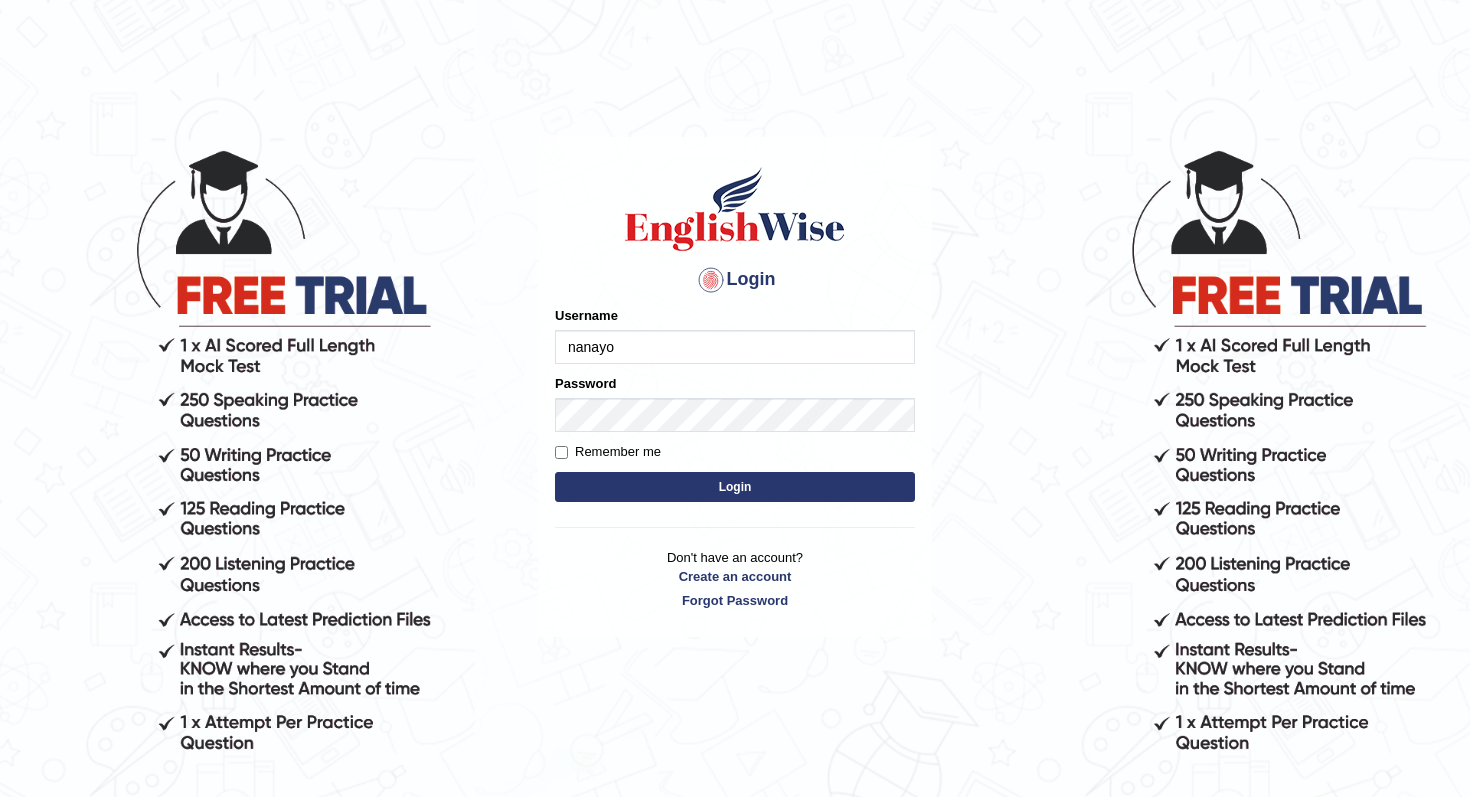 scroll, scrollTop: 0, scrollLeft: 0, axis: both 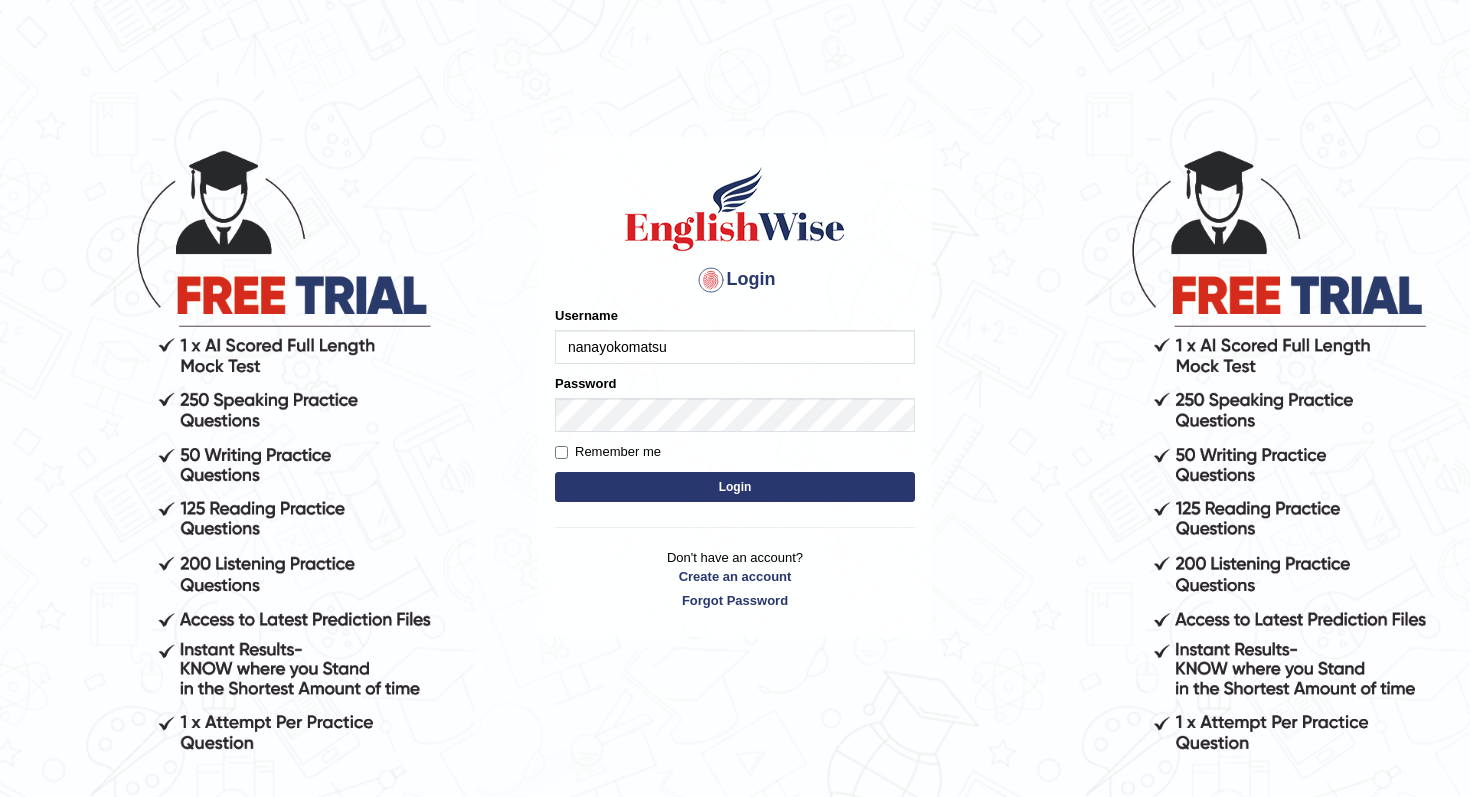 type on "nanayokomatsu" 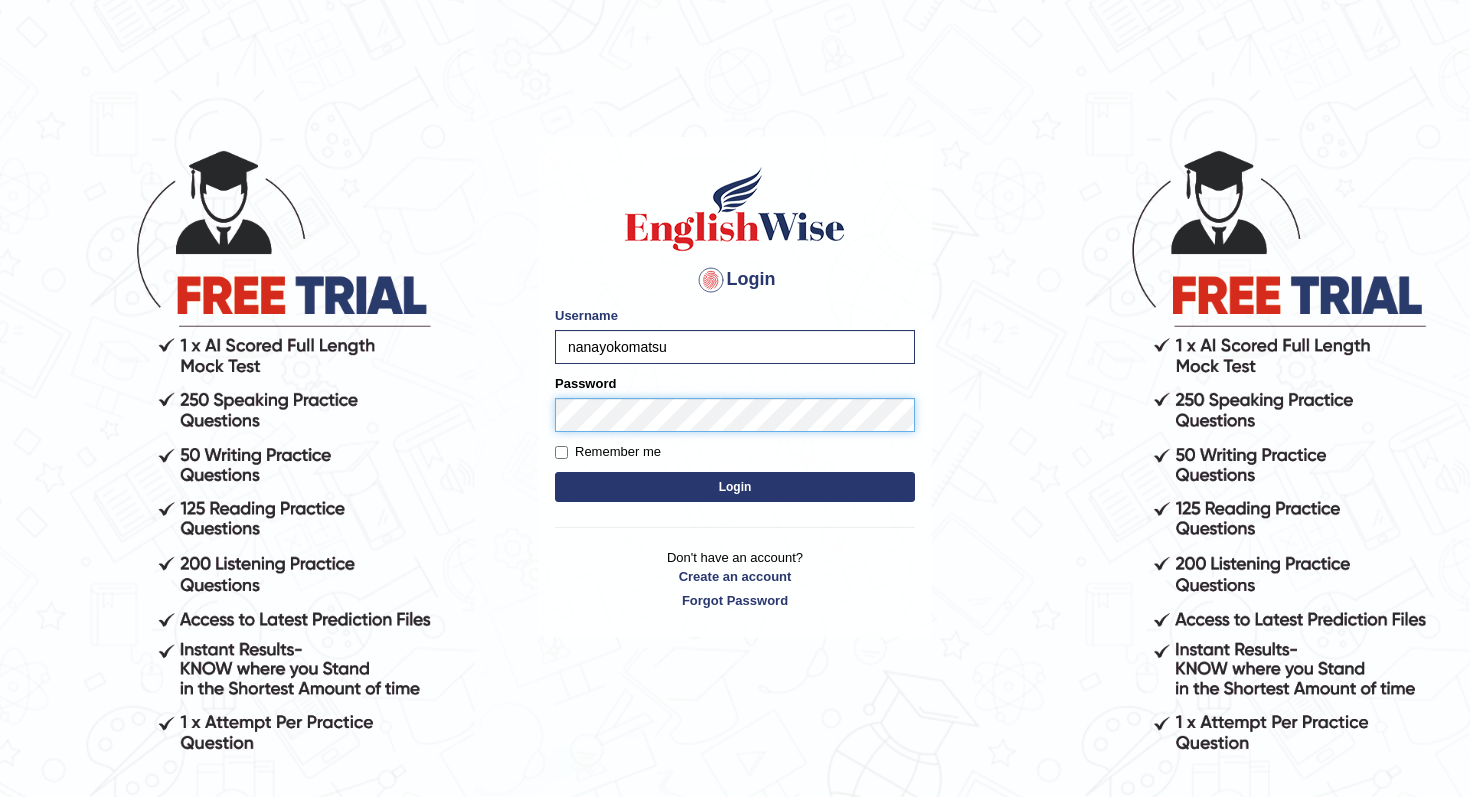 click on "Login" at bounding box center [735, 487] 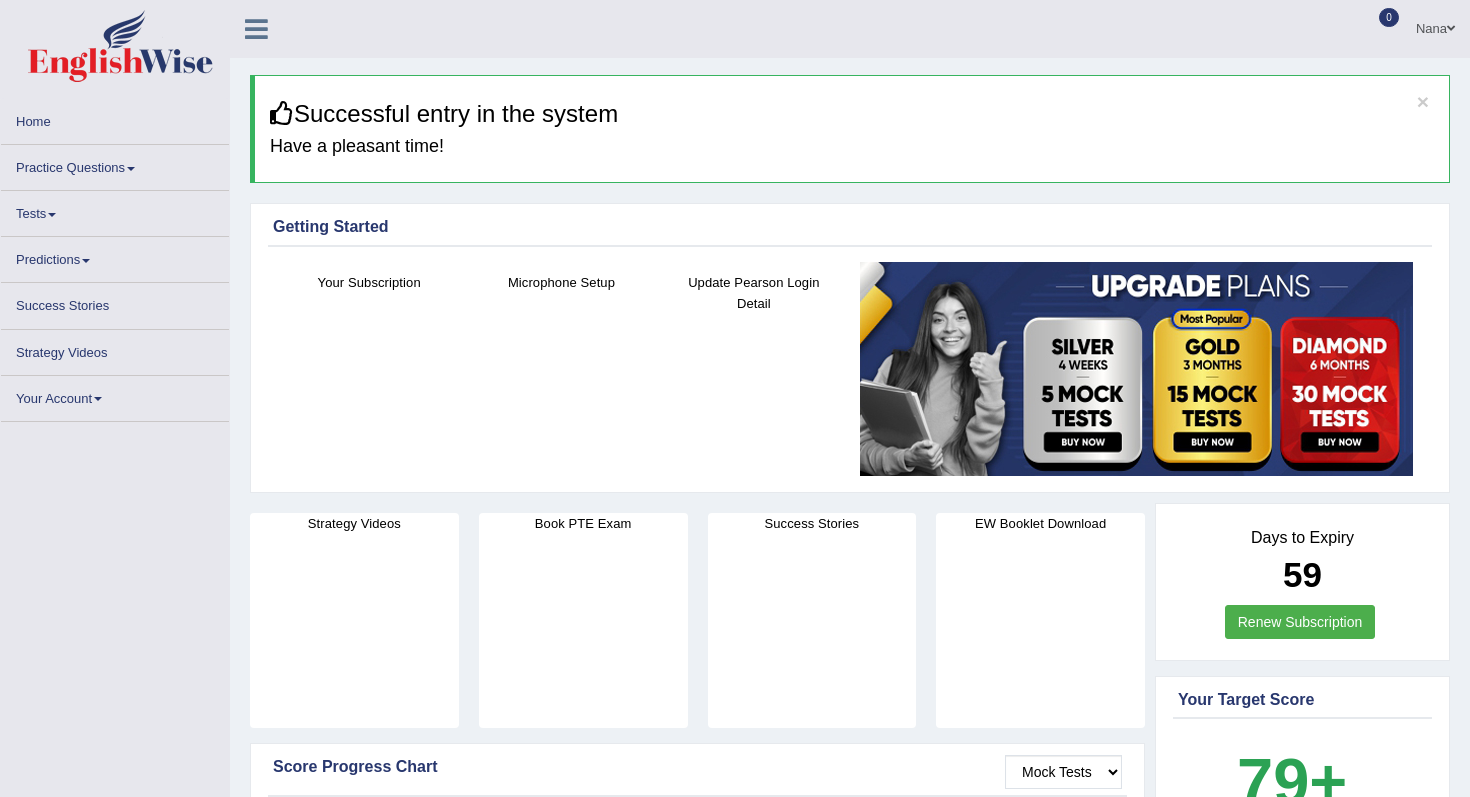 scroll, scrollTop: 0, scrollLeft: 0, axis: both 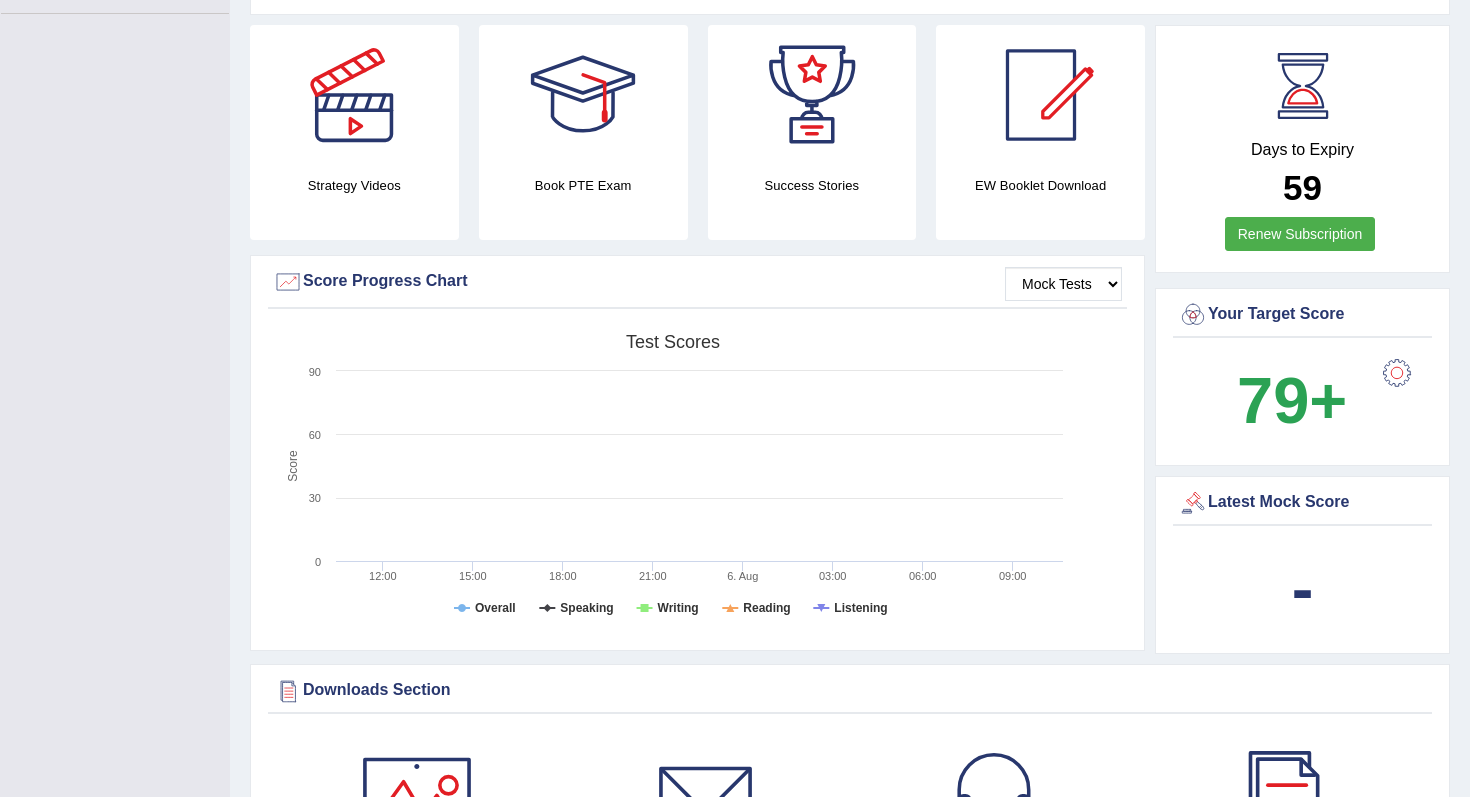 click on "Renew Subscription" at bounding box center (1300, 234) 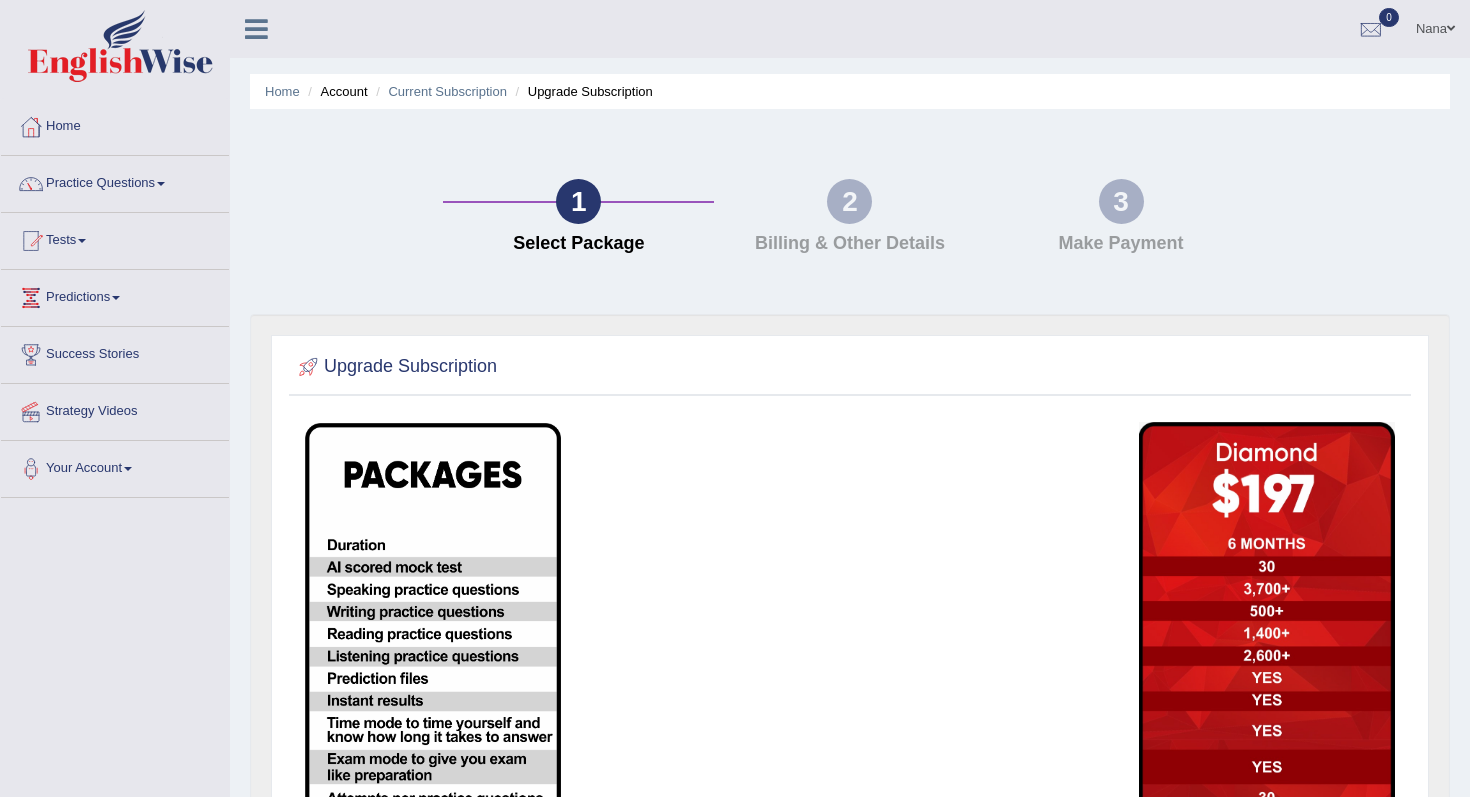 scroll, scrollTop: 0, scrollLeft: 0, axis: both 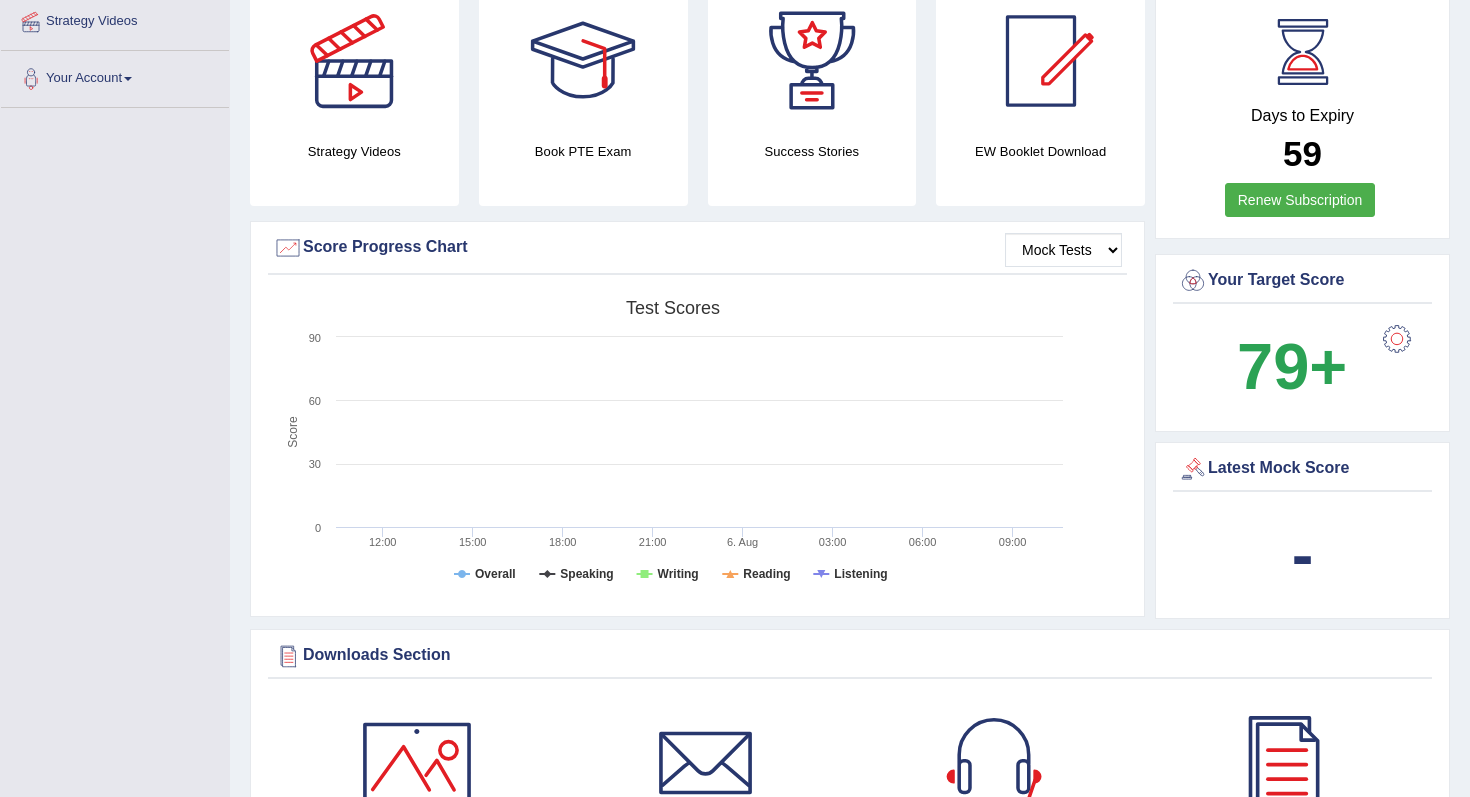 drag, startPoint x: 1252, startPoint y: 113, endPoint x: 1292, endPoint y: 180, distance: 78.03204 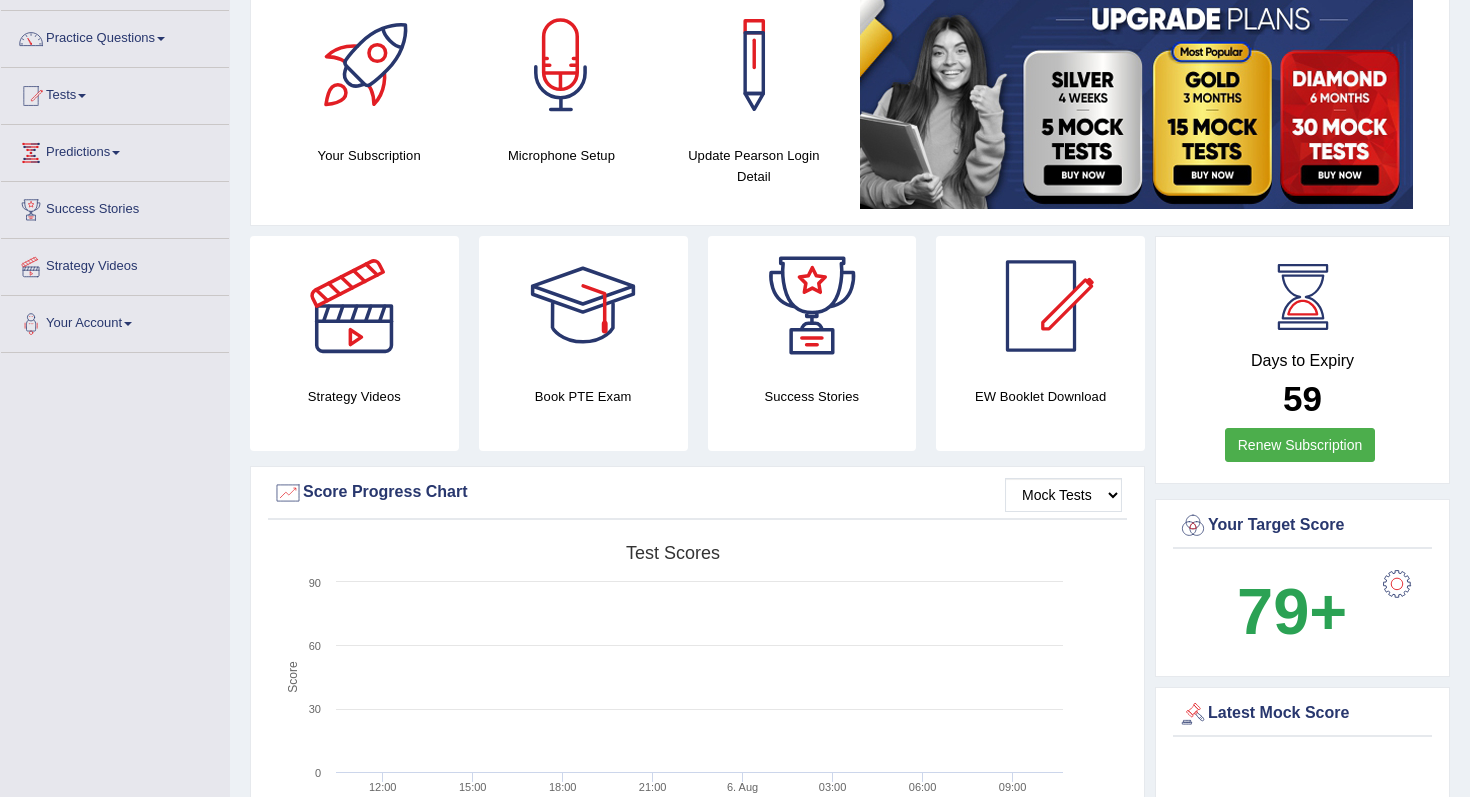 scroll, scrollTop: 0, scrollLeft: 0, axis: both 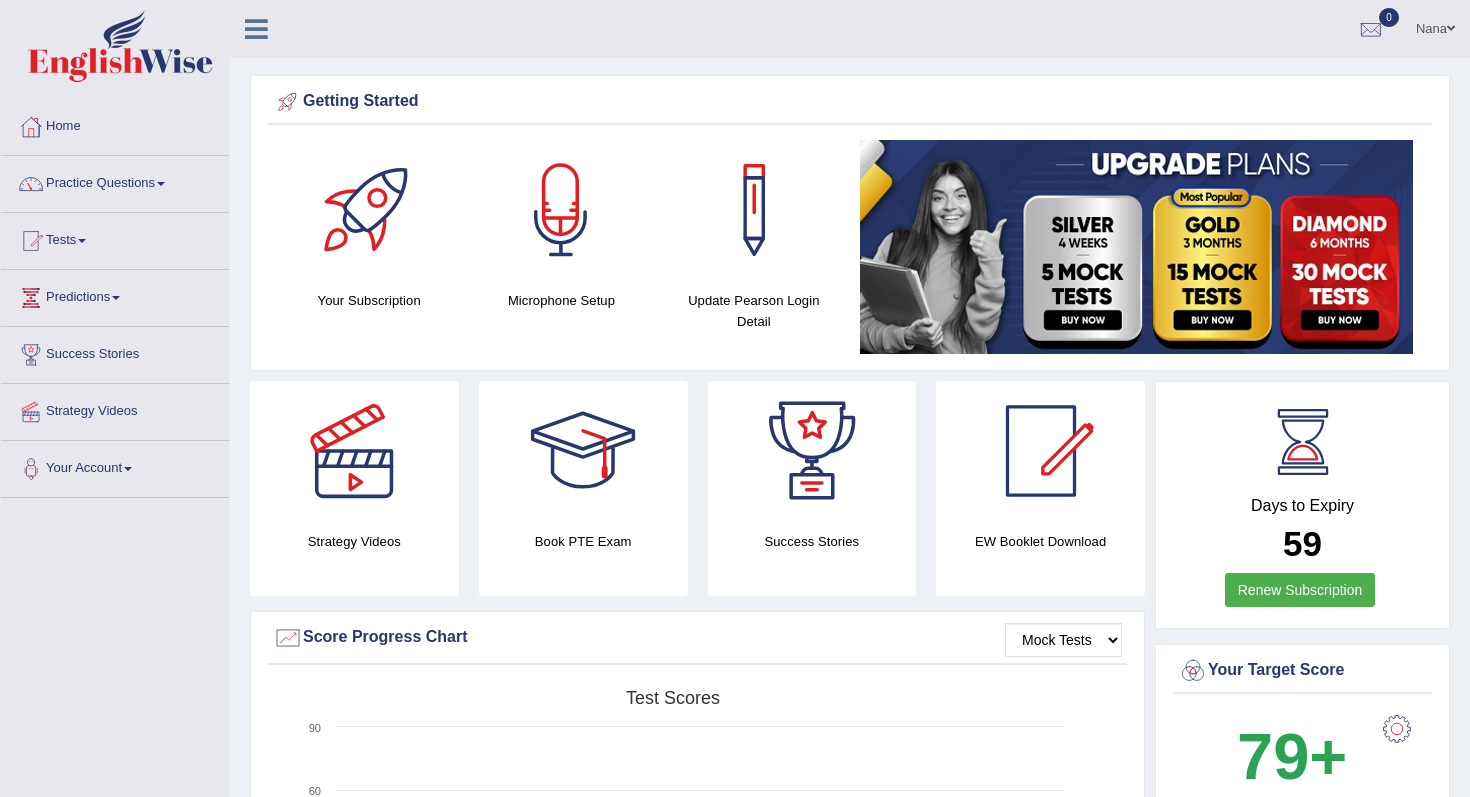 click on "Getting Started" at bounding box center [850, 102] 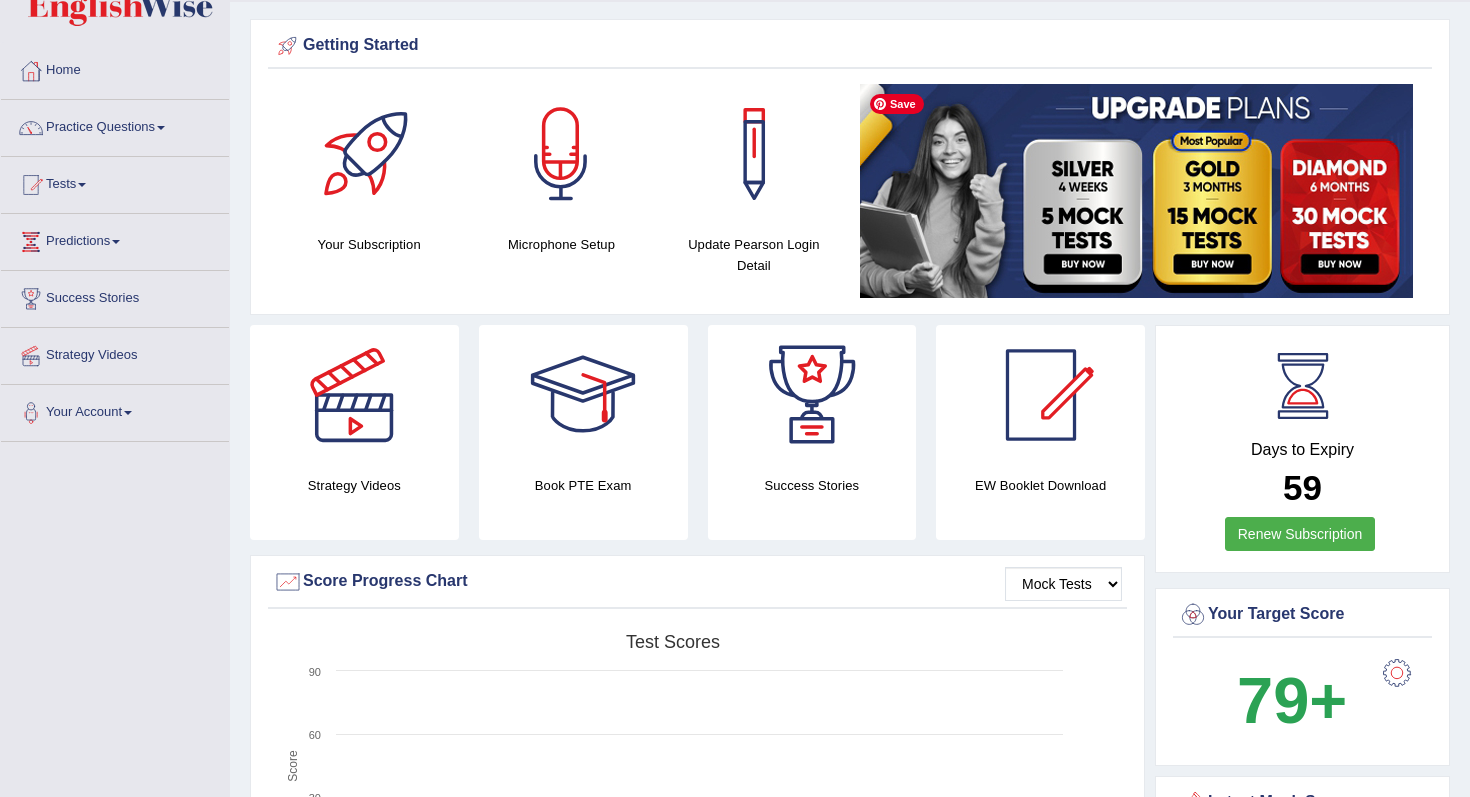 scroll, scrollTop: 54, scrollLeft: 0, axis: vertical 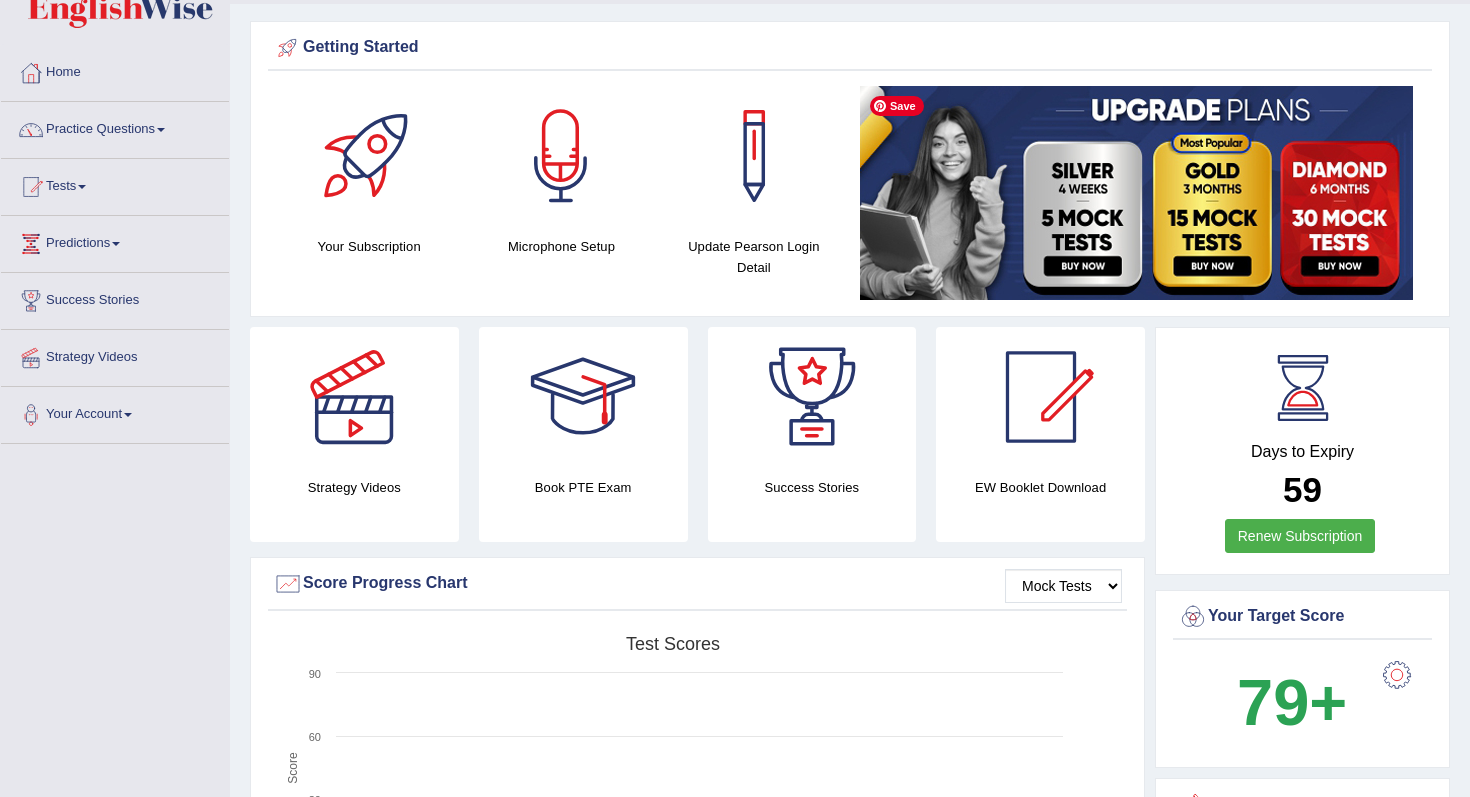 click at bounding box center [1136, 193] 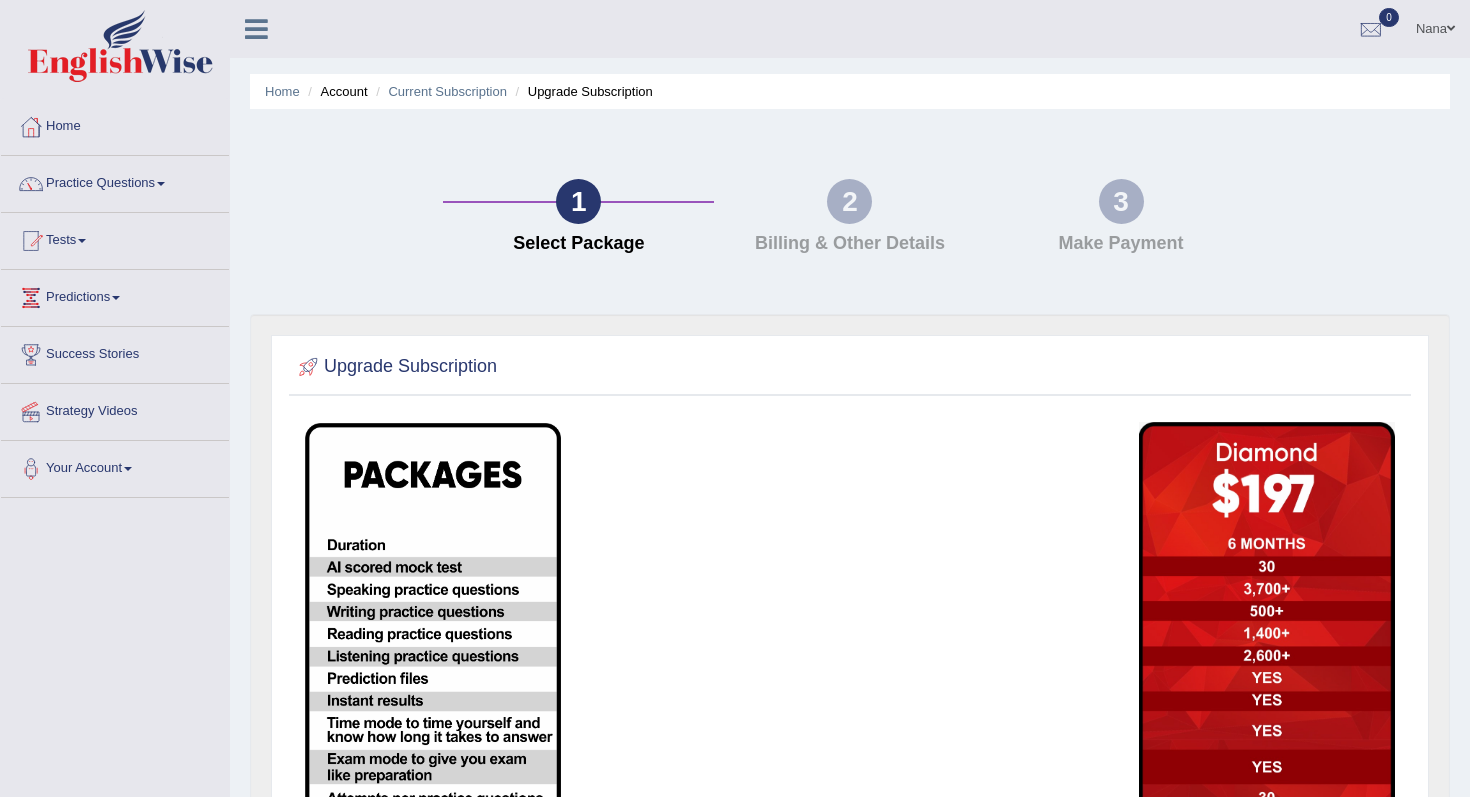 scroll, scrollTop: 0, scrollLeft: 0, axis: both 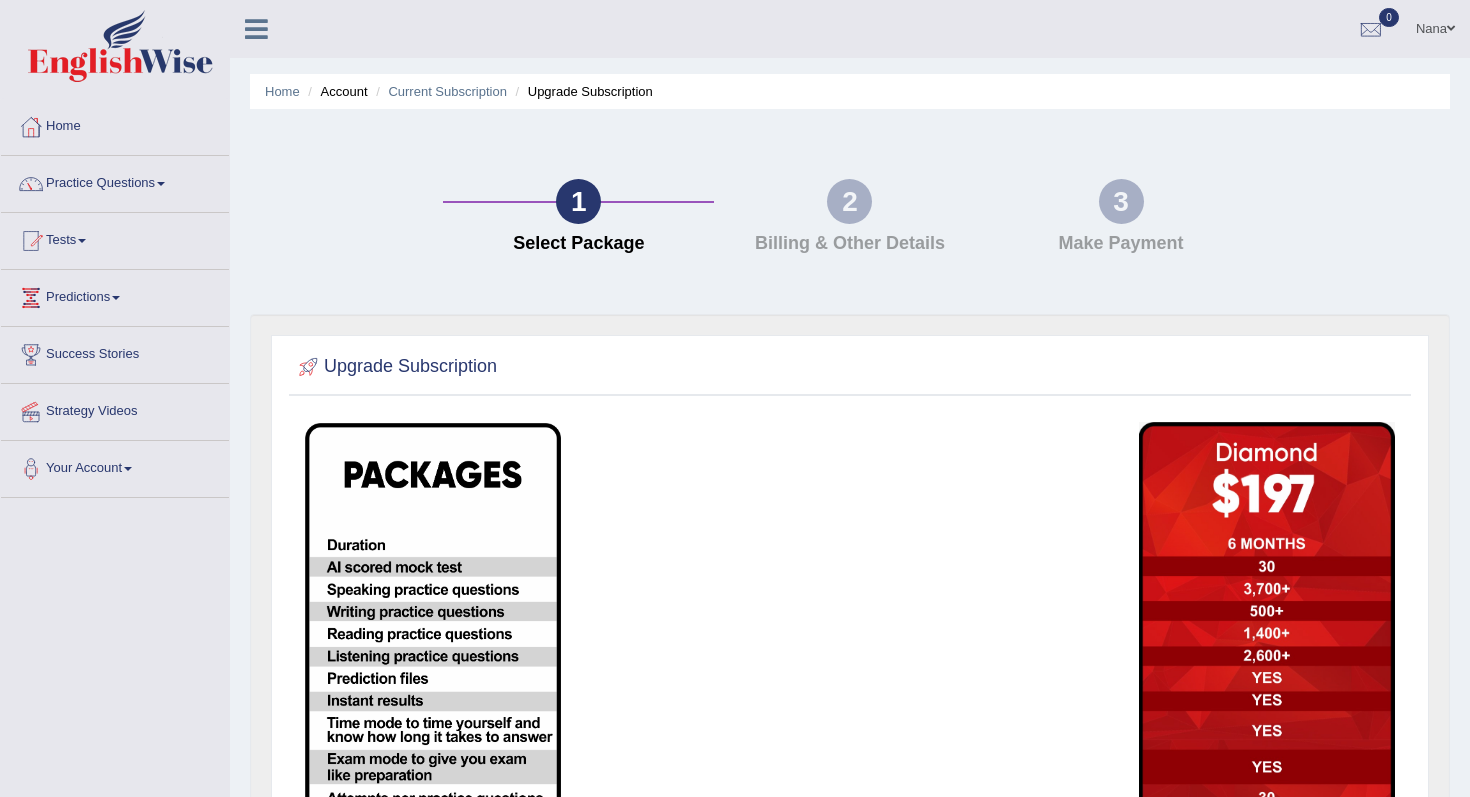 click on "Success Stories" at bounding box center [115, 352] 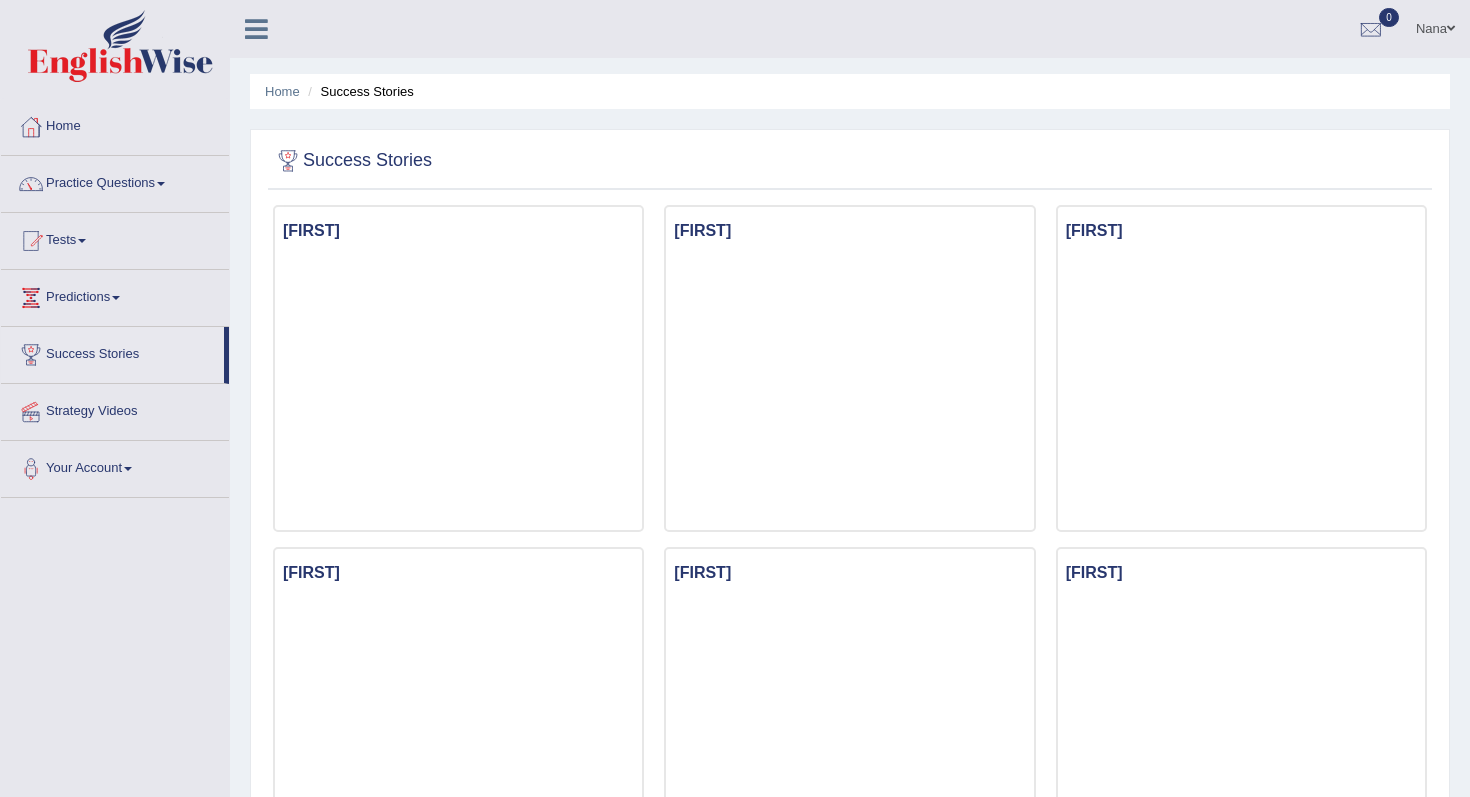 scroll, scrollTop: 0, scrollLeft: 0, axis: both 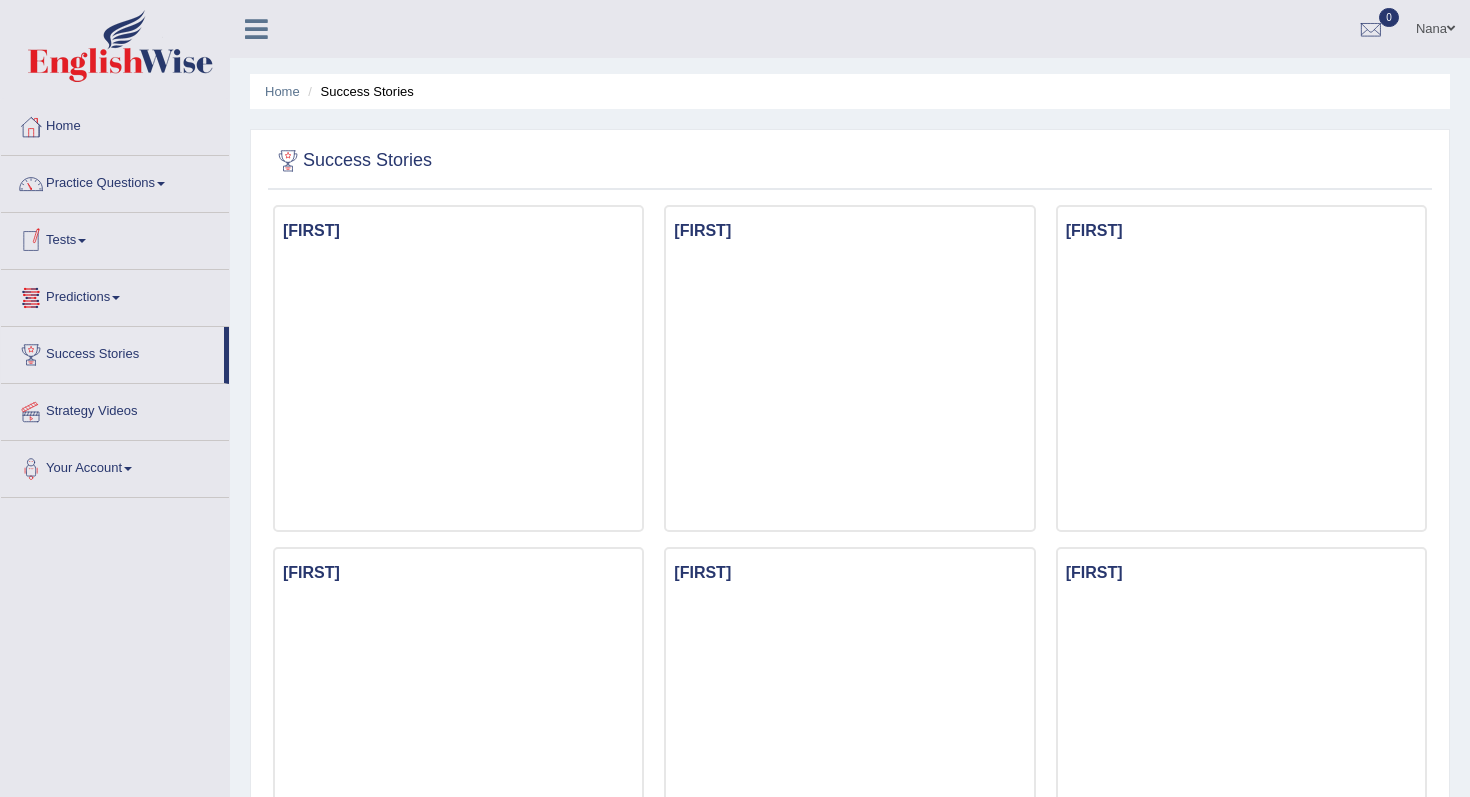 click on "Tests" at bounding box center [115, 238] 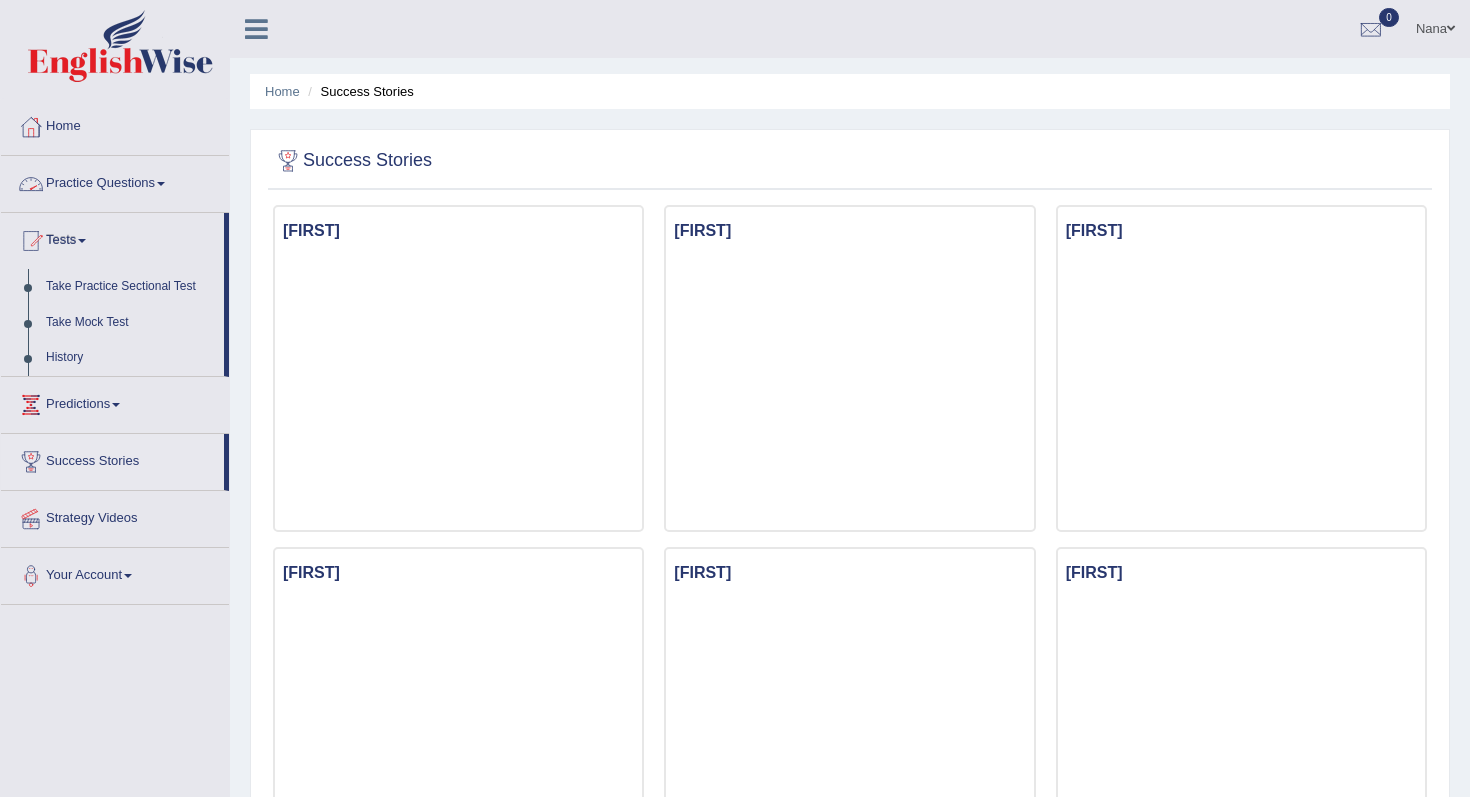 click on "Practice Questions" at bounding box center (115, 181) 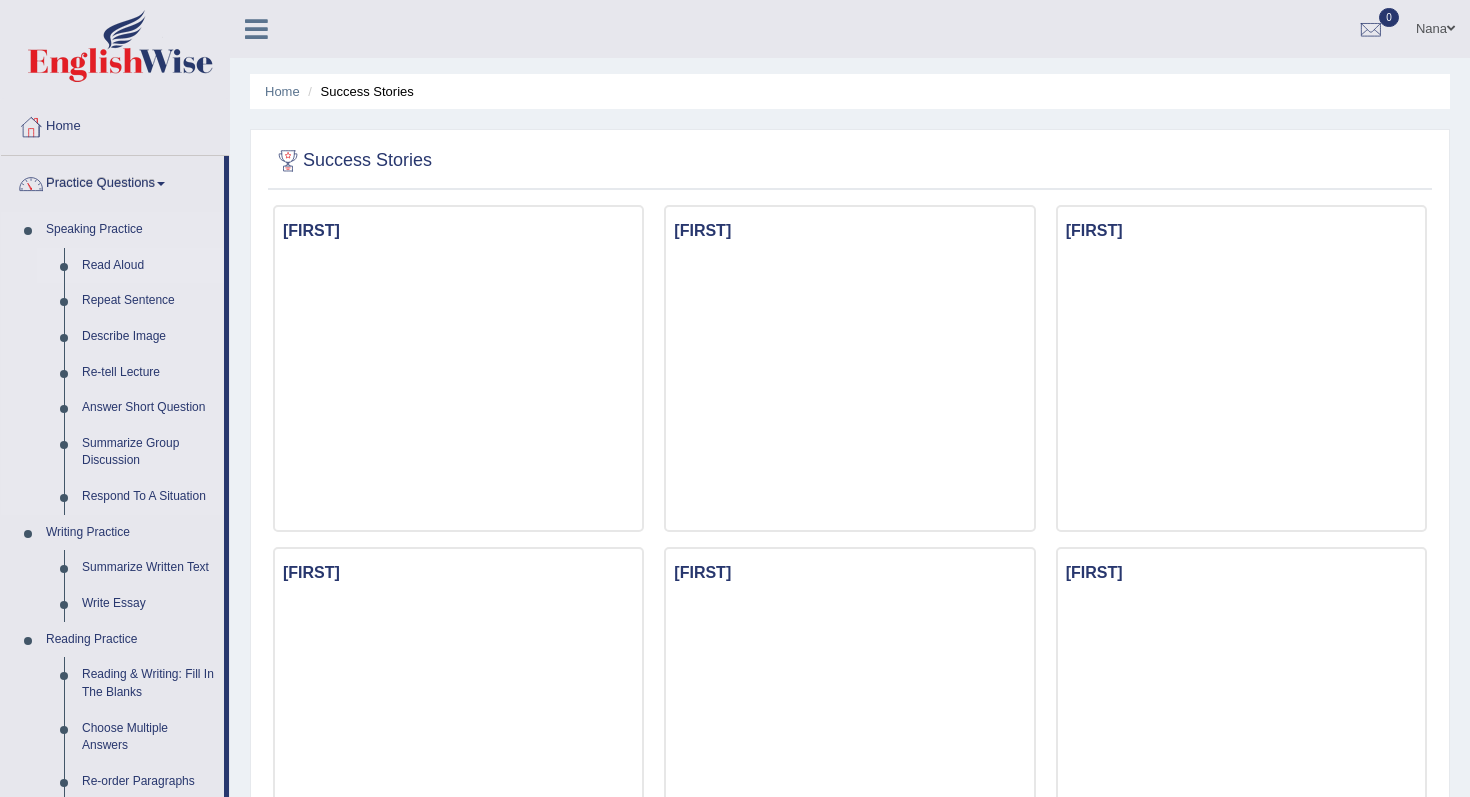 click on "Read Aloud" at bounding box center [148, 266] 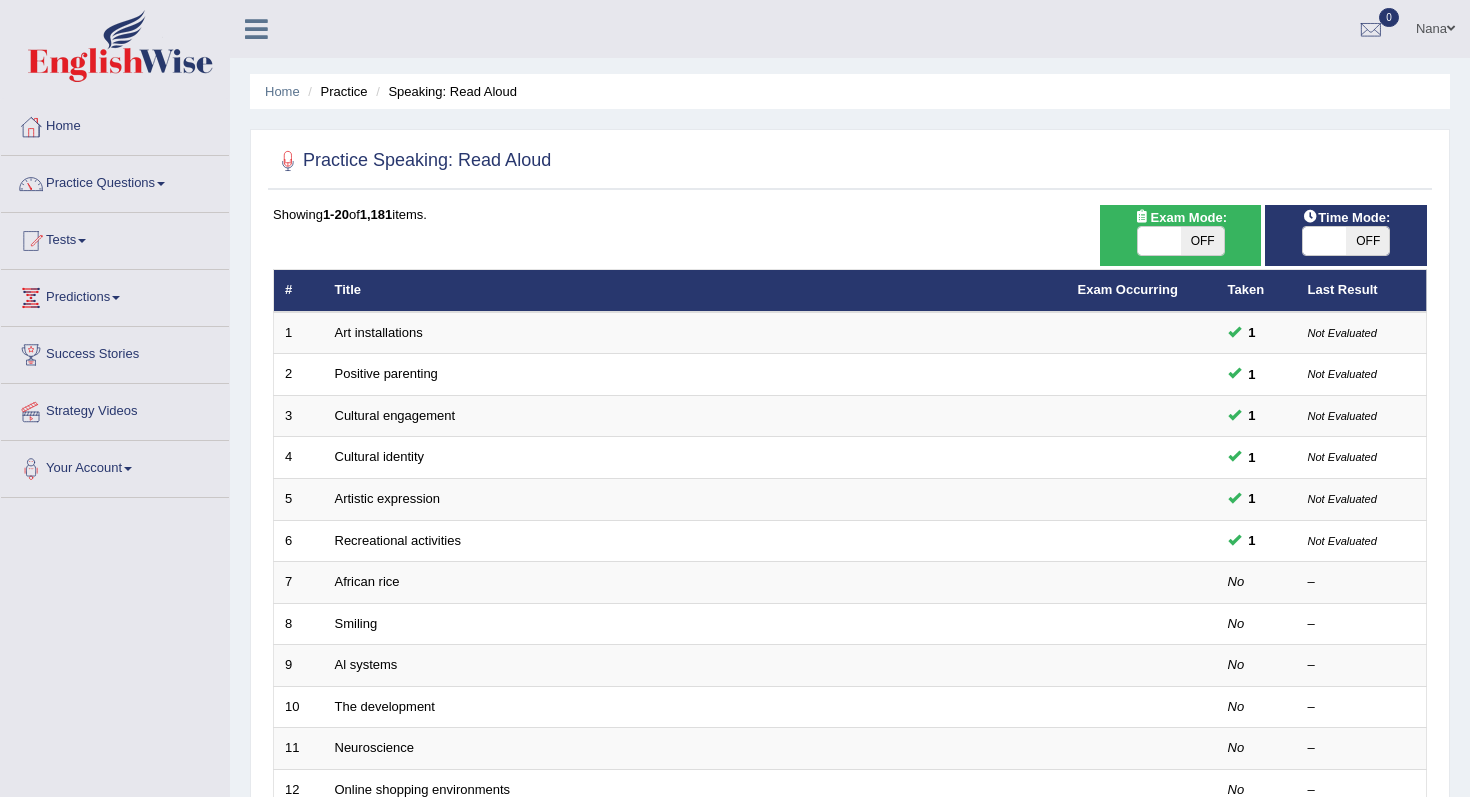scroll, scrollTop: 0, scrollLeft: 0, axis: both 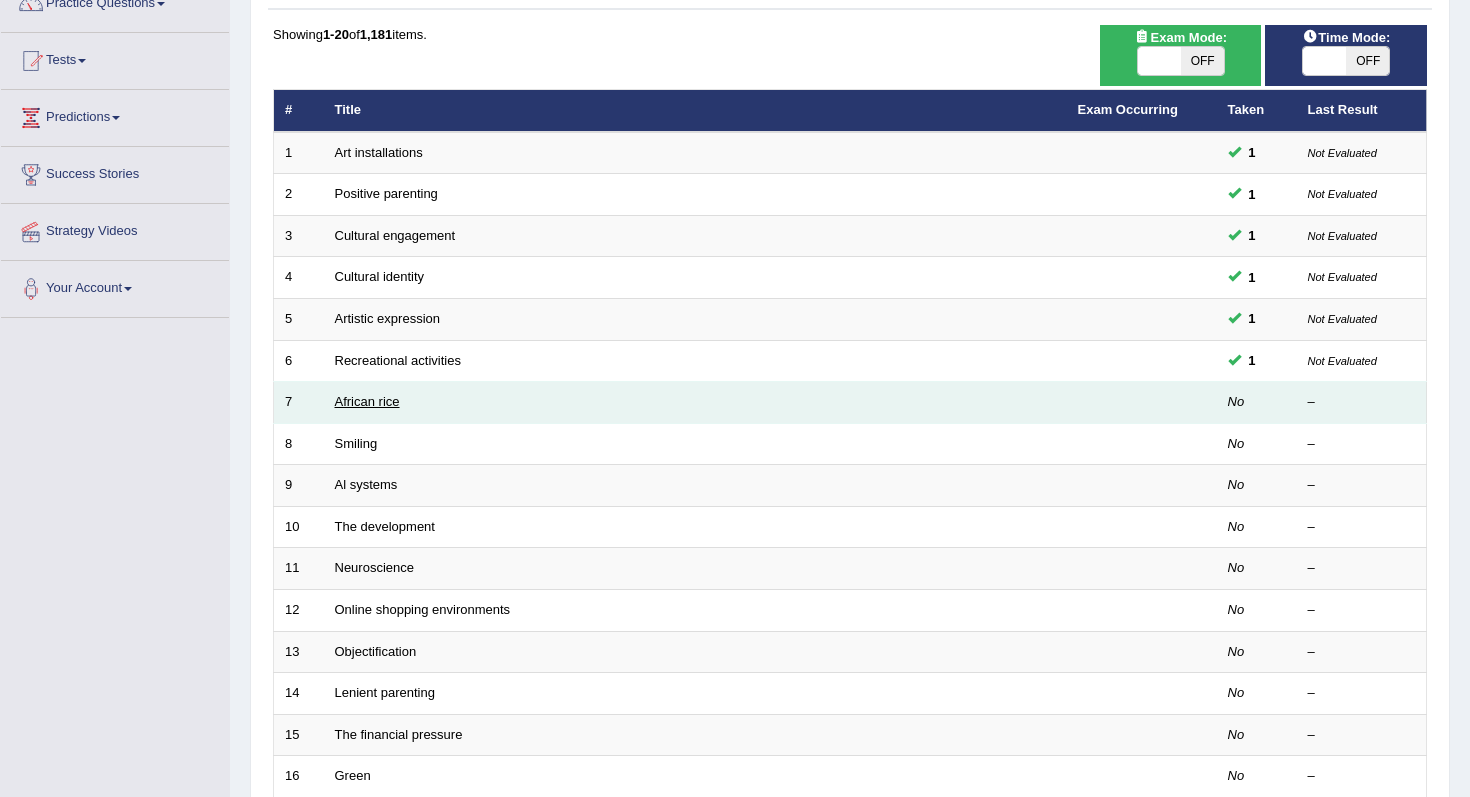 click on "African rice" at bounding box center (367, 401) 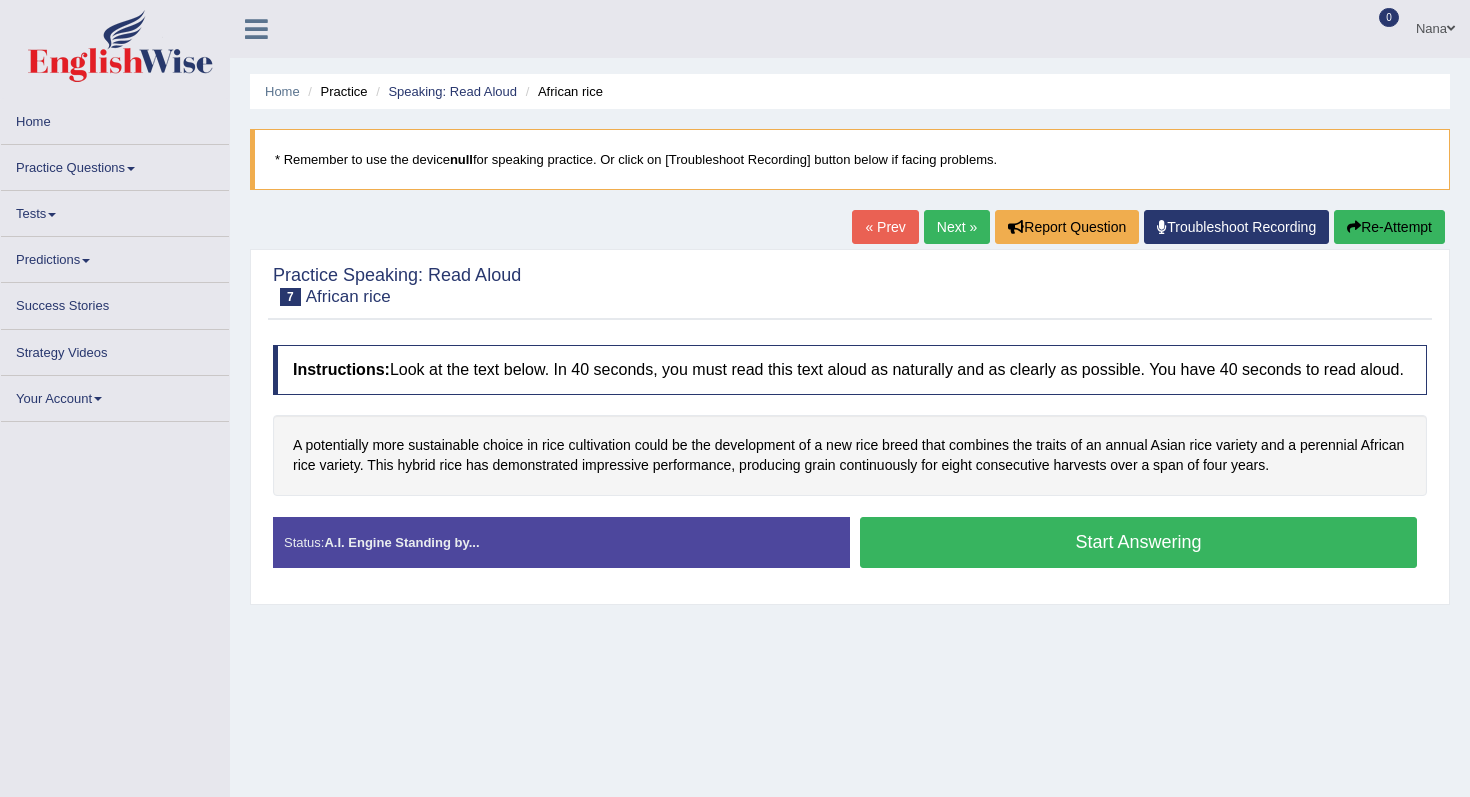 scroll, scrollTop: 11, scrollLeft: 0, axis: vertical 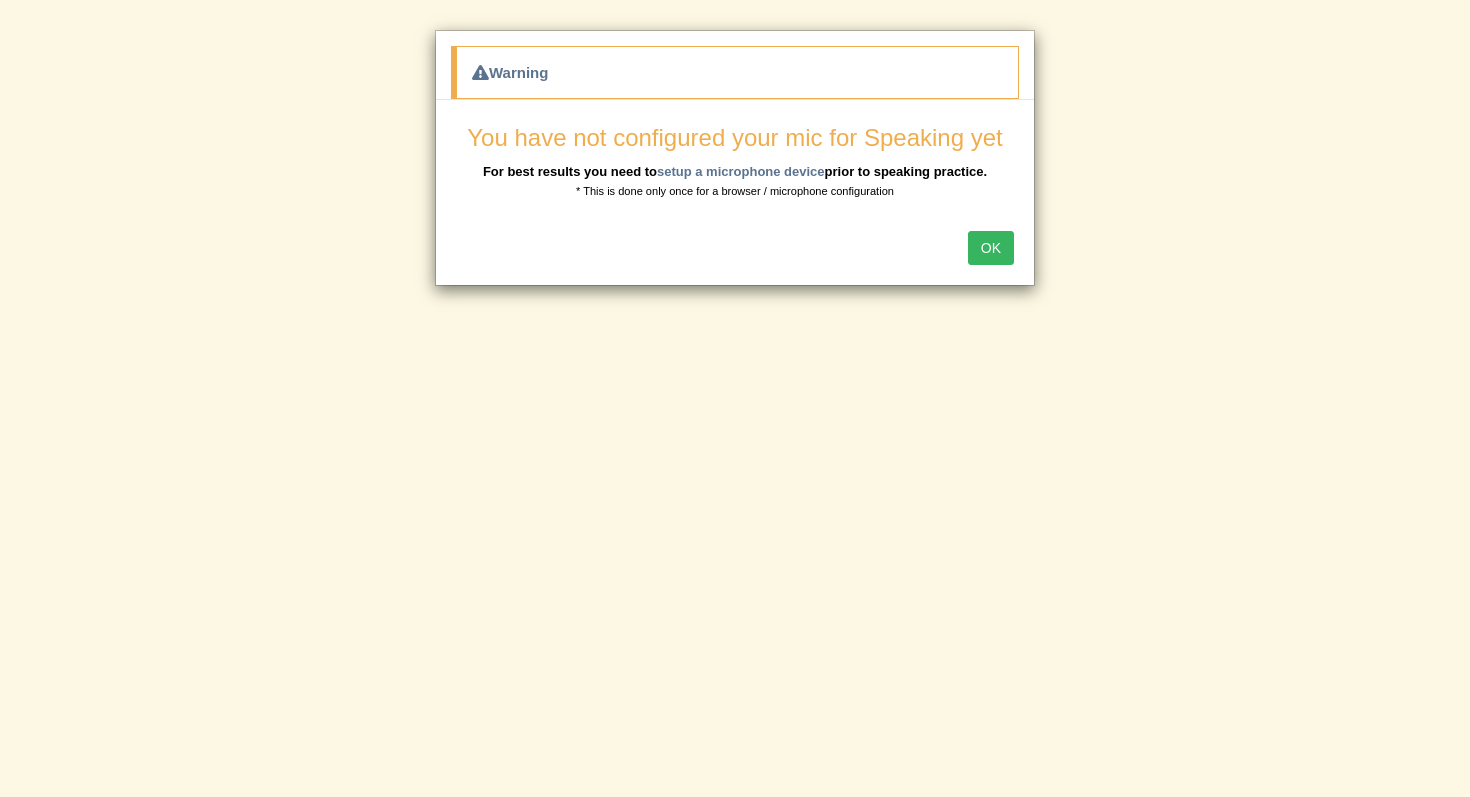 click on "OK" at bounding box center [991, 248] 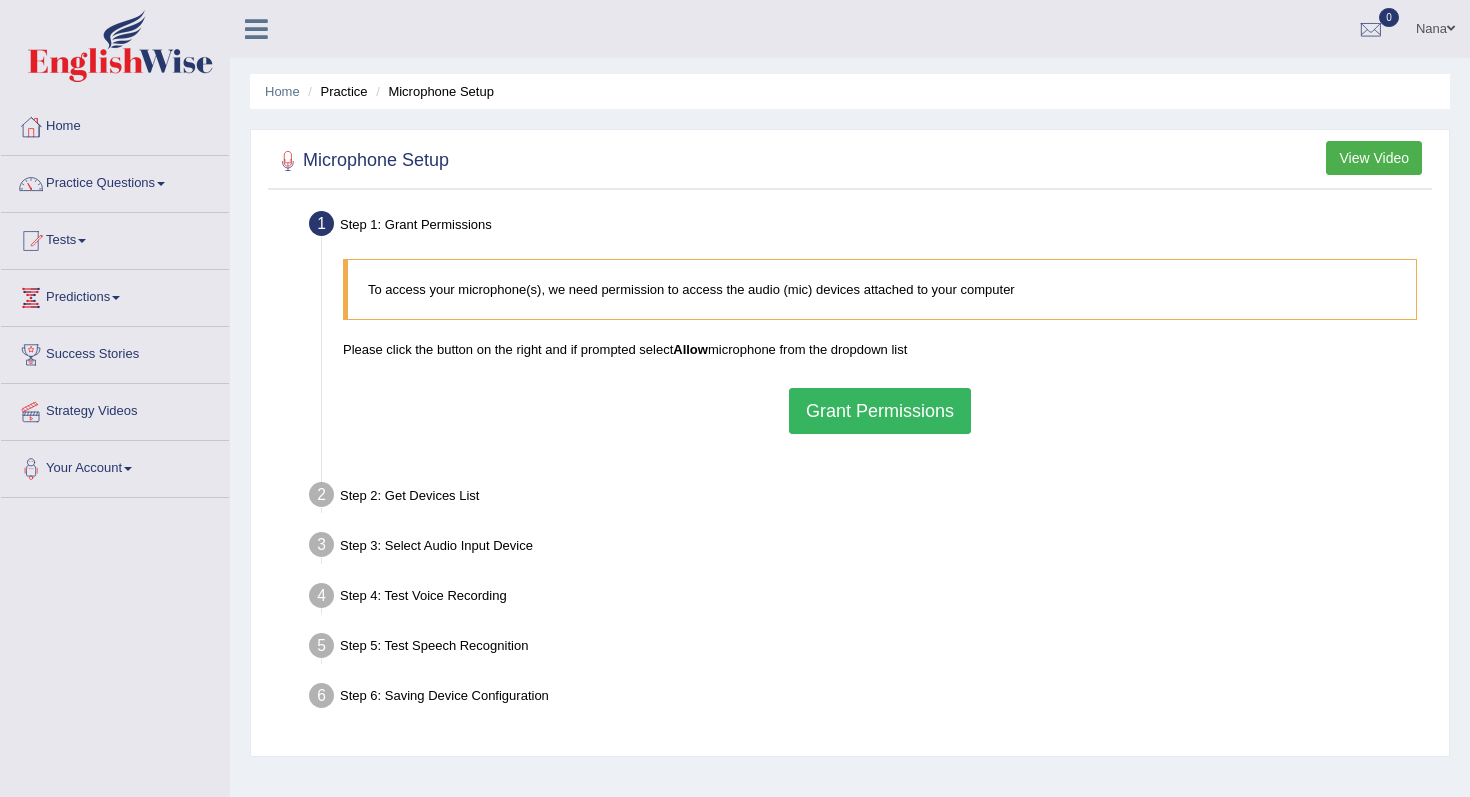 scroll, scrollTop: 0, scrollLeft: 0, axis: both 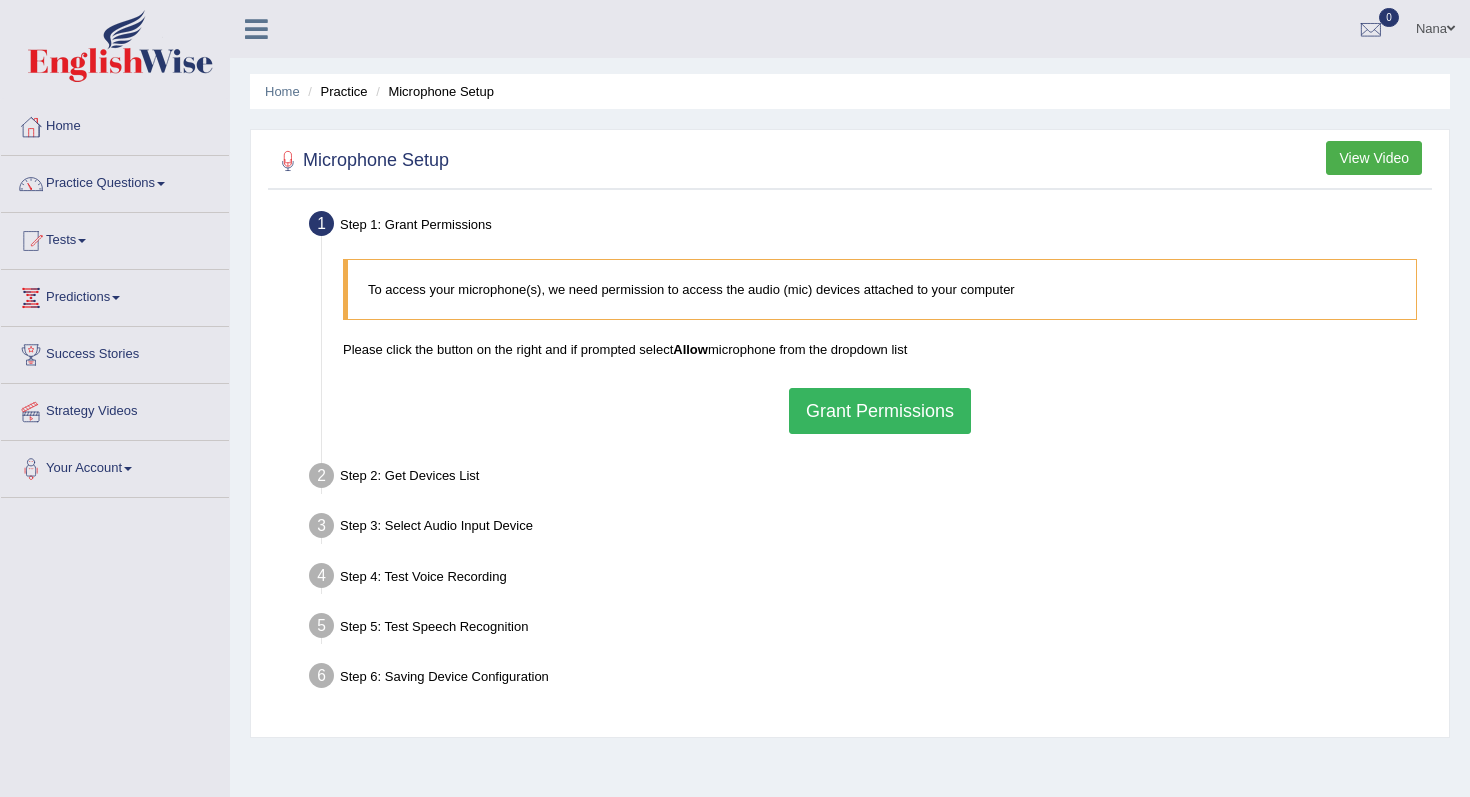 click on "Grant Permissions" at bounding box center (880, 411) 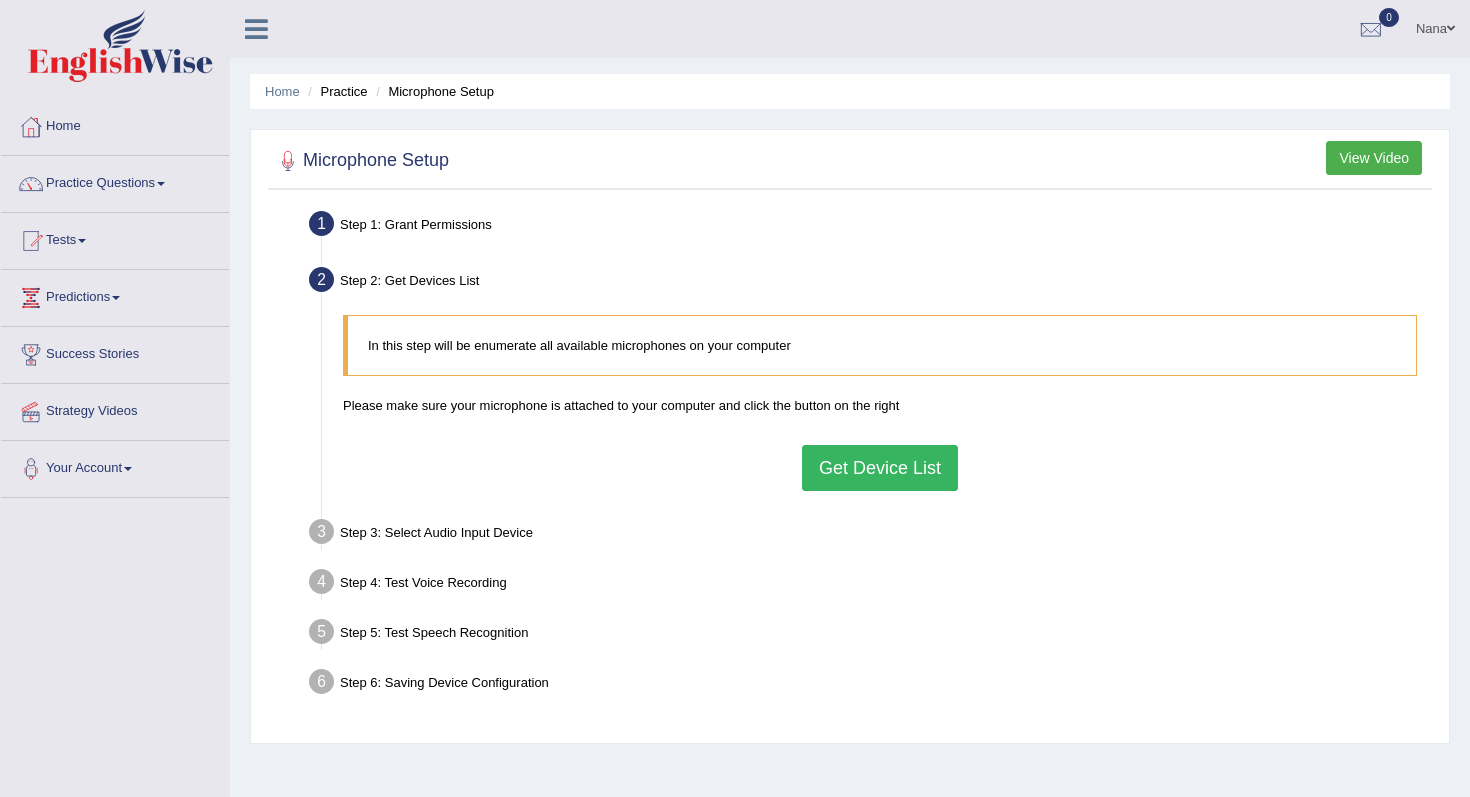 click on "Get Device List" at bounding box center [880, 468] 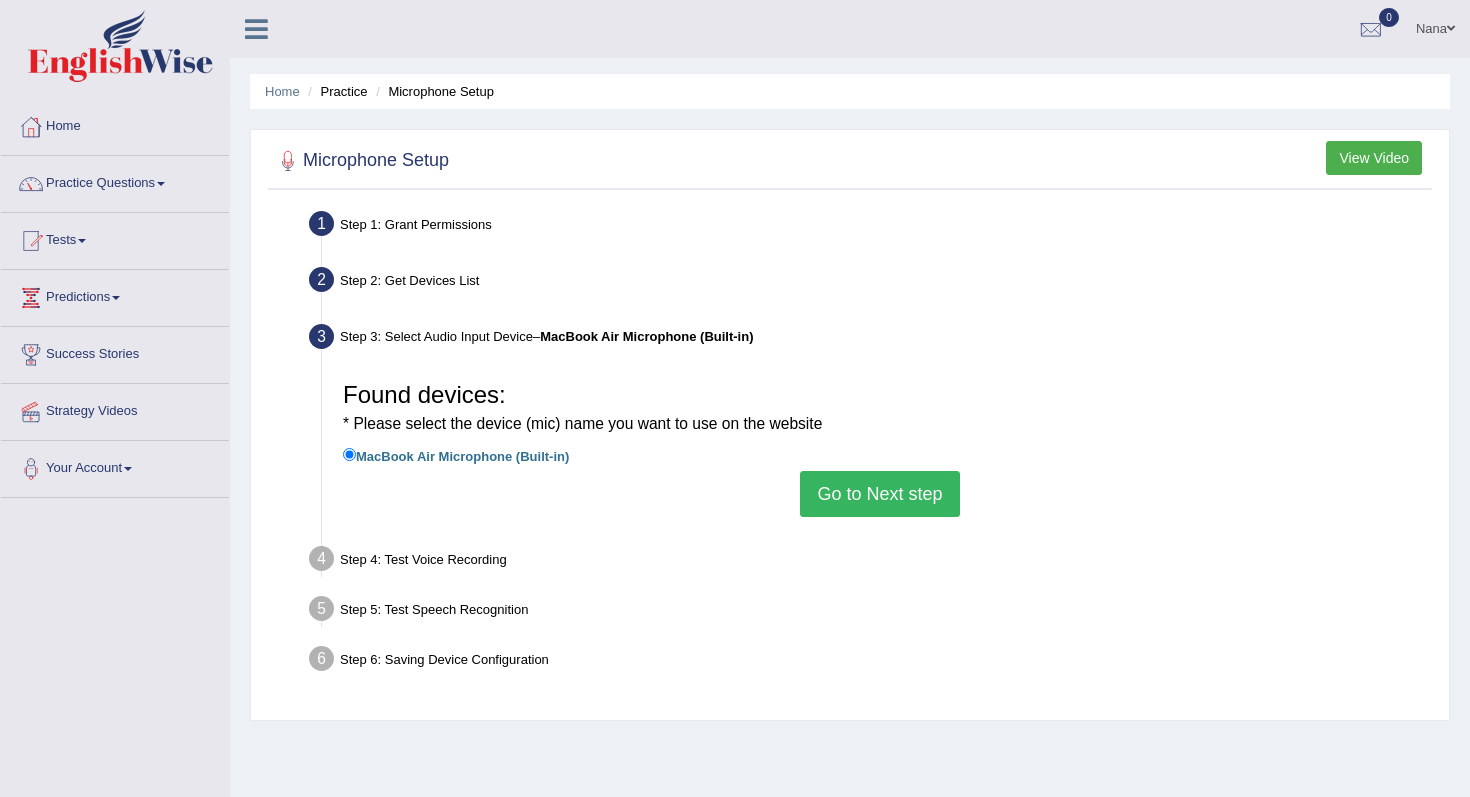 click on "Go to Next step" at bounding box center (879, 494) 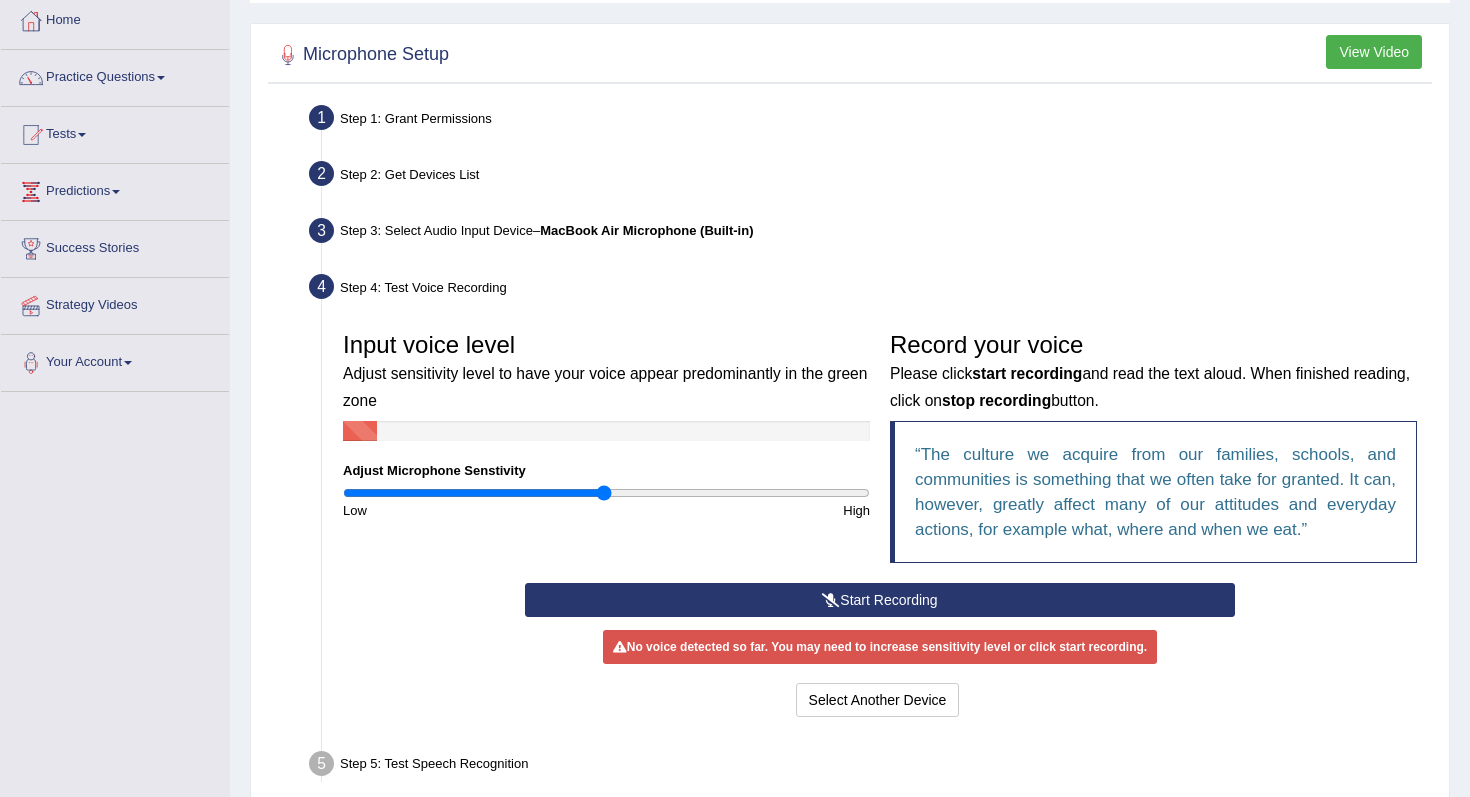 scroll, scrollTop: 110, scrollLeft: 0, axis: vertical 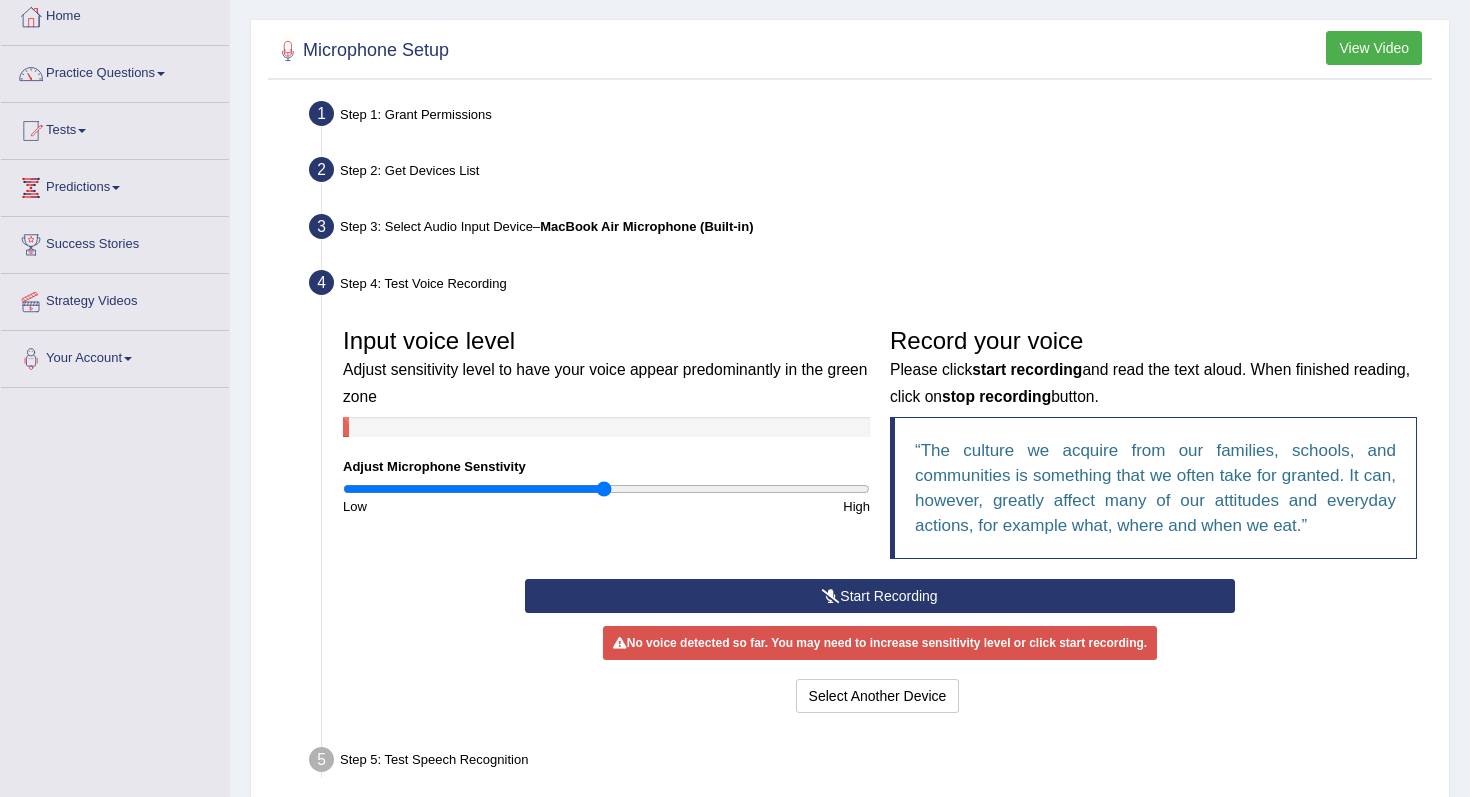 click on "Start Recording" at bounding box center [879, 596] 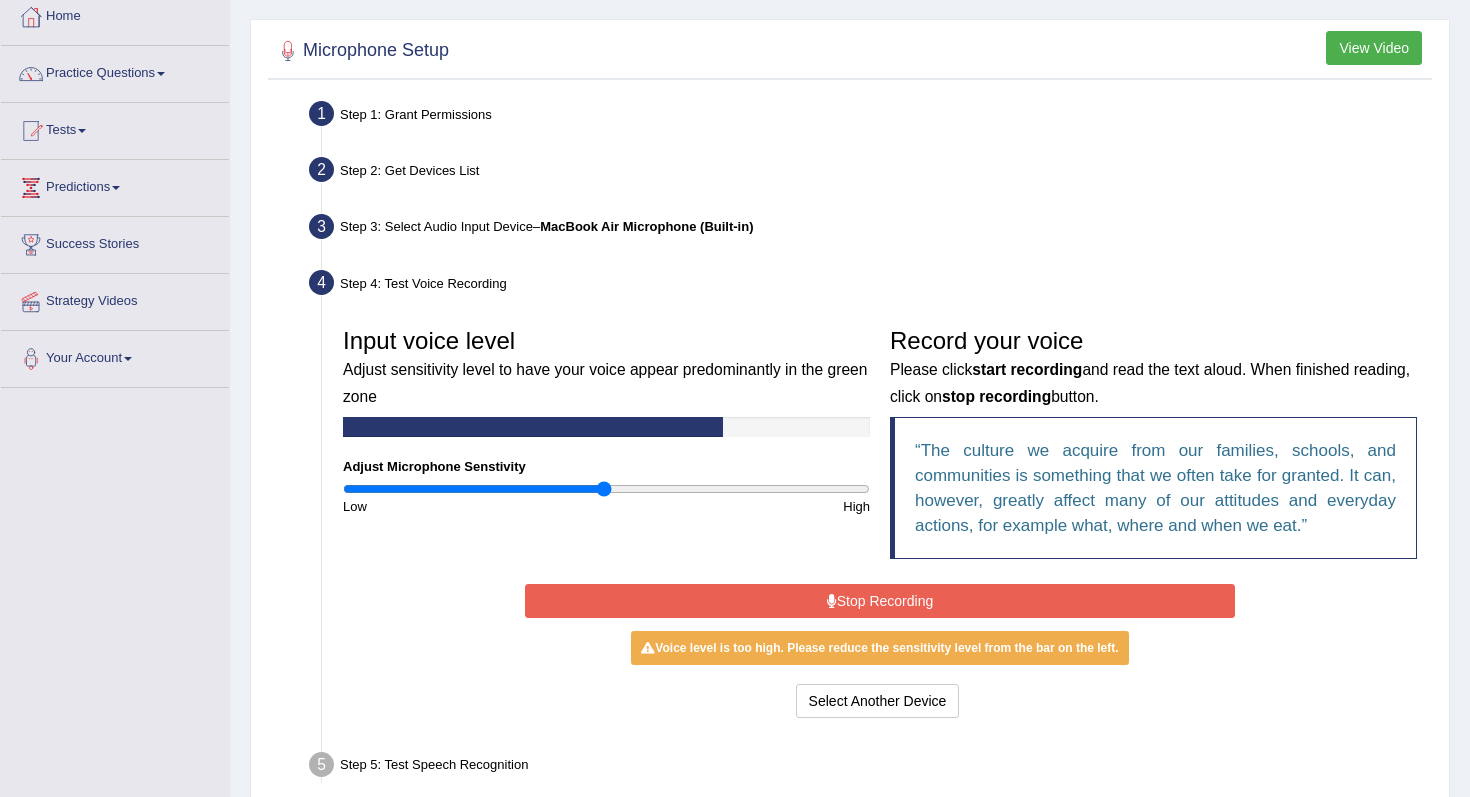 click on "Stop Recording" at bounding box center (879, 601) 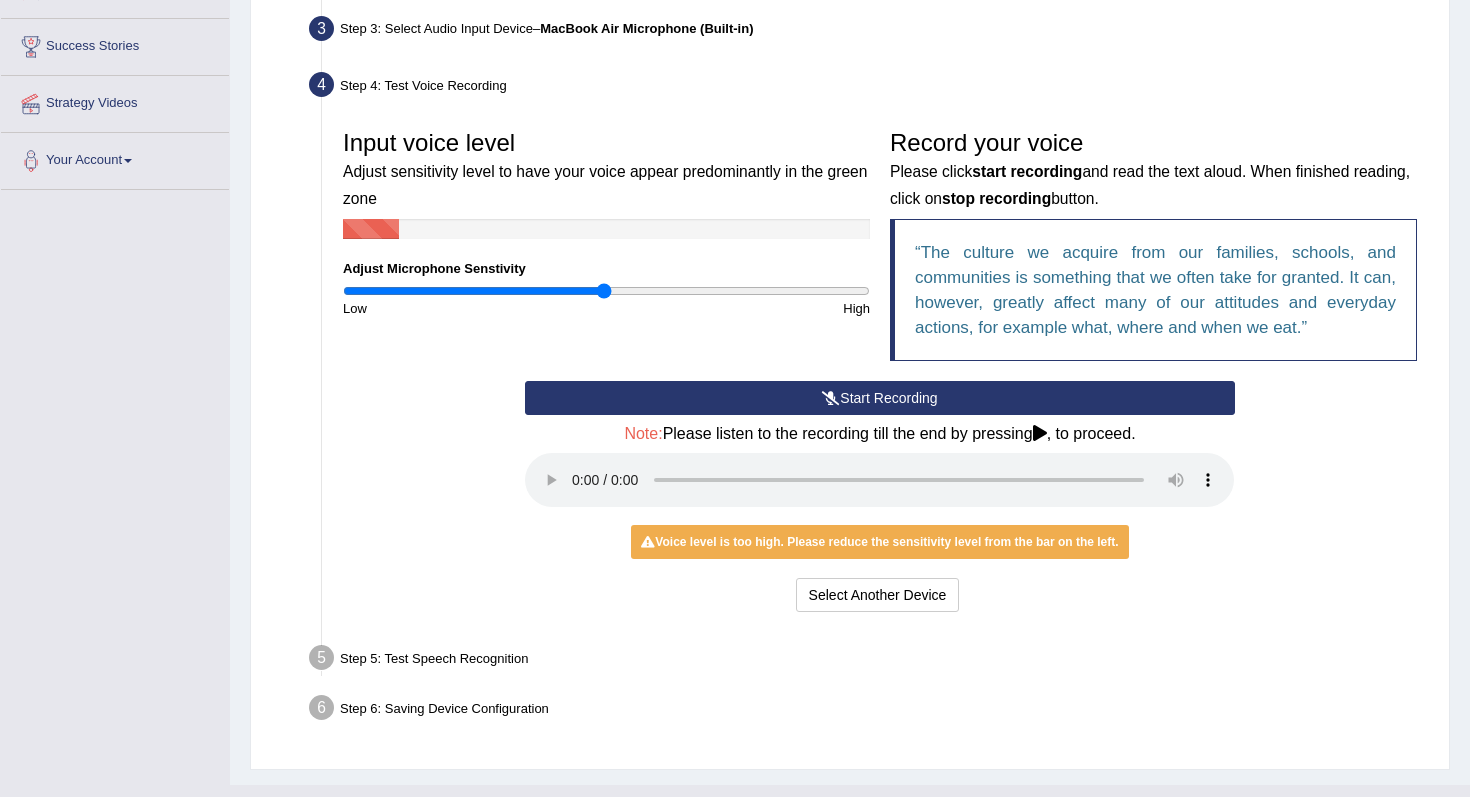 scroll, scrollTop: 301, scrollLeft: 0, axis: vertical 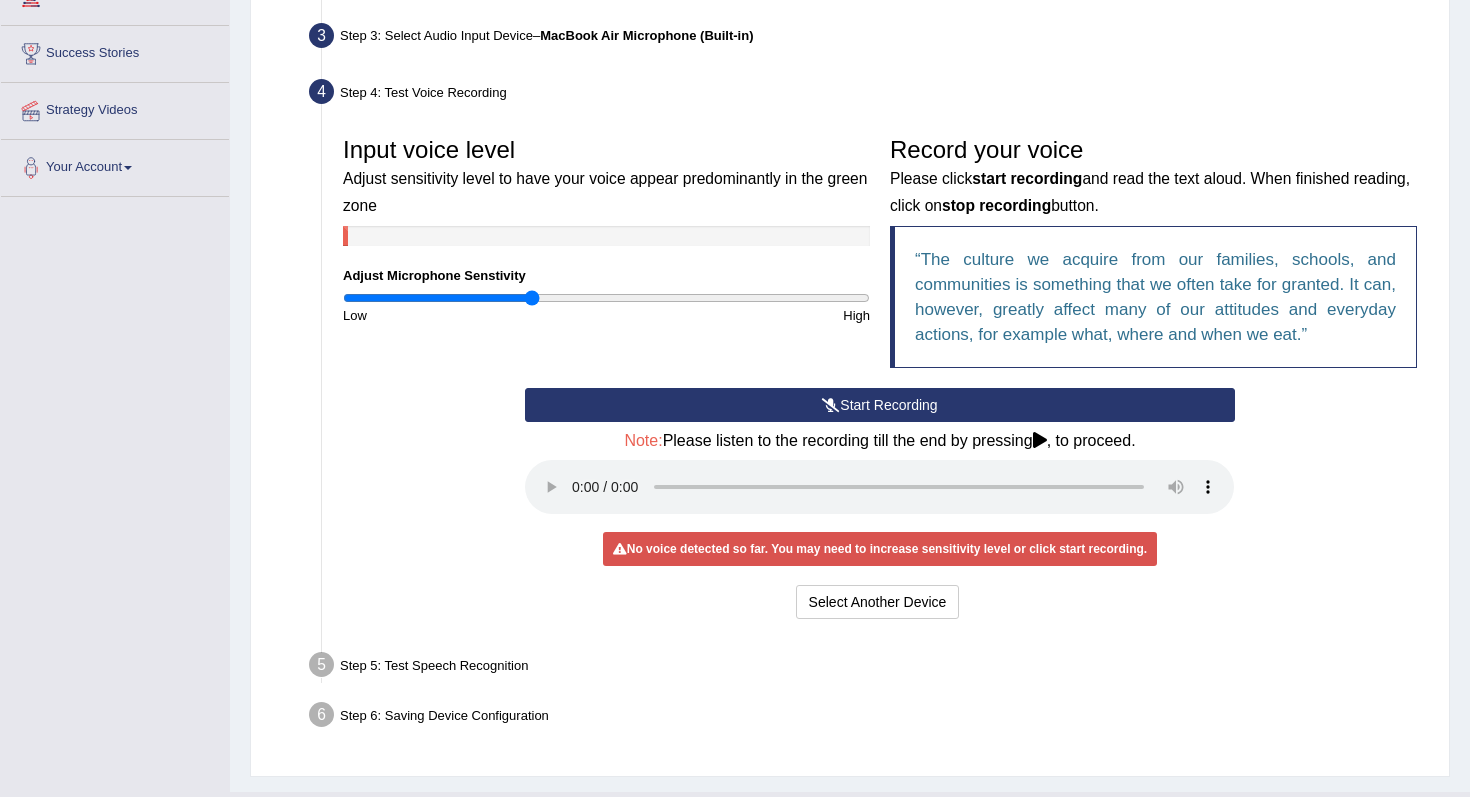 drag, startPoint x: 608, startPoint y: 290, endPoint x: 532, endPoint y: 306, distance: 77.665955 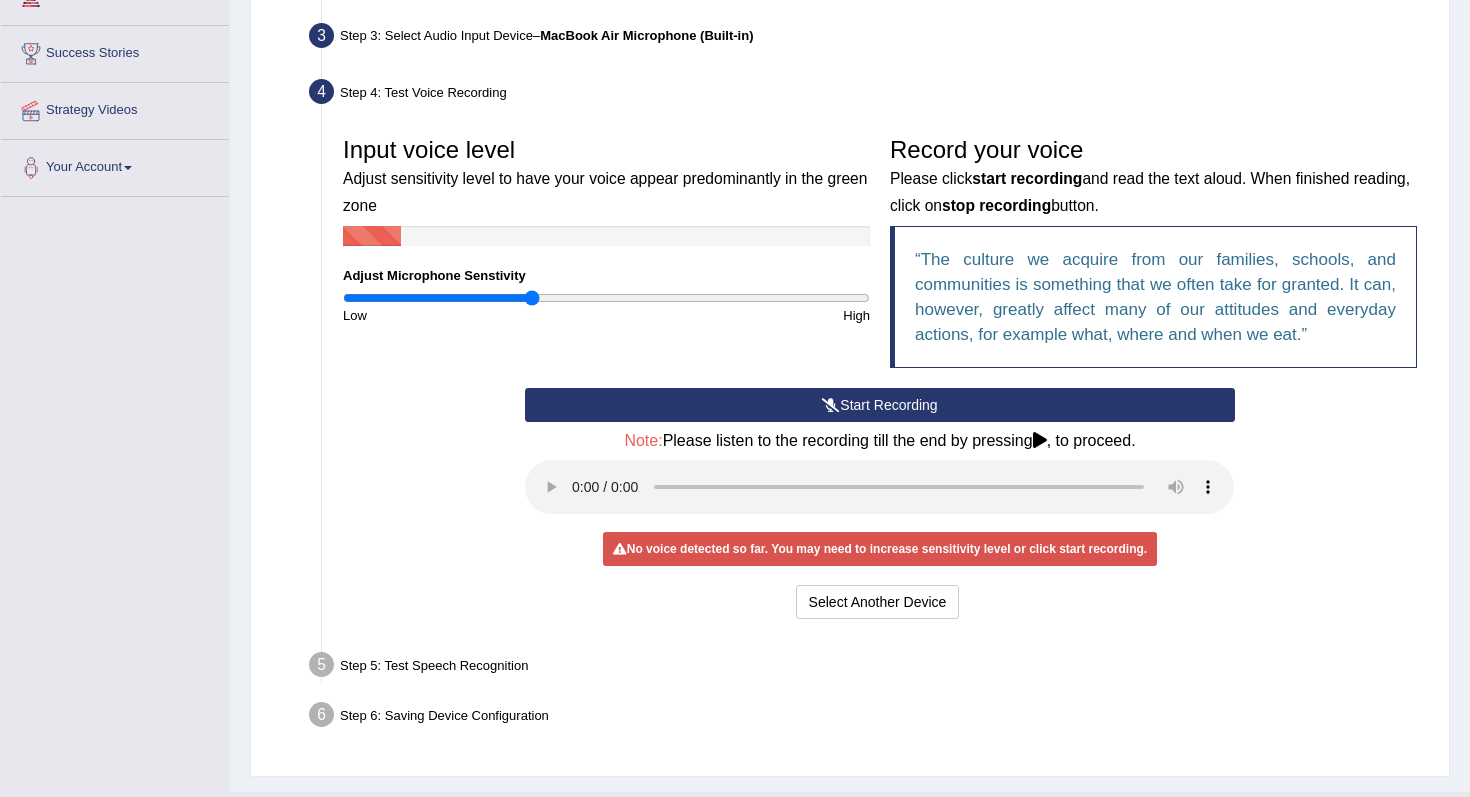 click on "Start Recording" at bounding box center [879, 405] 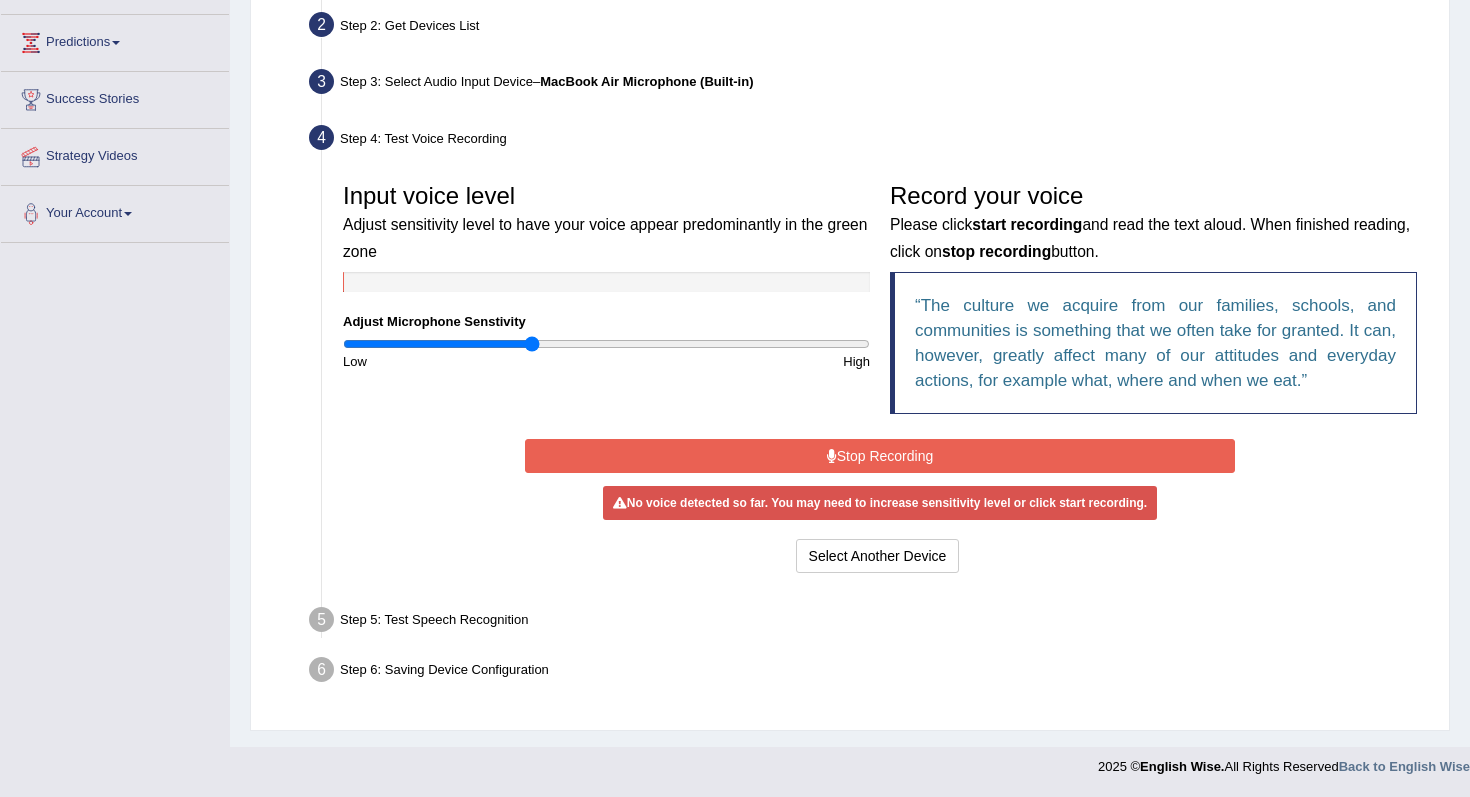 scroll, scrollTop: 254, scrollLeft: 0, axis: vertical 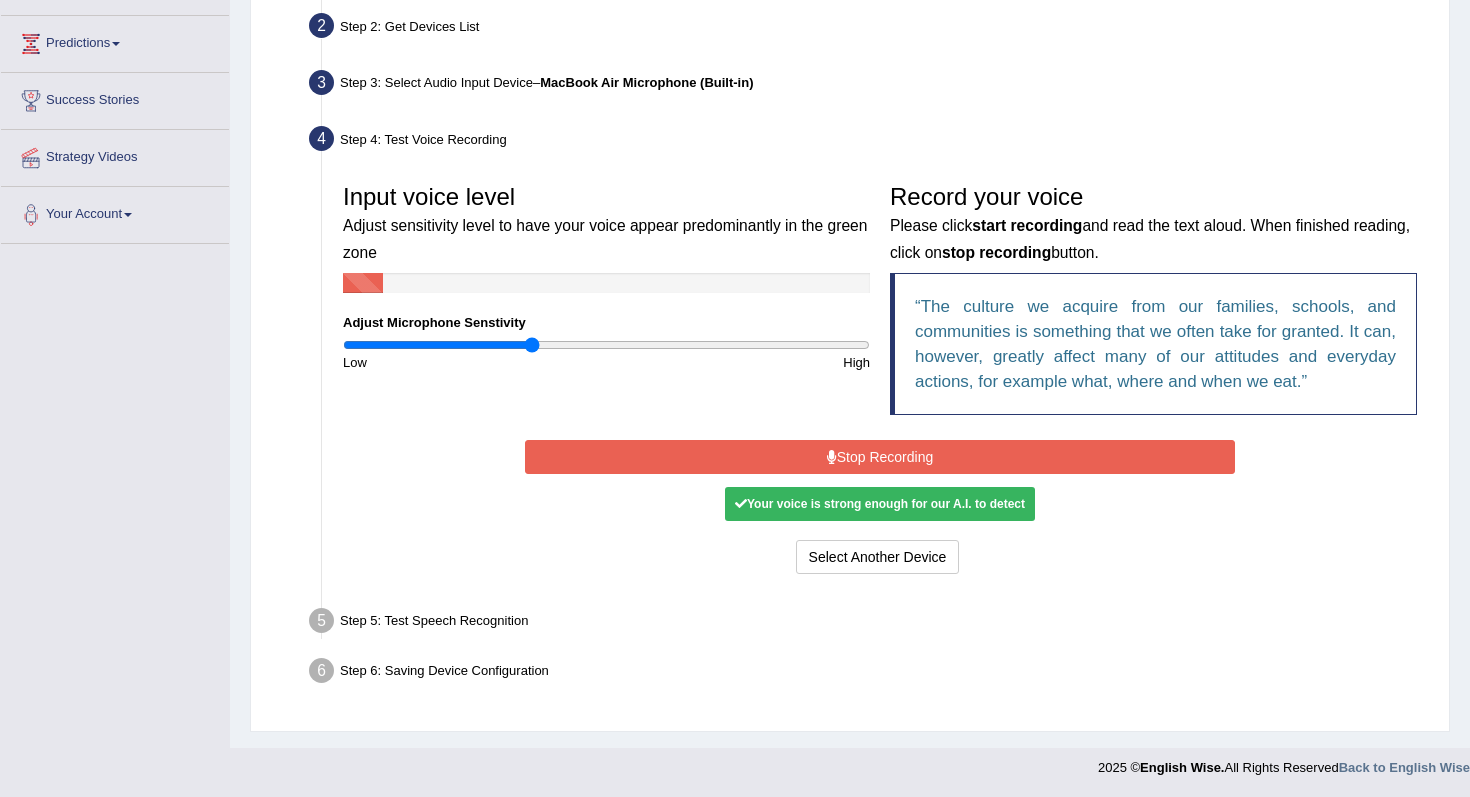 click on "Stop Recording" at bounding box center (879, 457) 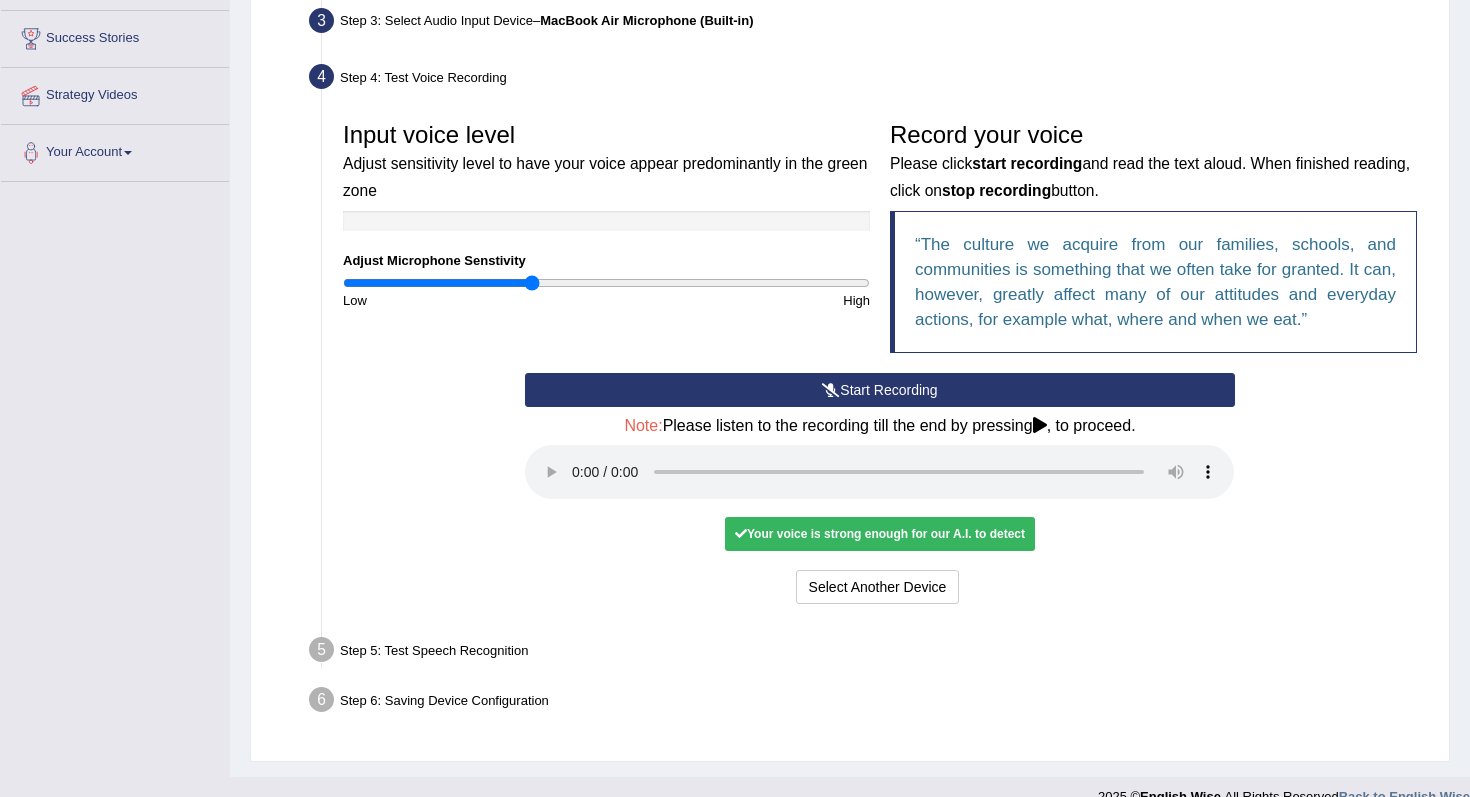 scroll, scrollTop: 327, scrollLeft: 0, axis: vertical 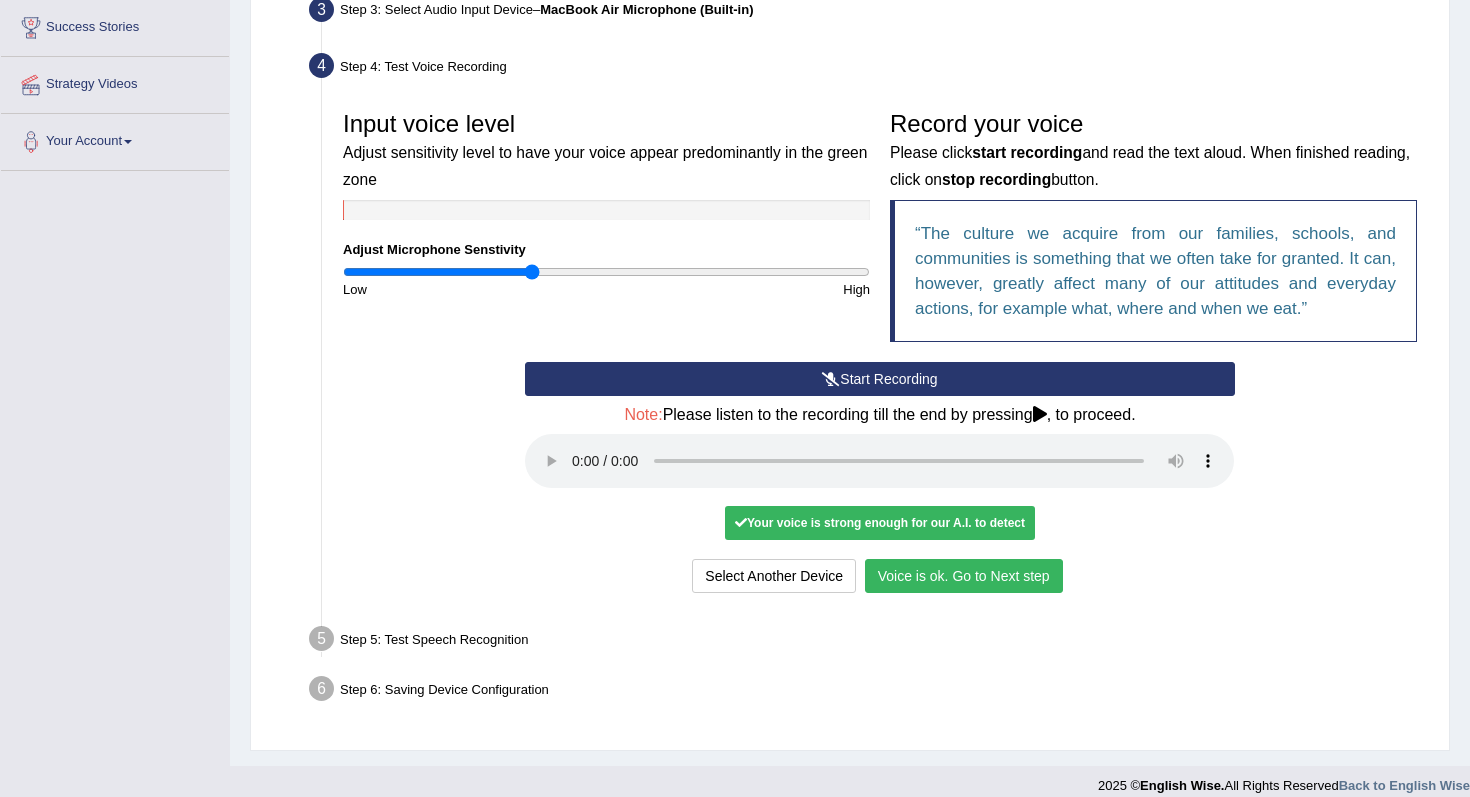 click on "Voice is ok. Go to Next step" at bounding box center [964, 576] 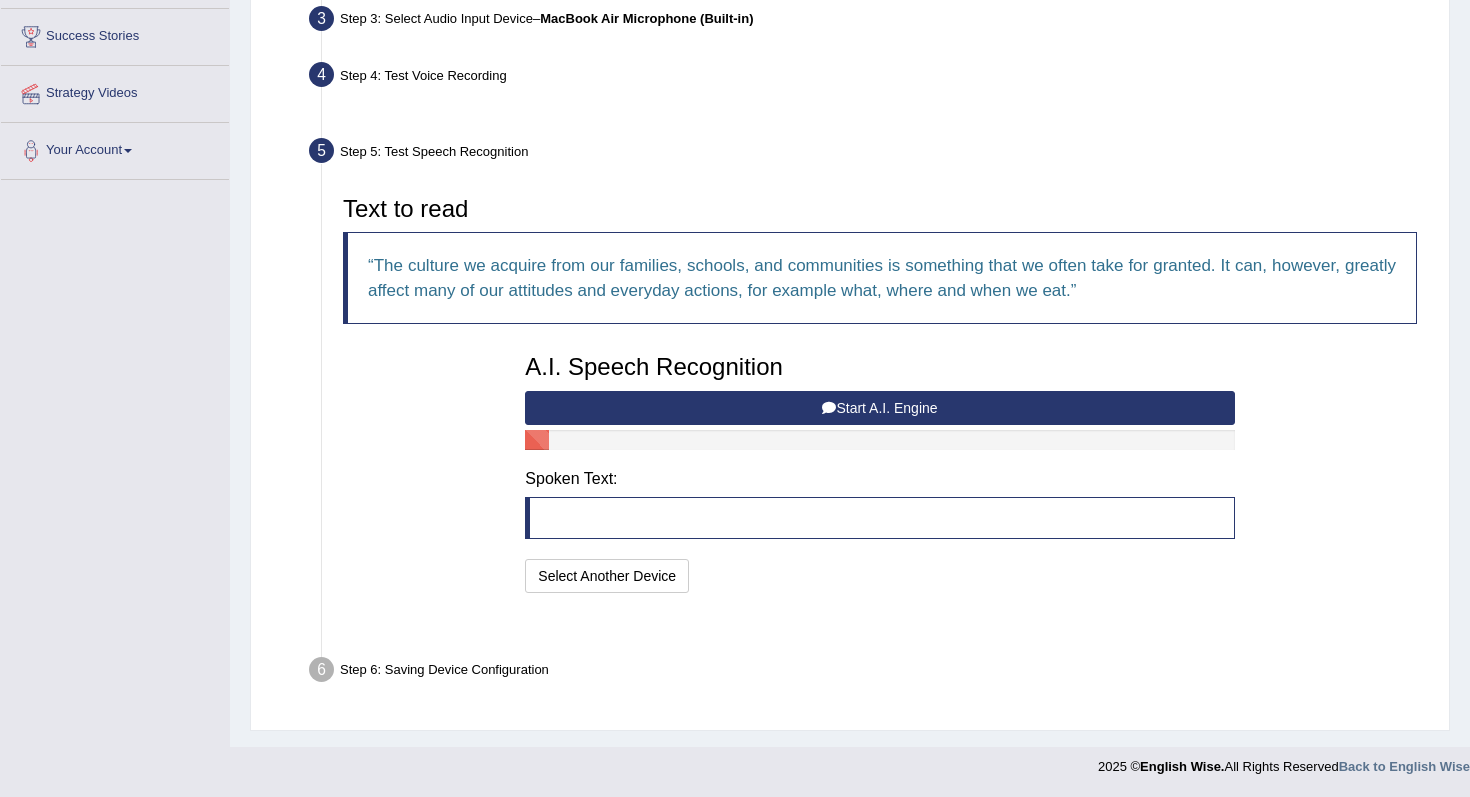 scroll, scrollTop: 268, scrollLeft: 0, axis: vertical 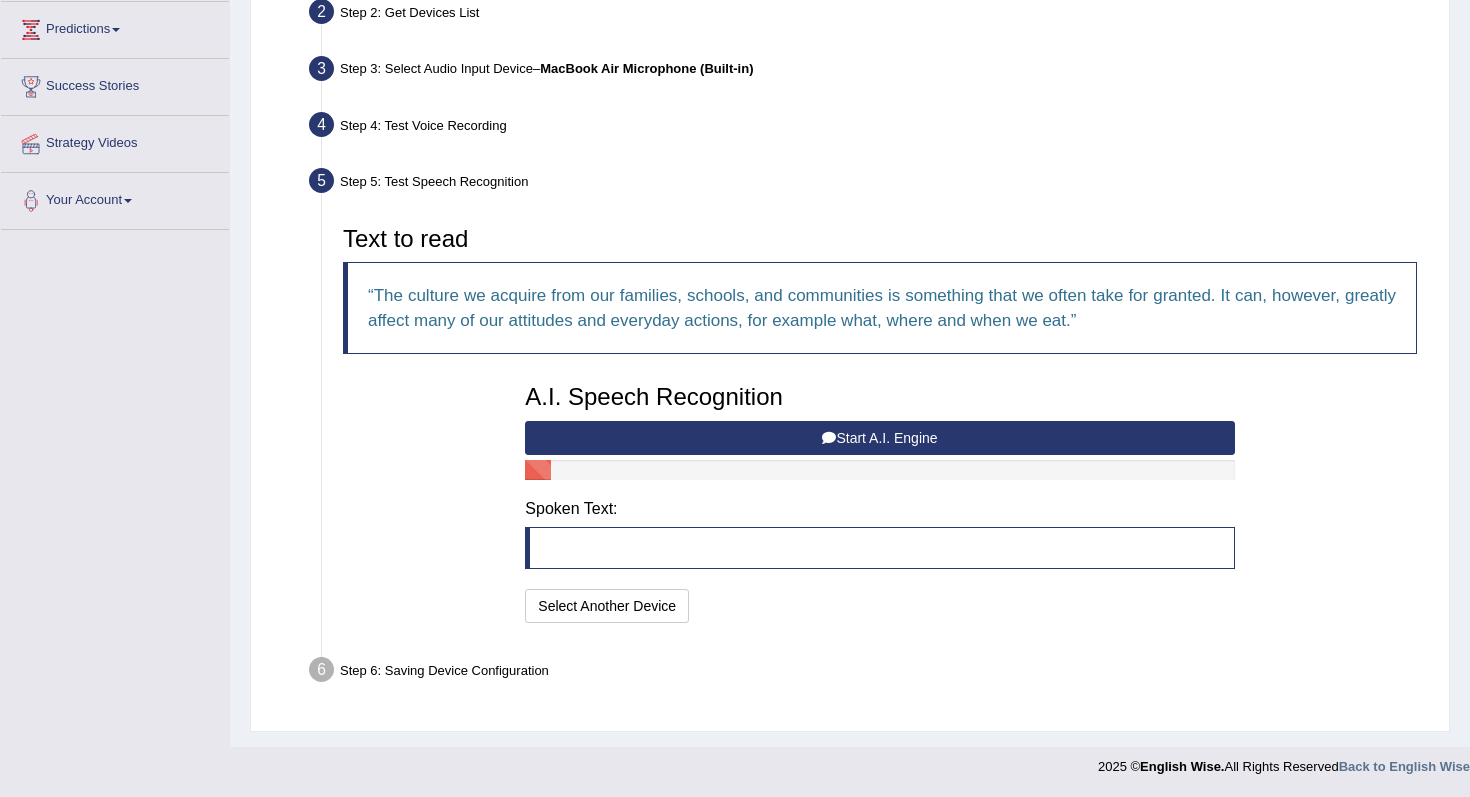 click on "Start A.I. Engine" at bounding box center [879, 438] 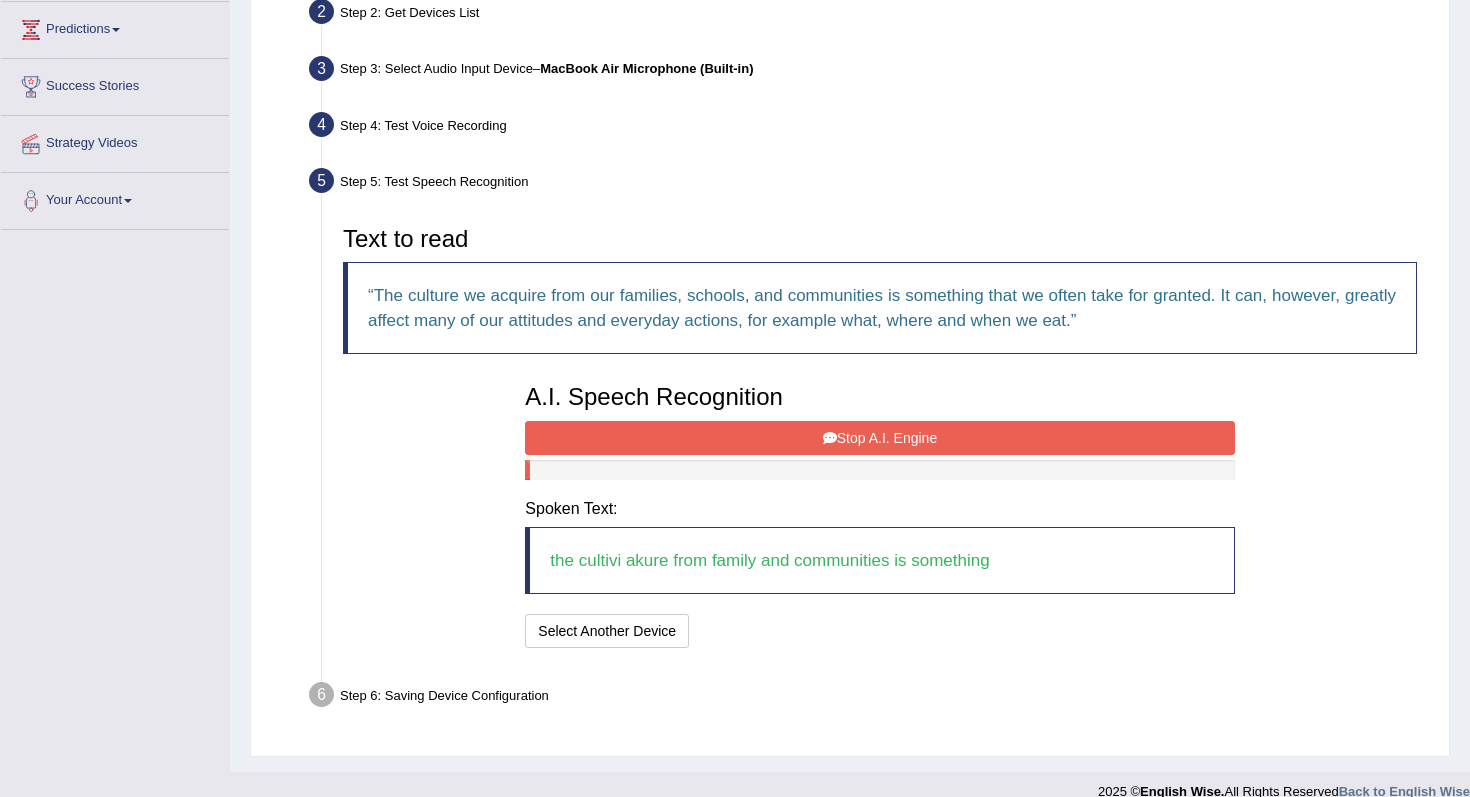 click on "Stop A.I. Engine" at bounding box center (879, 438) 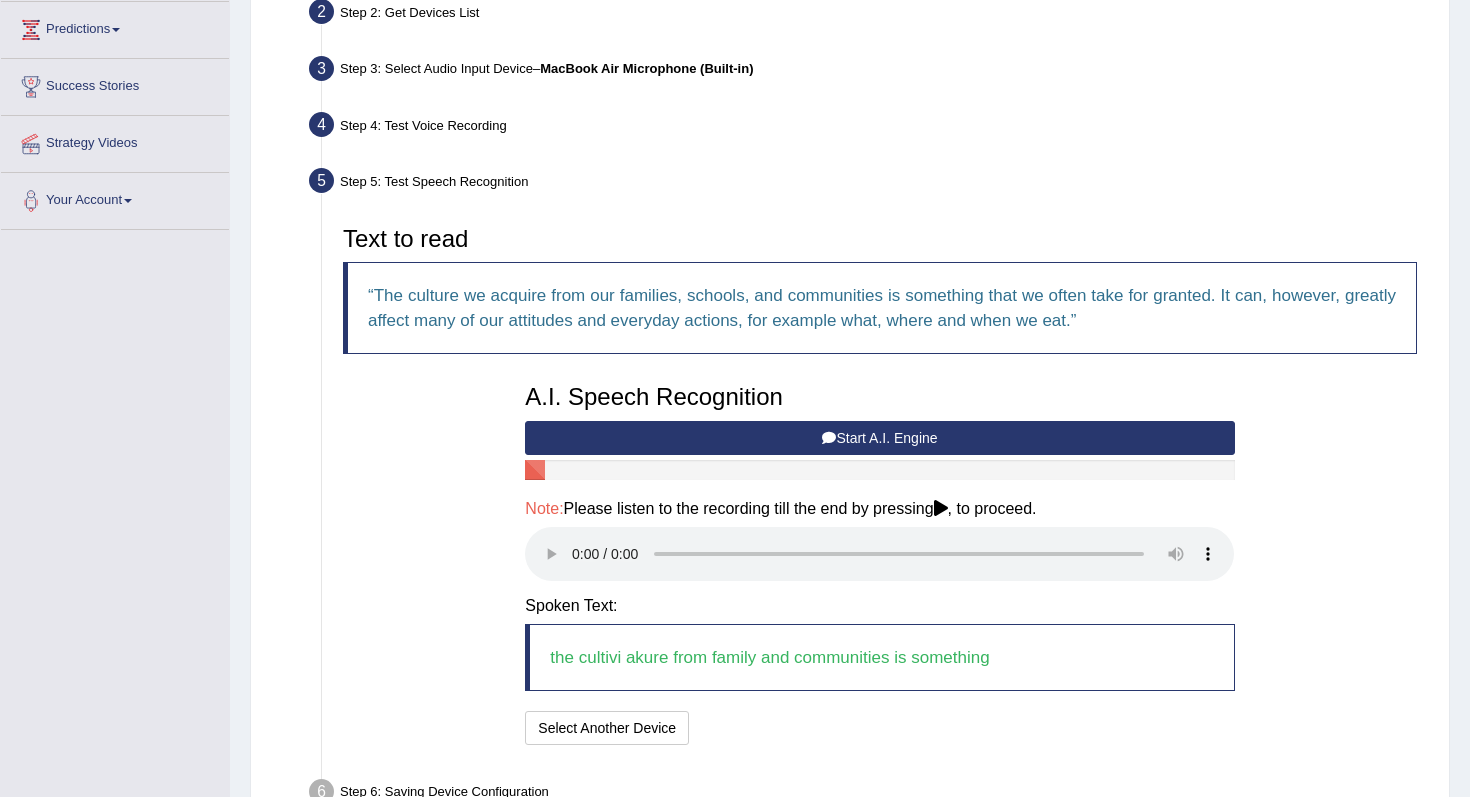 scroll, scrollTop: 389, scrollLeft: 0, axis: vertical 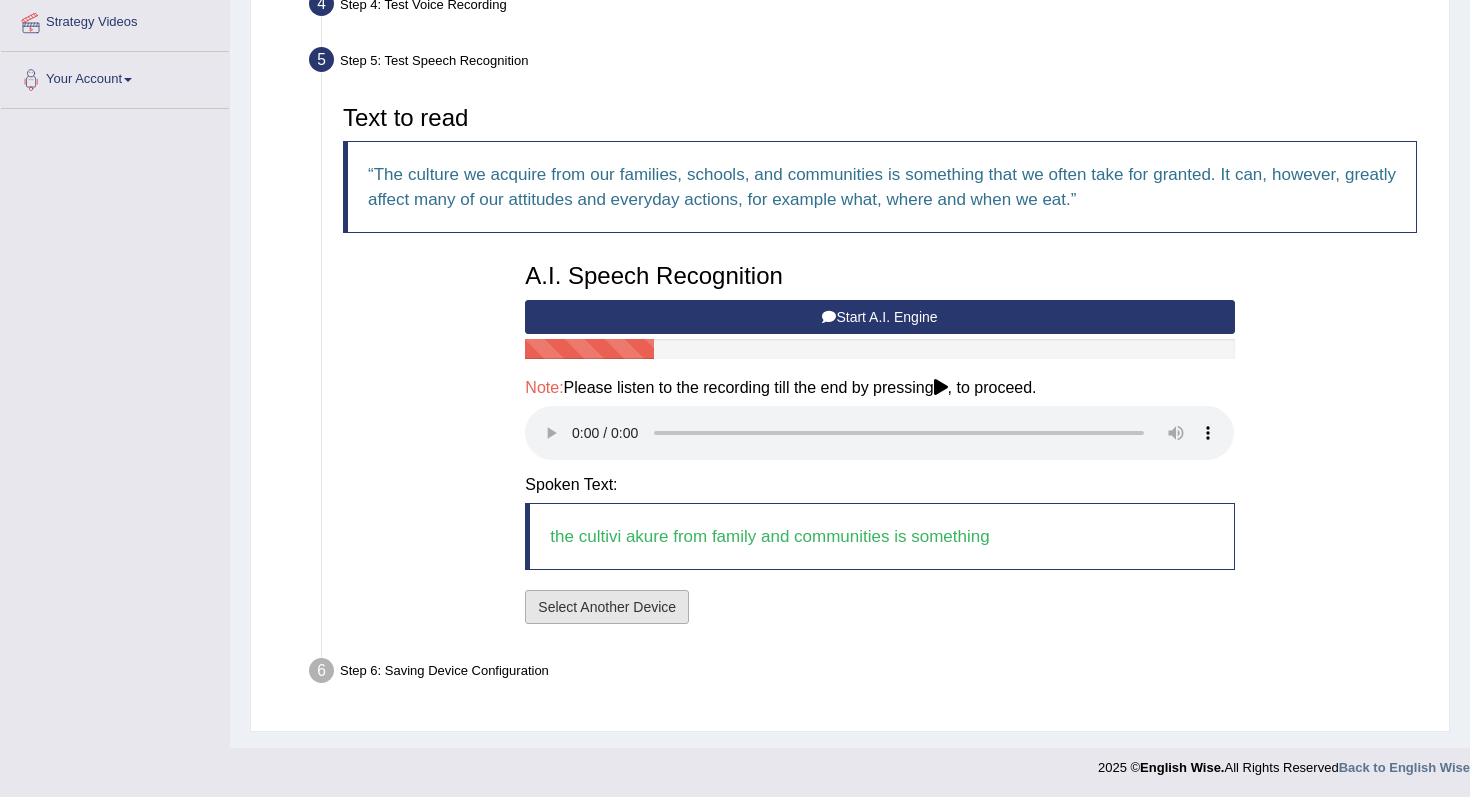 click on "Select Another Device" at bounding box center (607, 607) 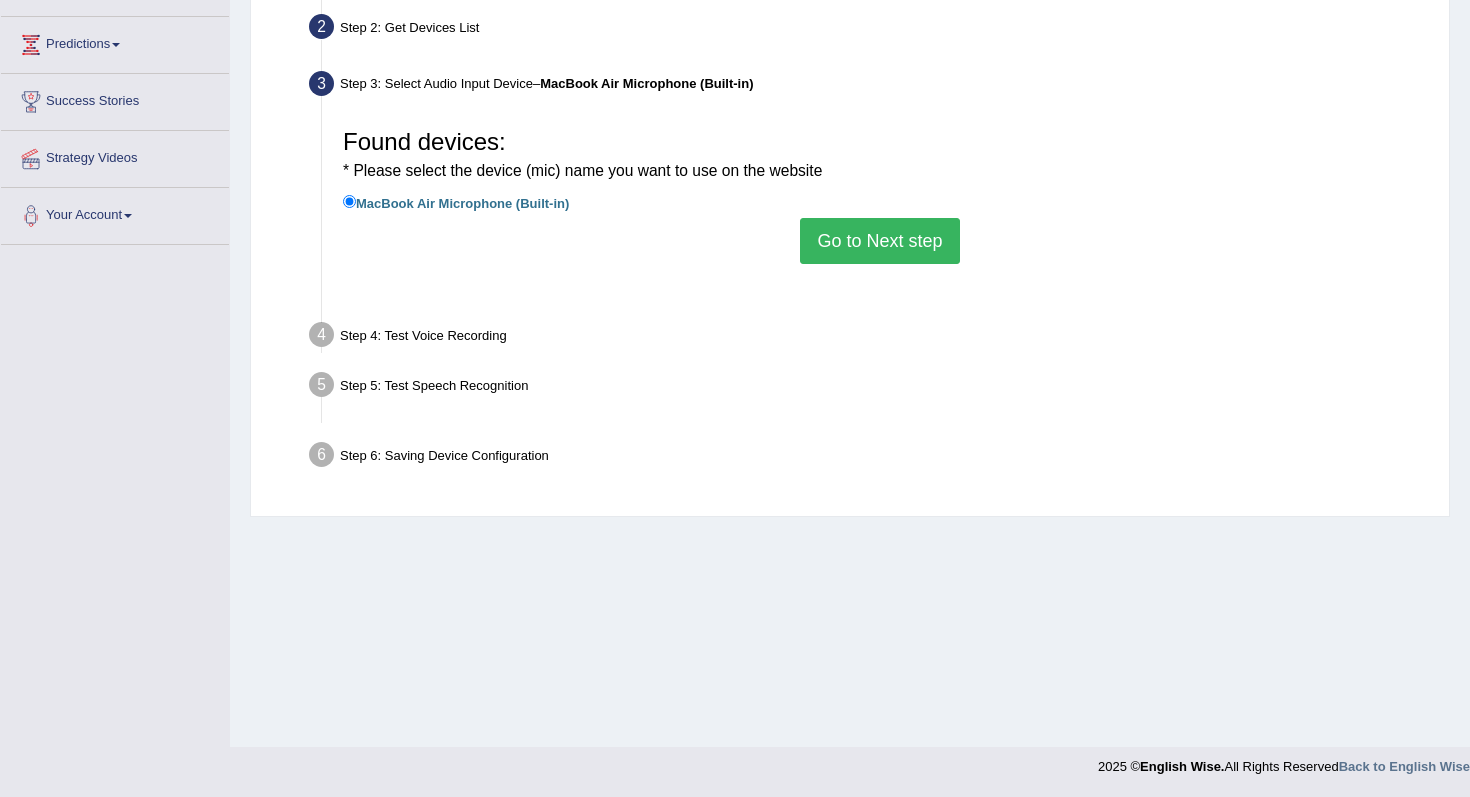 scroll, scrollTop: 253, scrollLeft: 0, axis: vertical 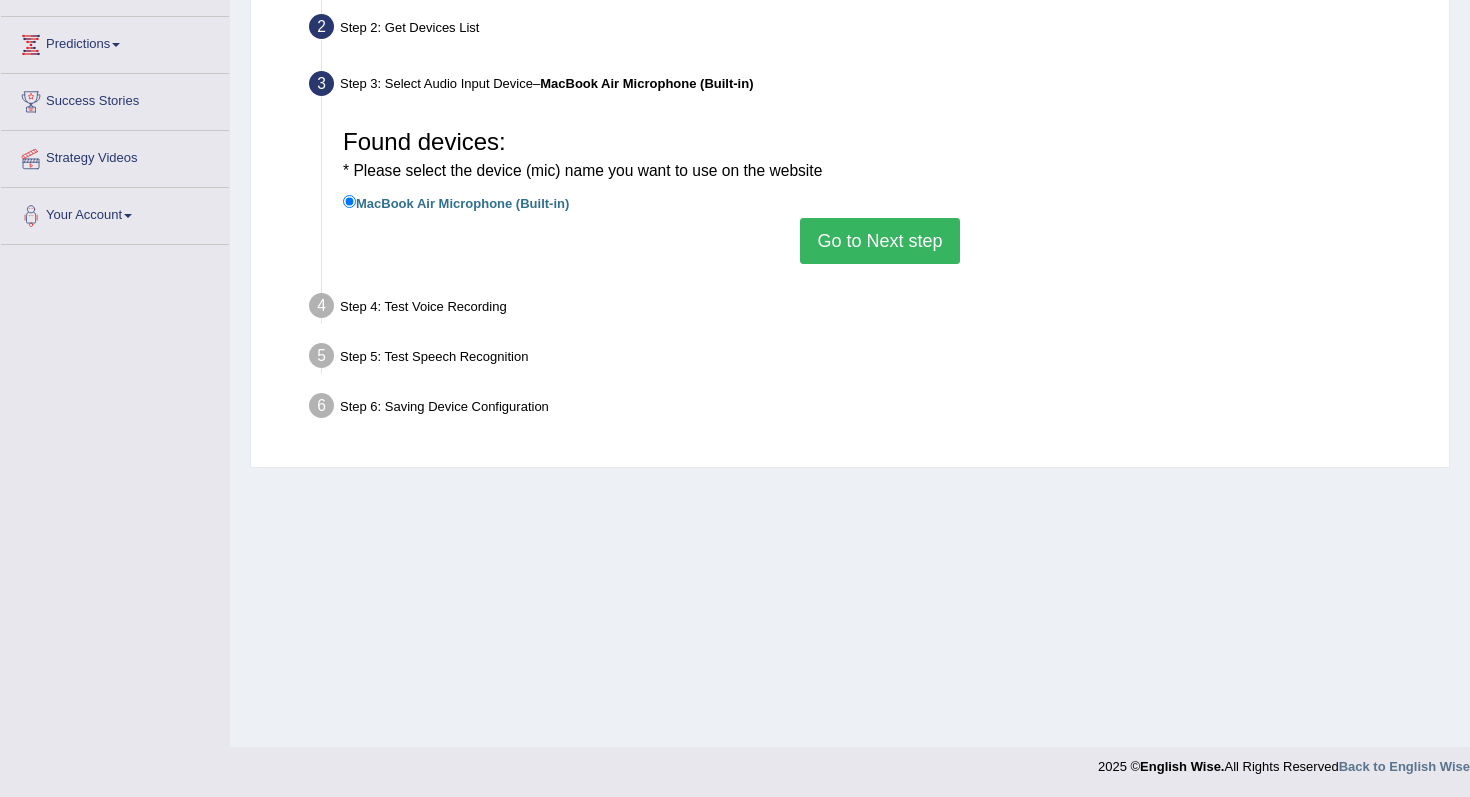 click on "Go to Next step" at bounding box center (879, 241) 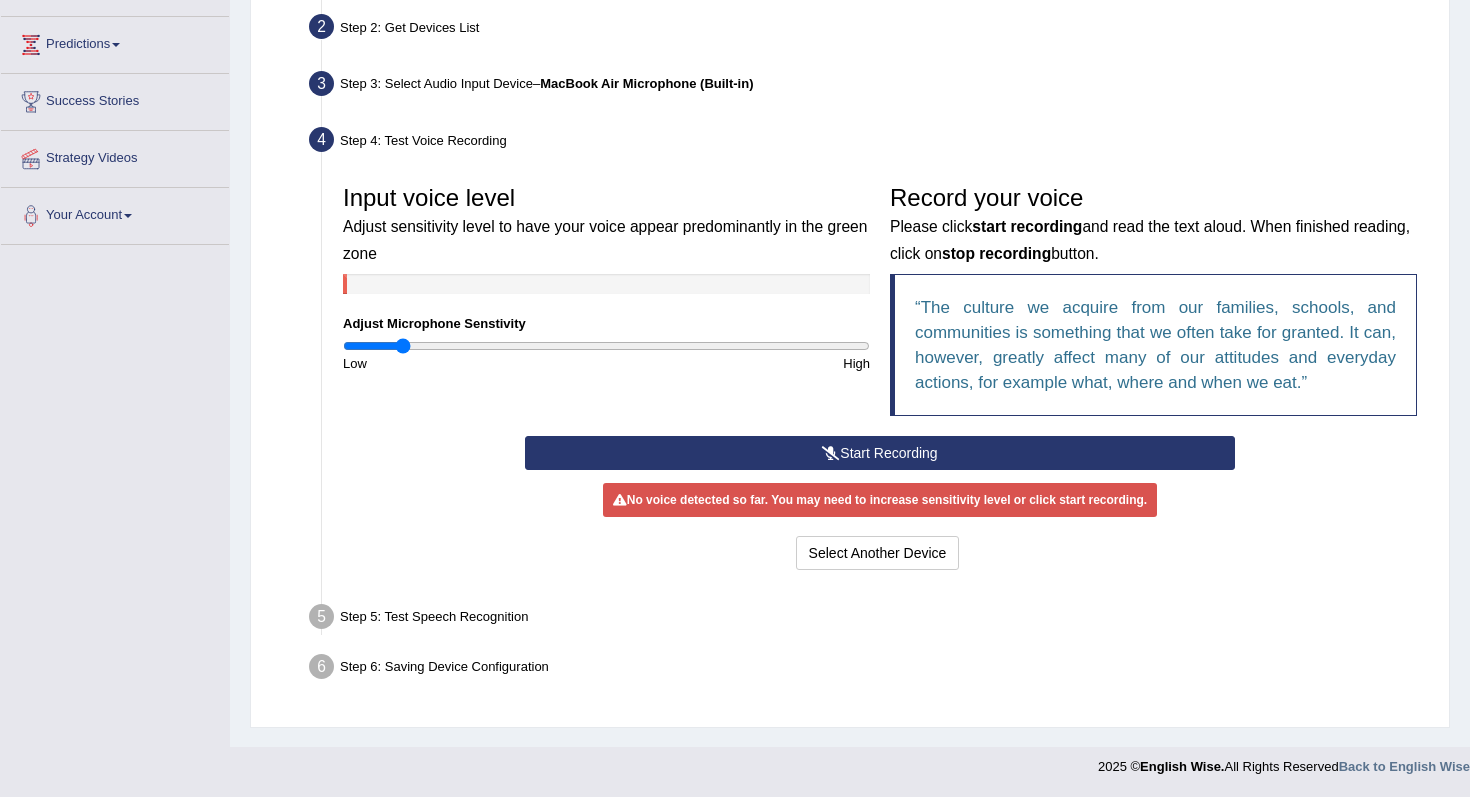 drag, startPoint x: 525, startPoint y: 343, endPoint x: 404, endPoint y: 346, distance: 121.037186 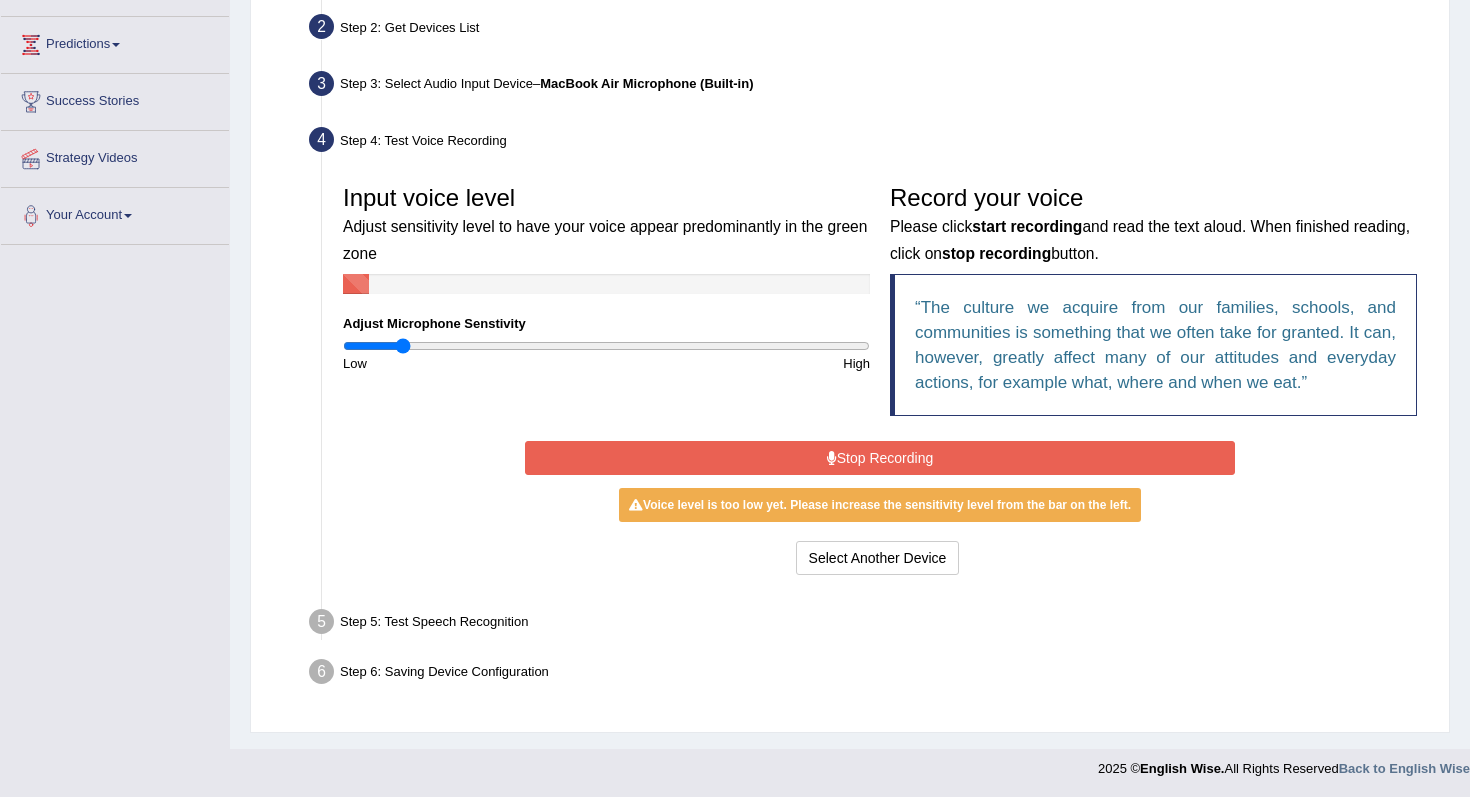 click on "Stop Recording" at bounding box center [879, 458] 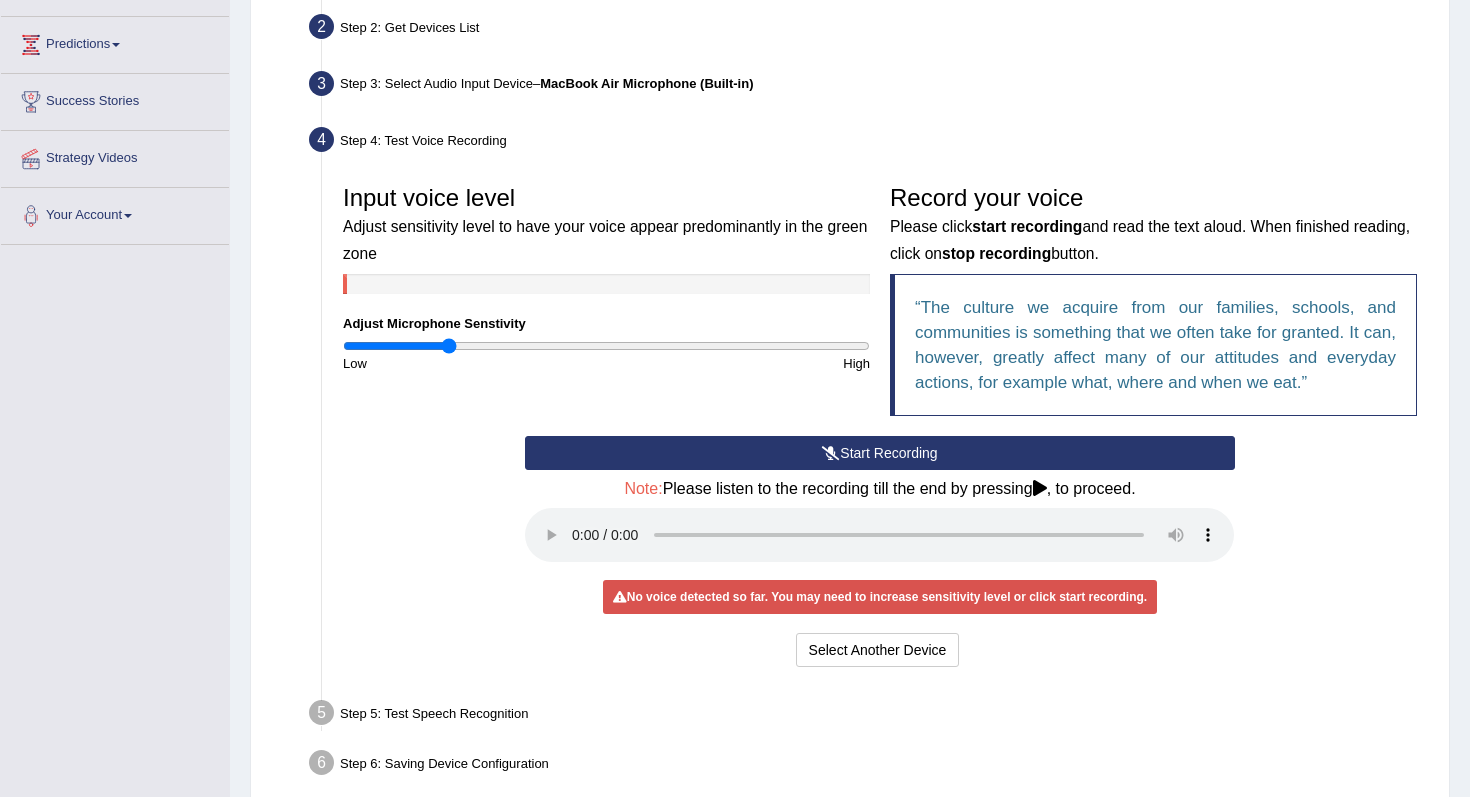 drag, startPoint x: 395, startPoint y: 340, endPoint x: 442, endPoint y: 344, distance: 47.169907 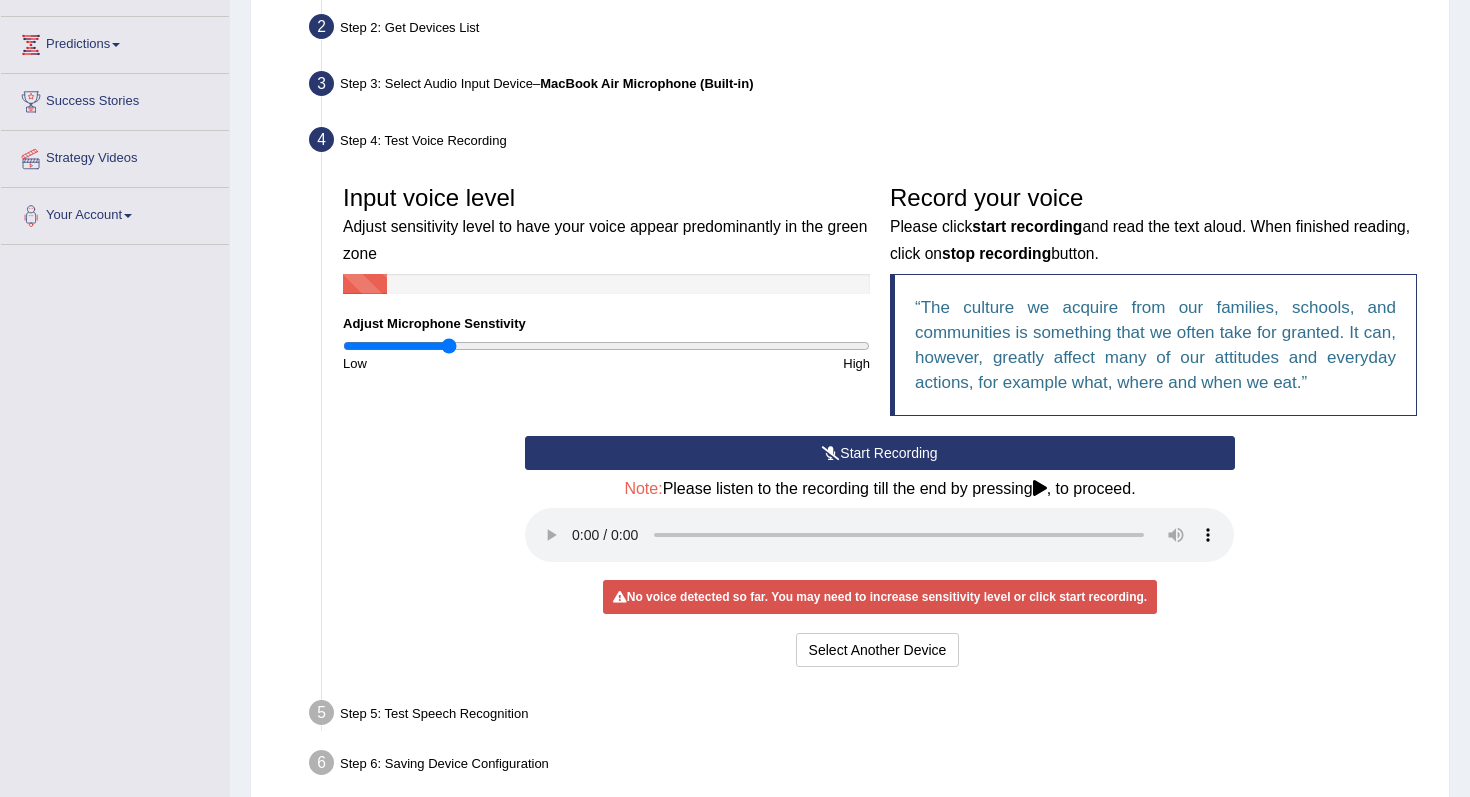 click on "Start Recording" at bounding box center (879, 453) 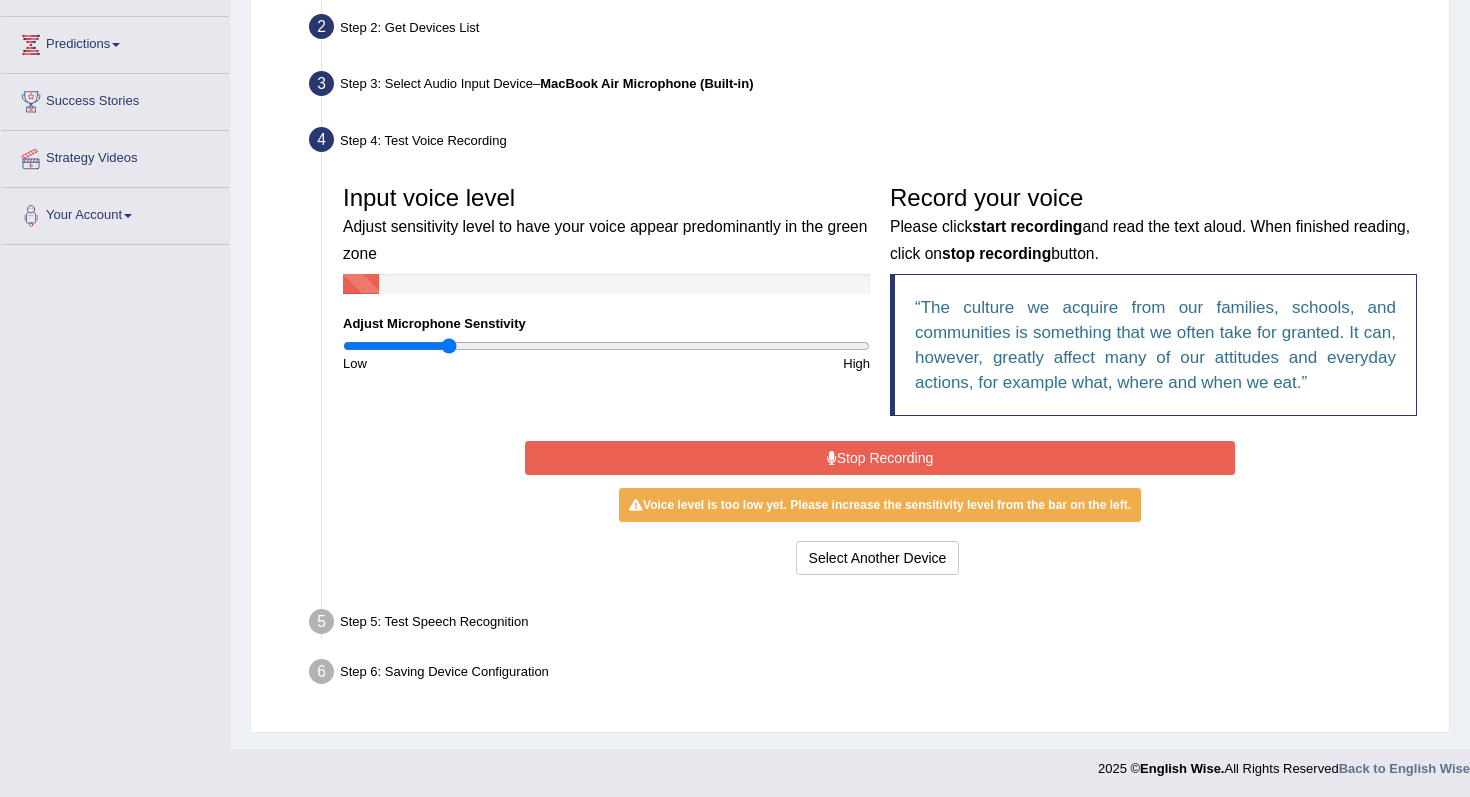 click on "Stop Recording" at bounding box center [879, 458] 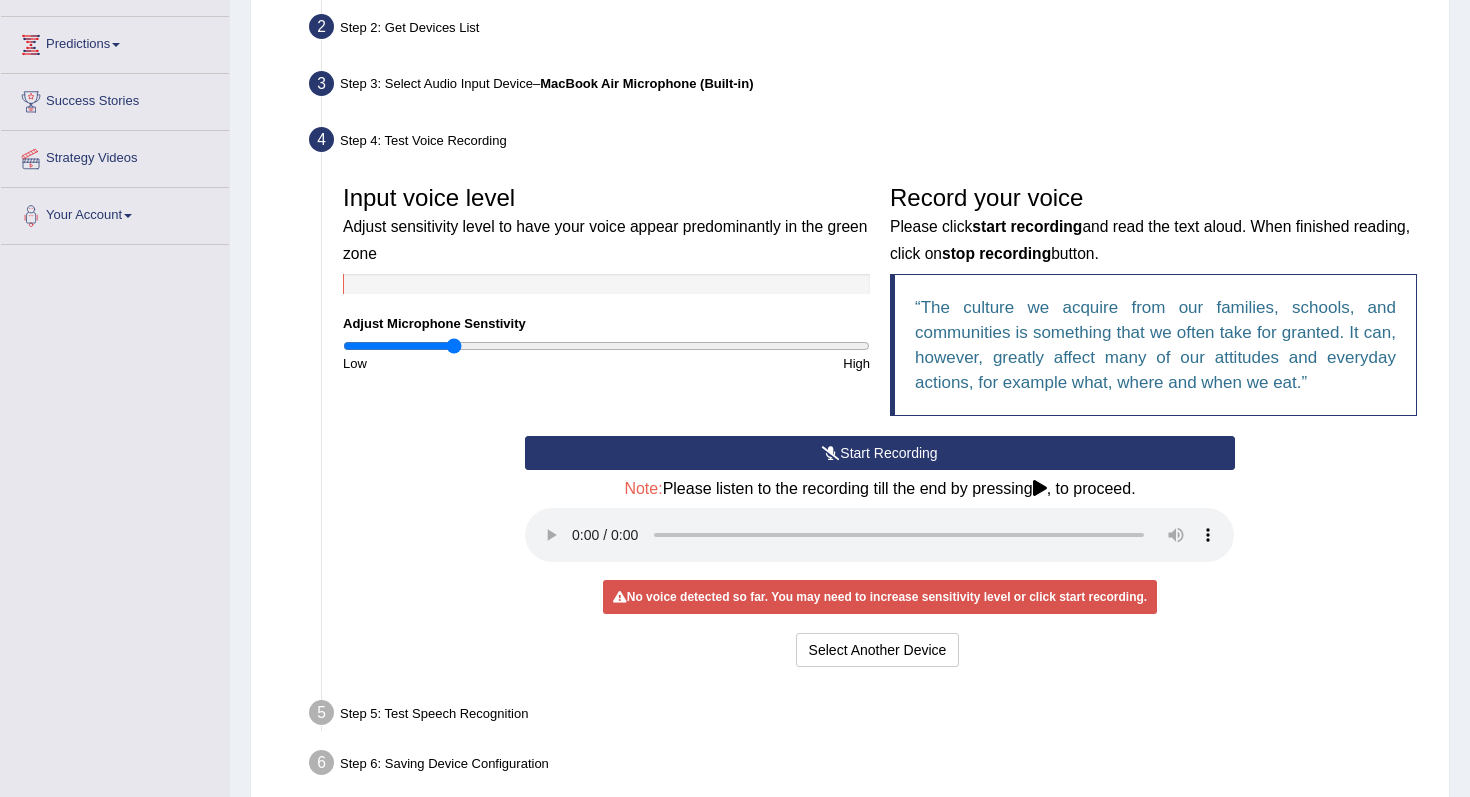 drag, startPoint x: 453, startPoint y: 348, endPoint x: 446, endPoint y: 337, distance: 13.038404 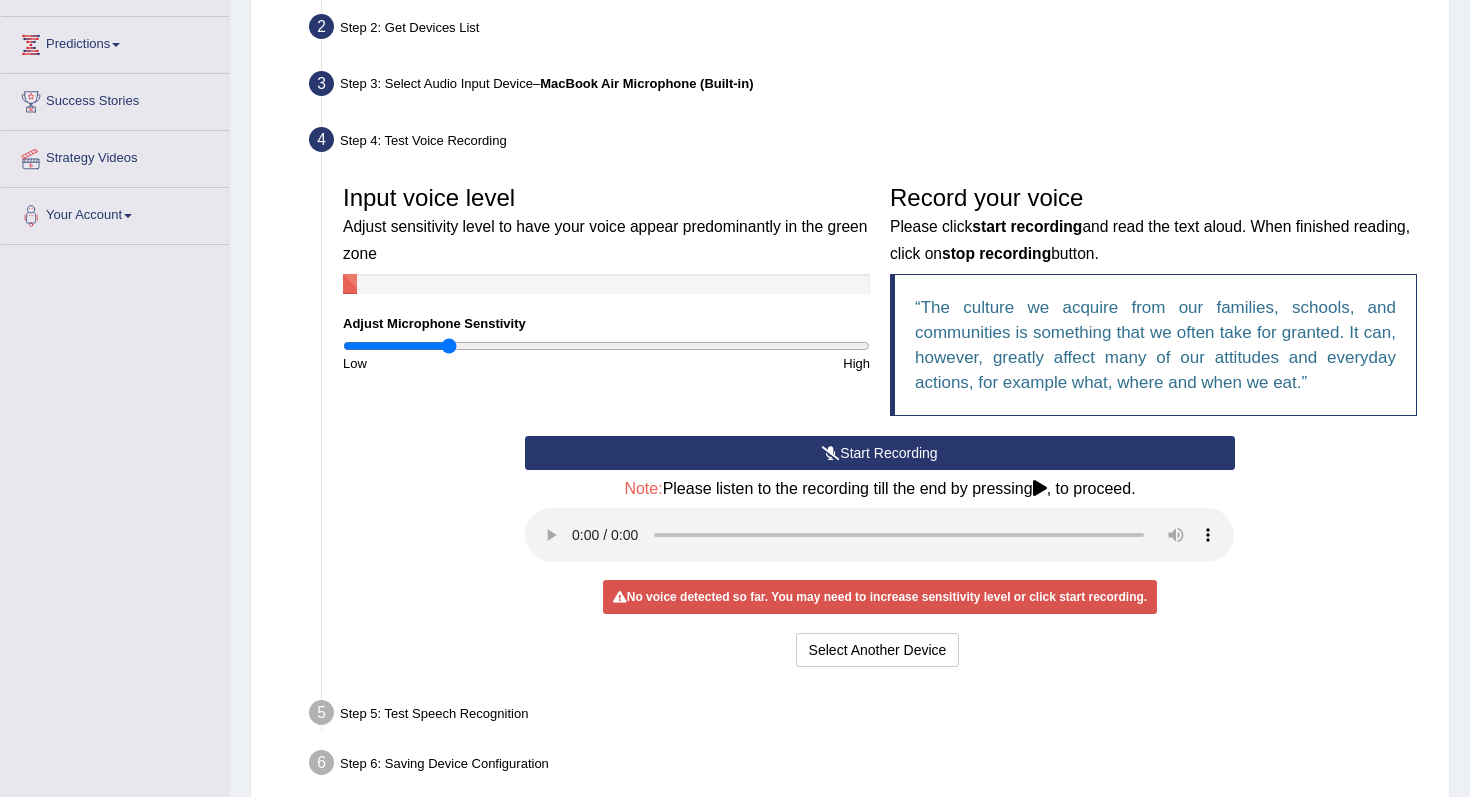 click on "Start Recording" at bounding box center [879, 453] 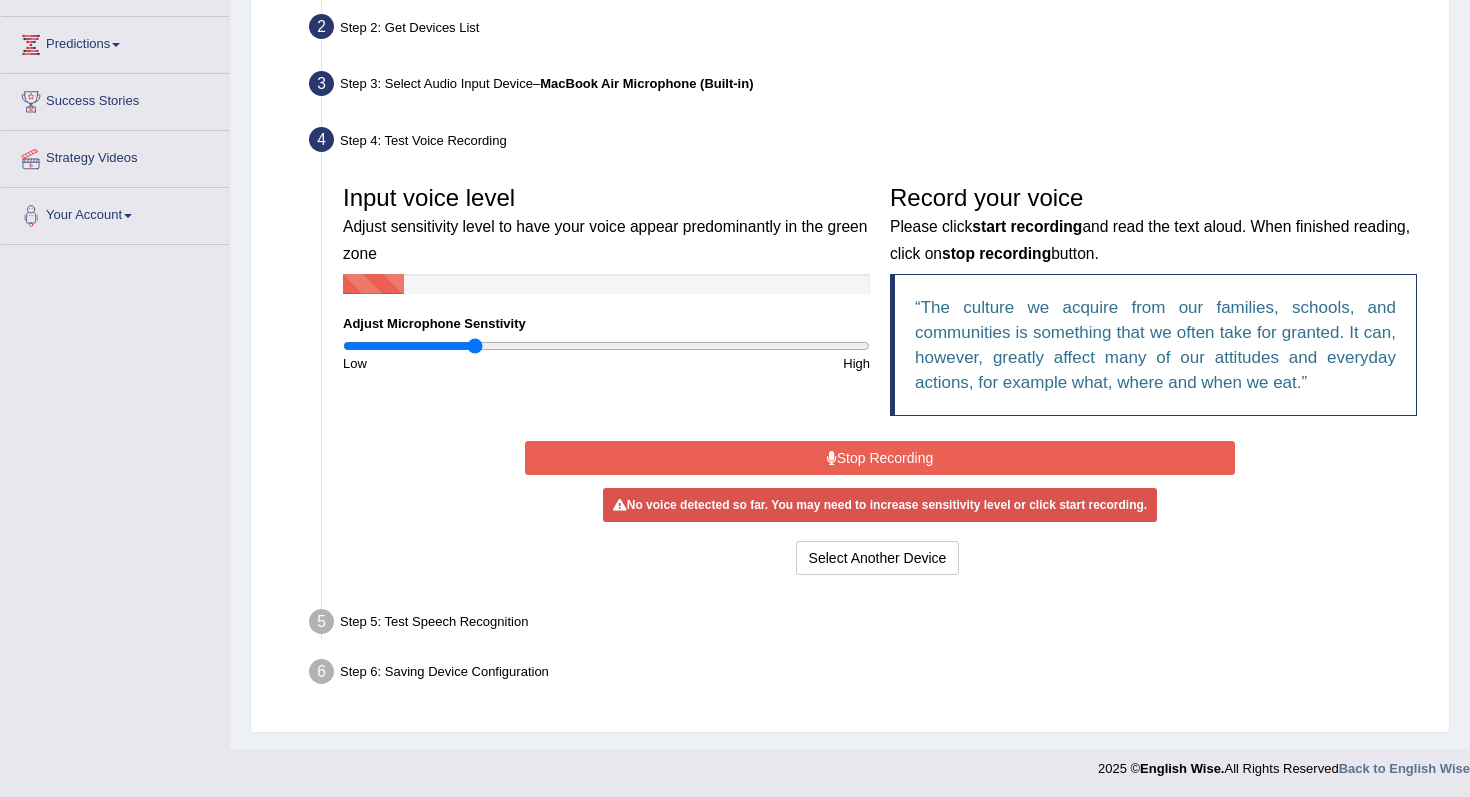 drag, startPoint x: 459, startPoint y: 349, endPoint x: 473, endPoint y: 347, distance: 14.142136 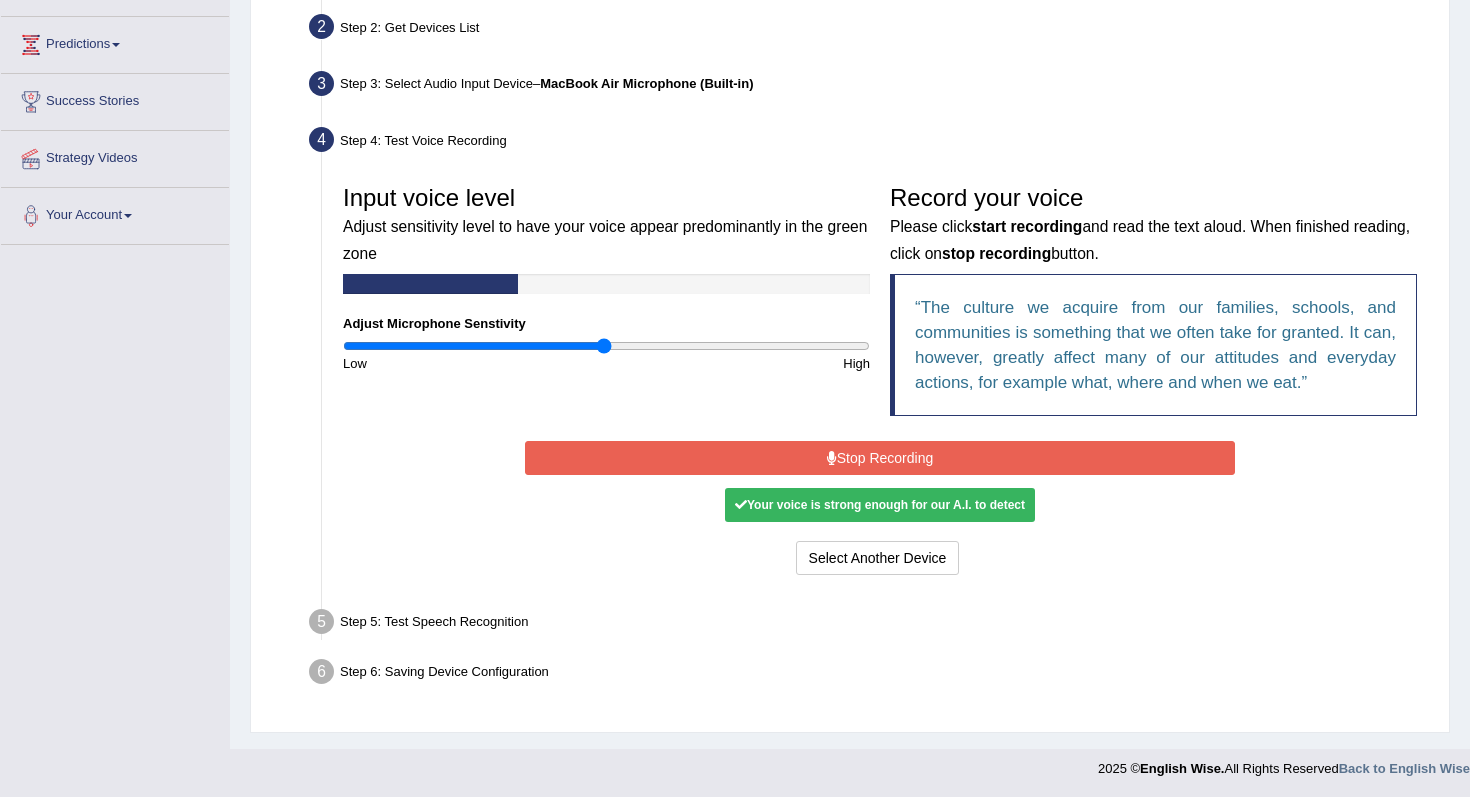 drag, startPoint x: 473, startPoint y: 347, endPoint x: 602, endPoint y: 345, distance: 129.0155 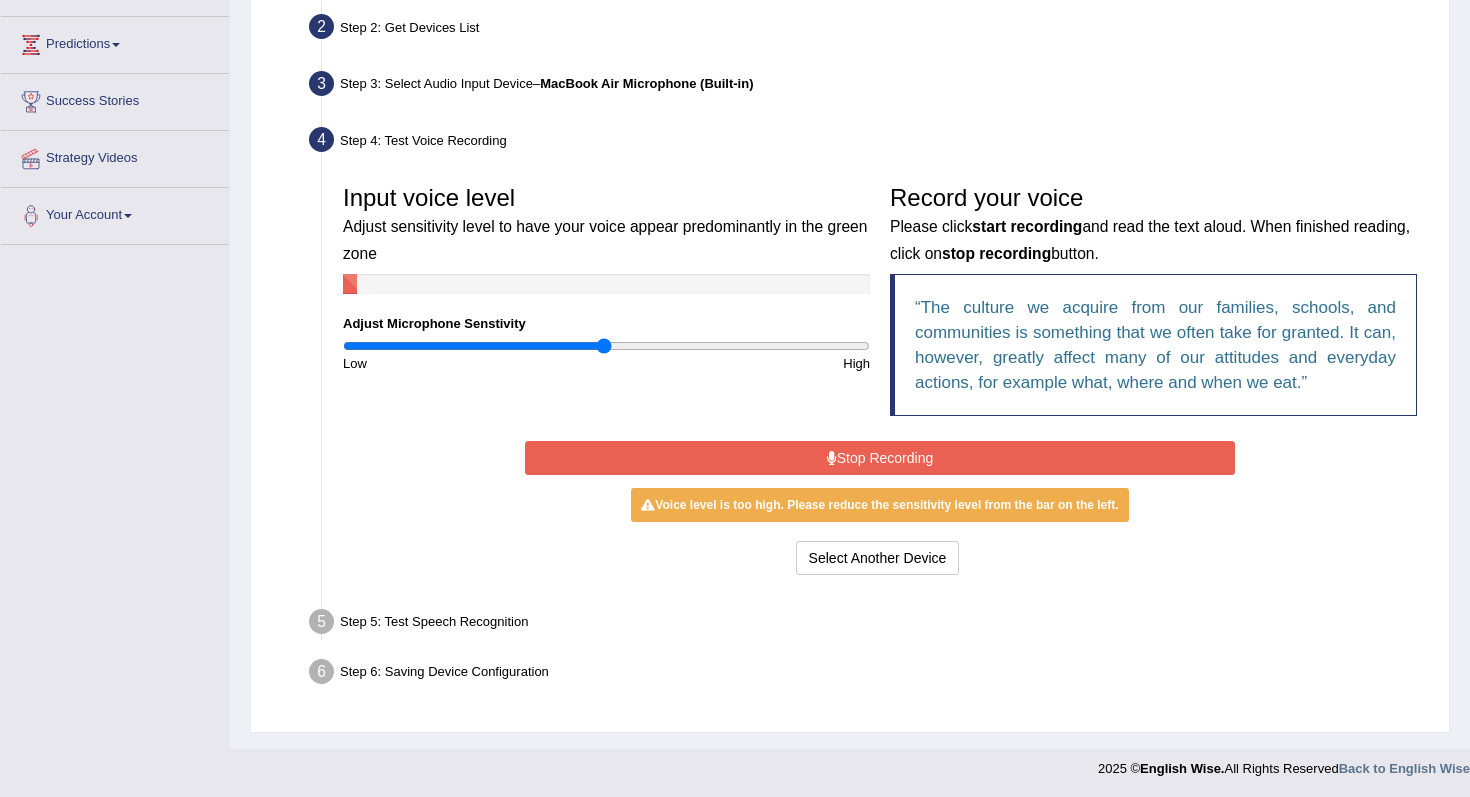 click on "Stop Recording" at bounding box center [879, 458] 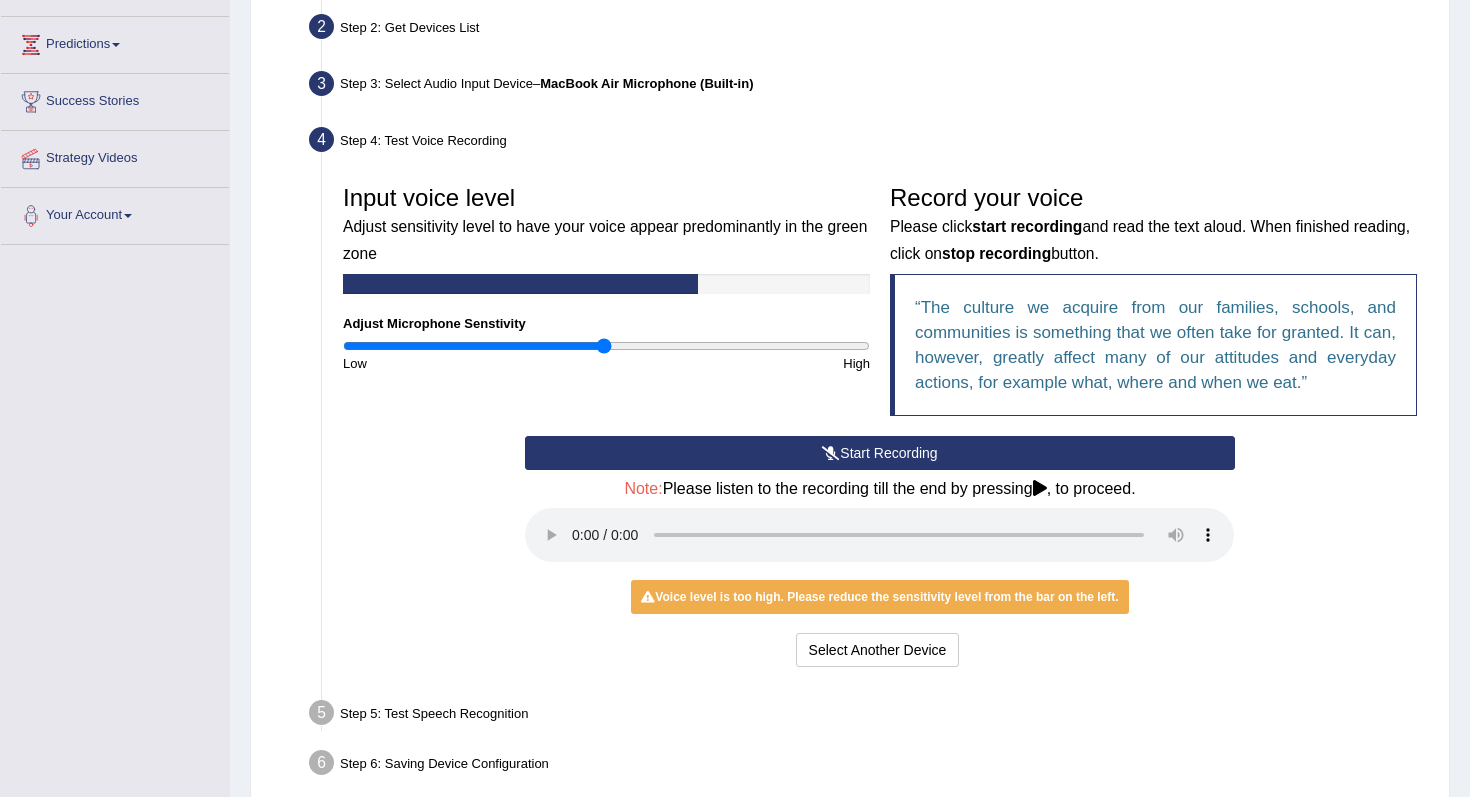 scroll, scrollTop: 293, scrollLeft: 0, axis: vertical 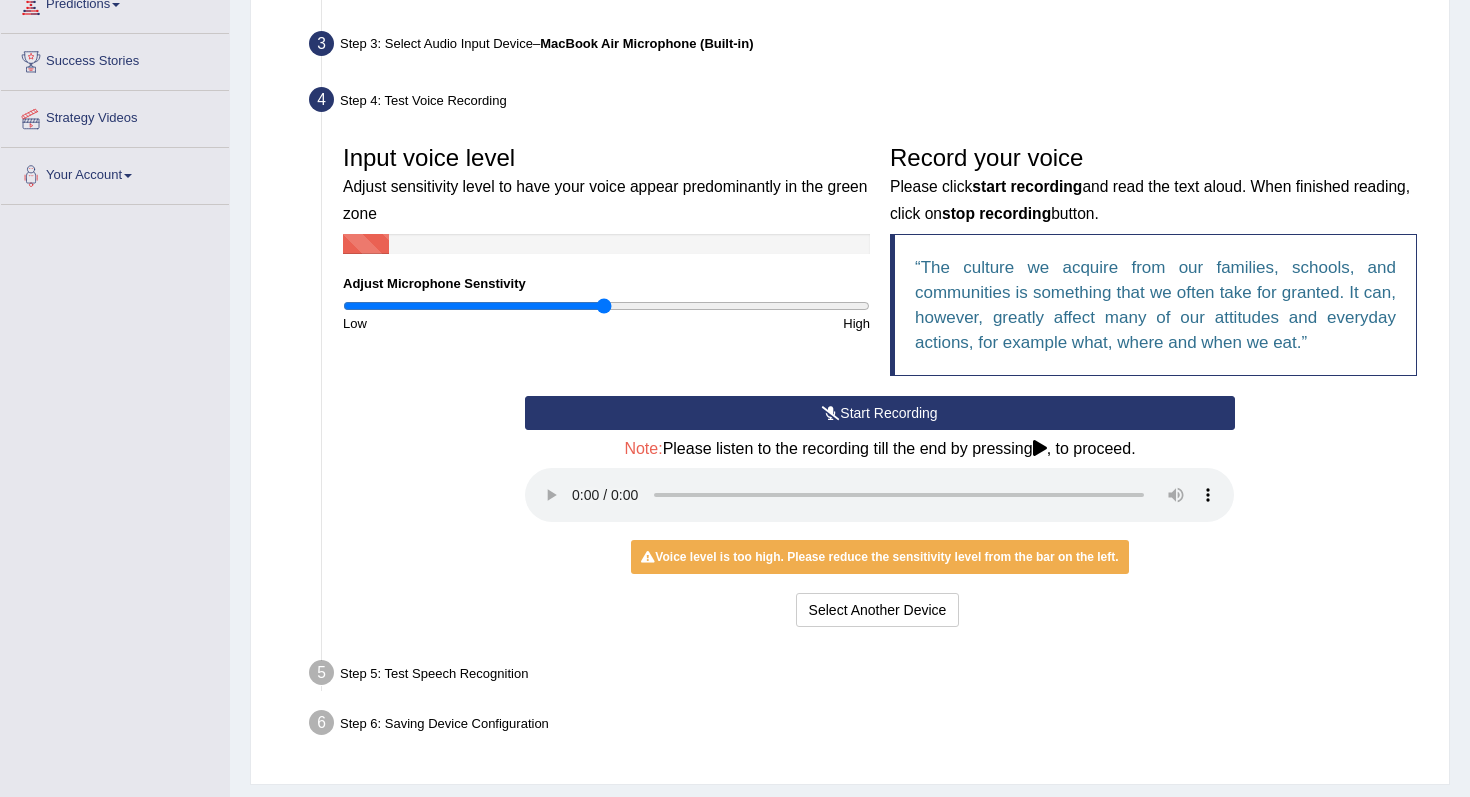 click on "Start Recording" at bounding box center [879, 413] 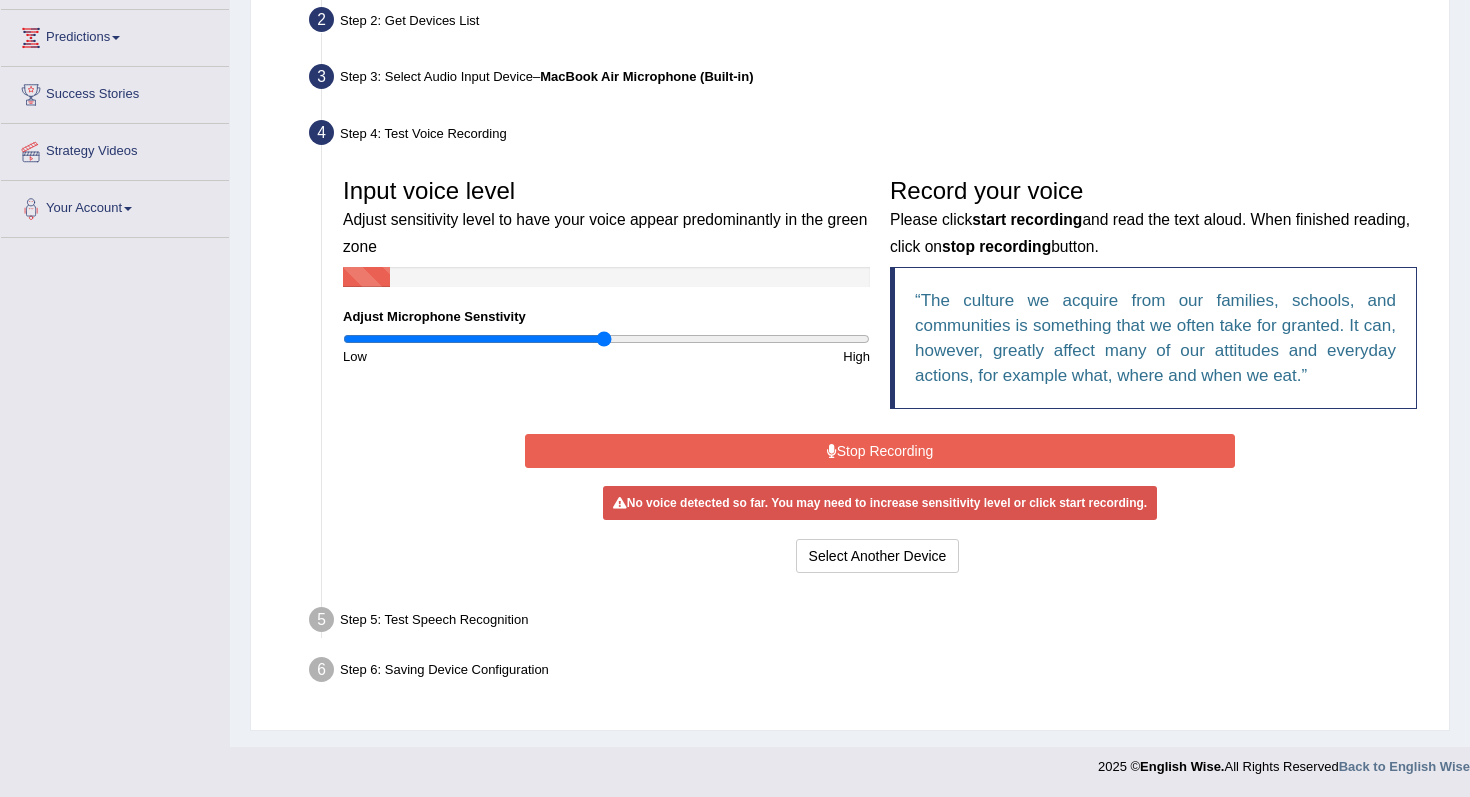 scroll, scrollTop: 254, scrollLeft: 0, axis: vertical 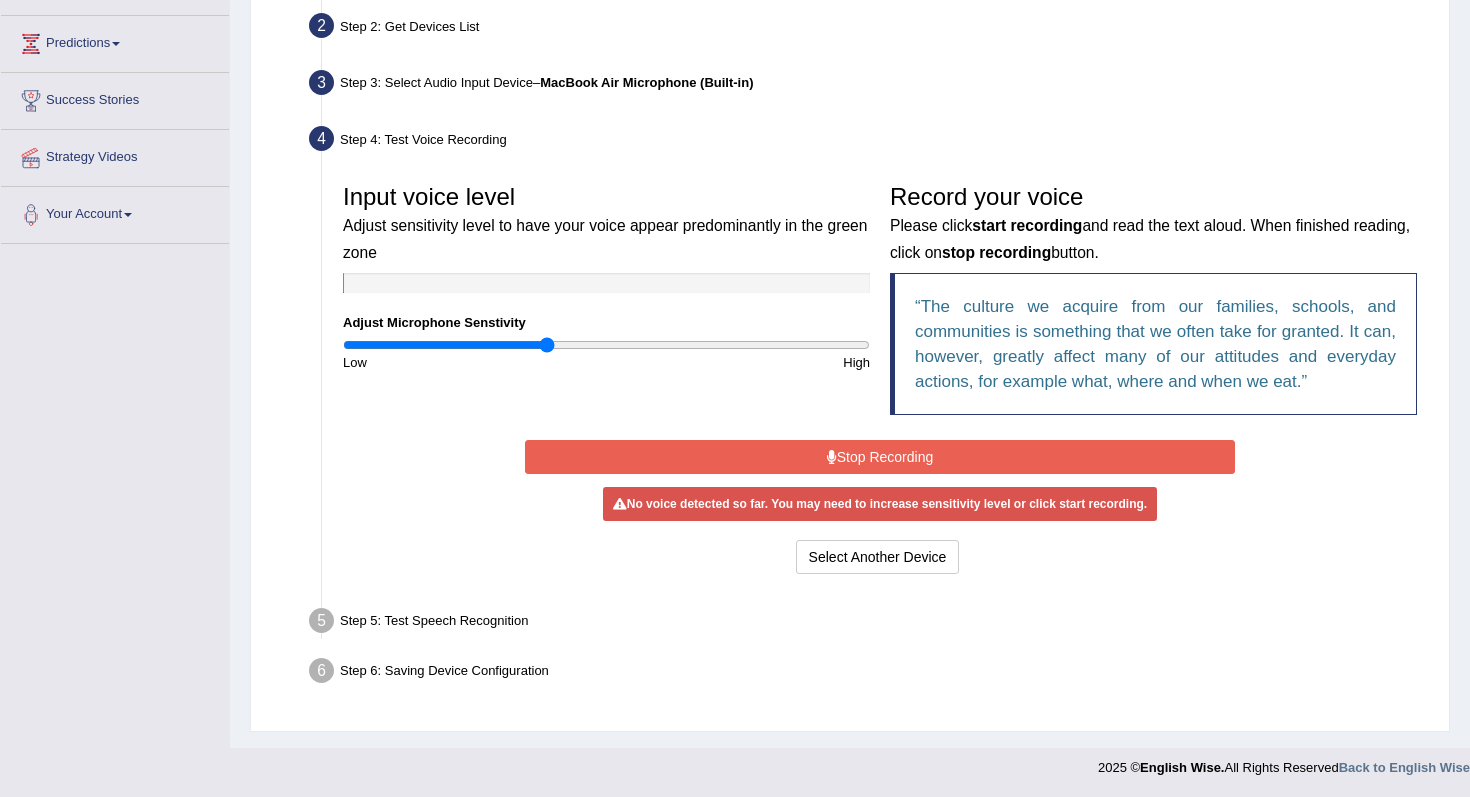 drag, startPoint x: 598, startPoint y: 347, endPoint x: 550, endPoint y: 375, distance: 55.569775 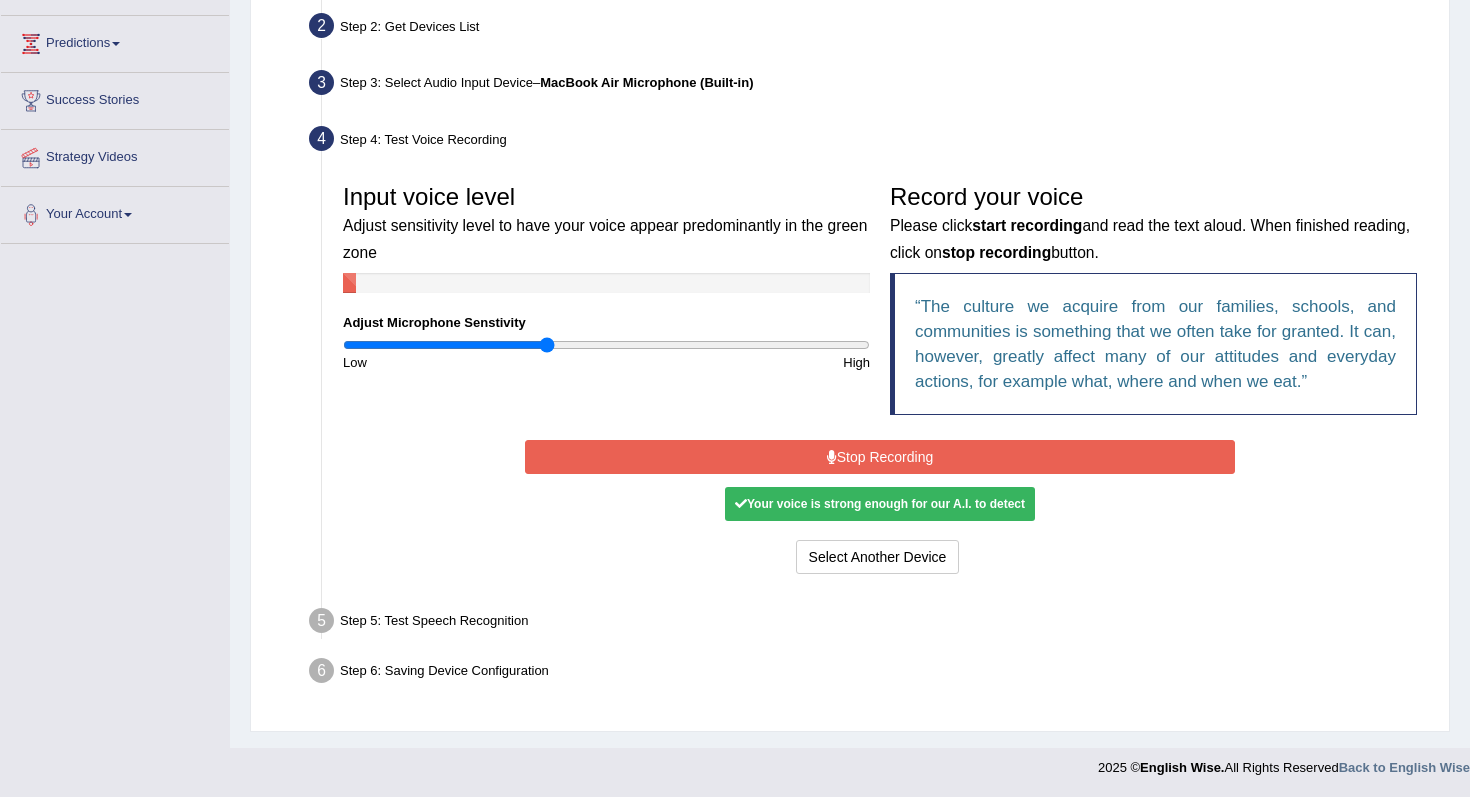 click on "Stop Recording" at bounding box center [879, 457] 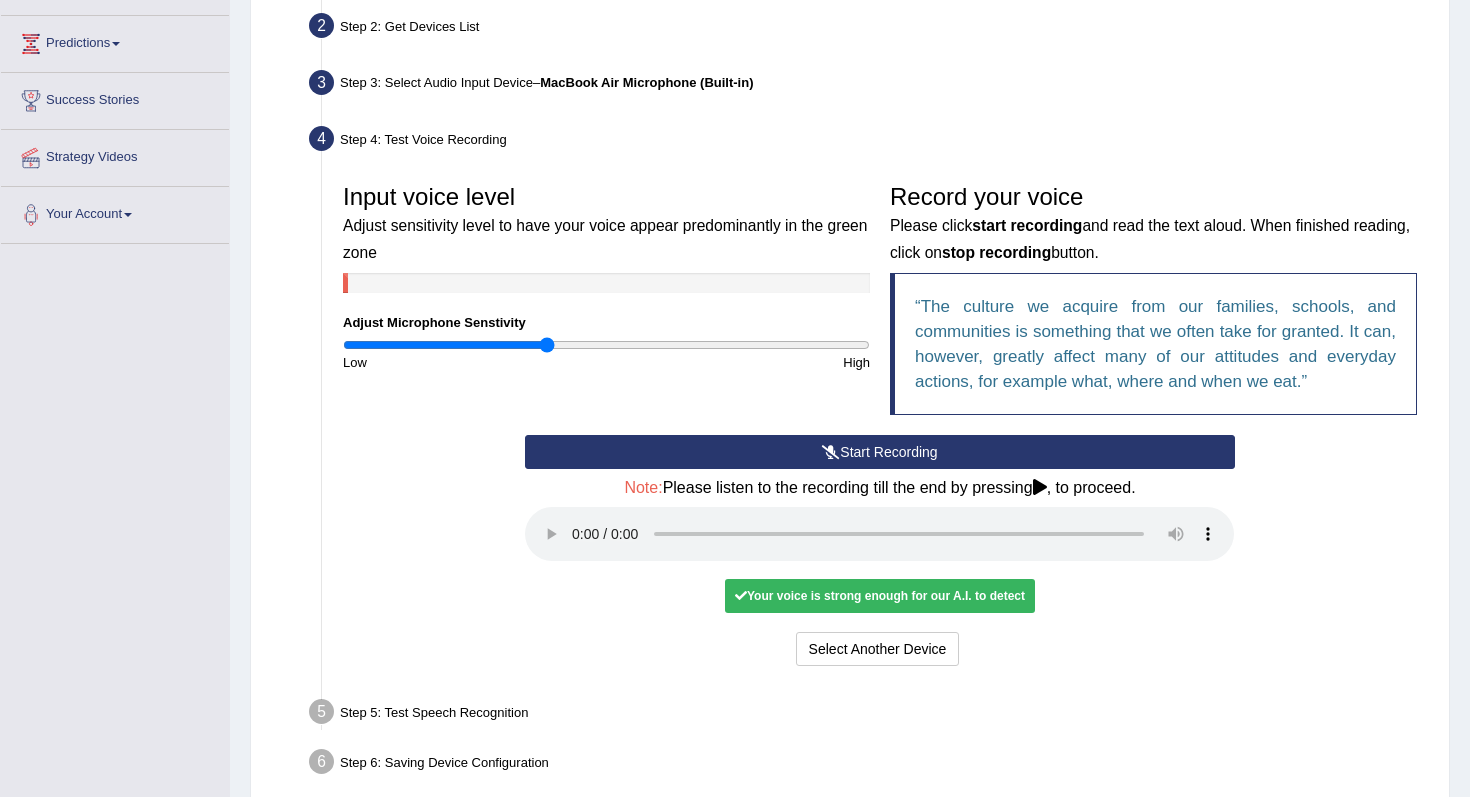 scroll, scrollTop: 346, scrollLeft: 0, axis: vertical 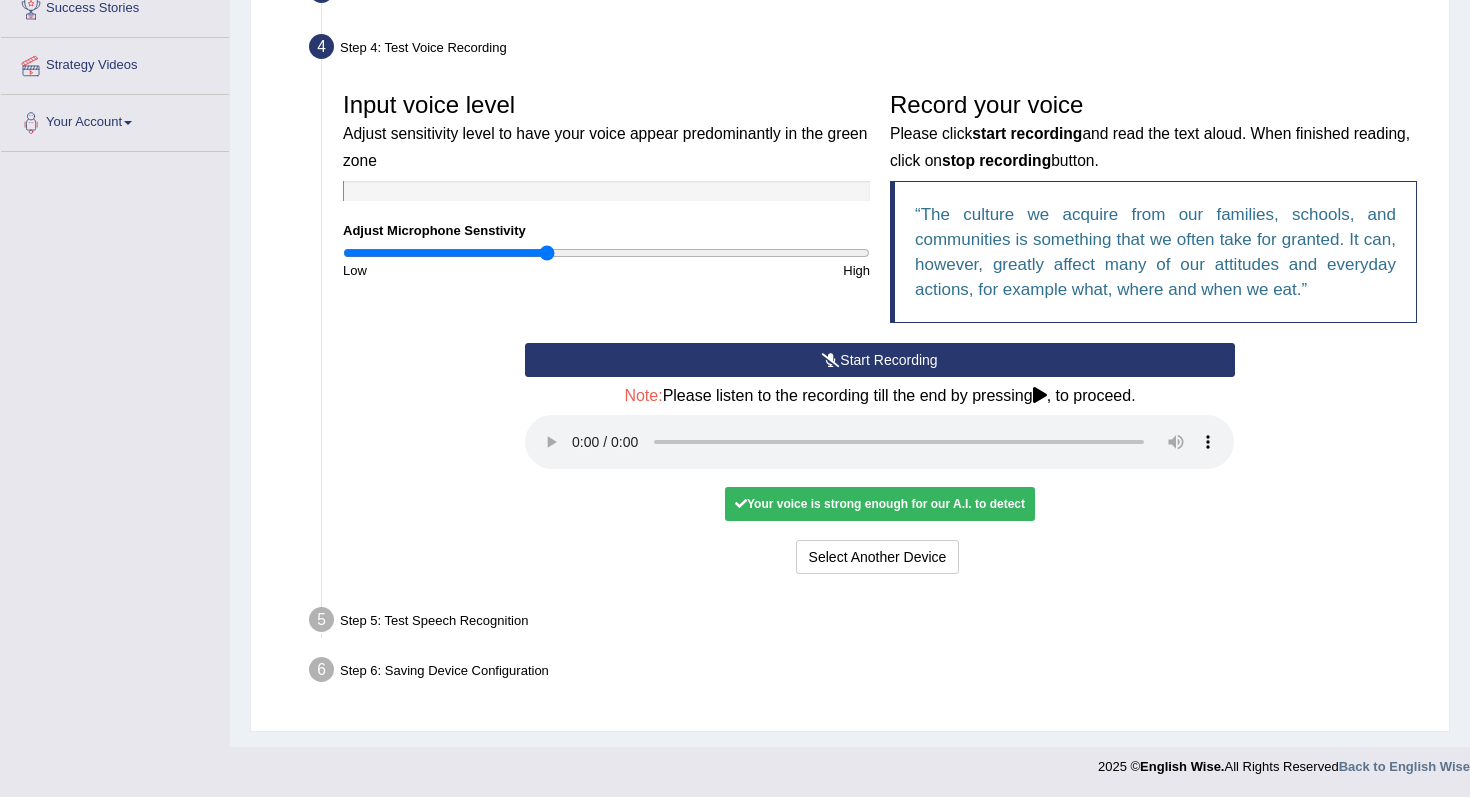 click on "Your voice is strong enough for our A.I. to detect" at bounding box center (880, 504) 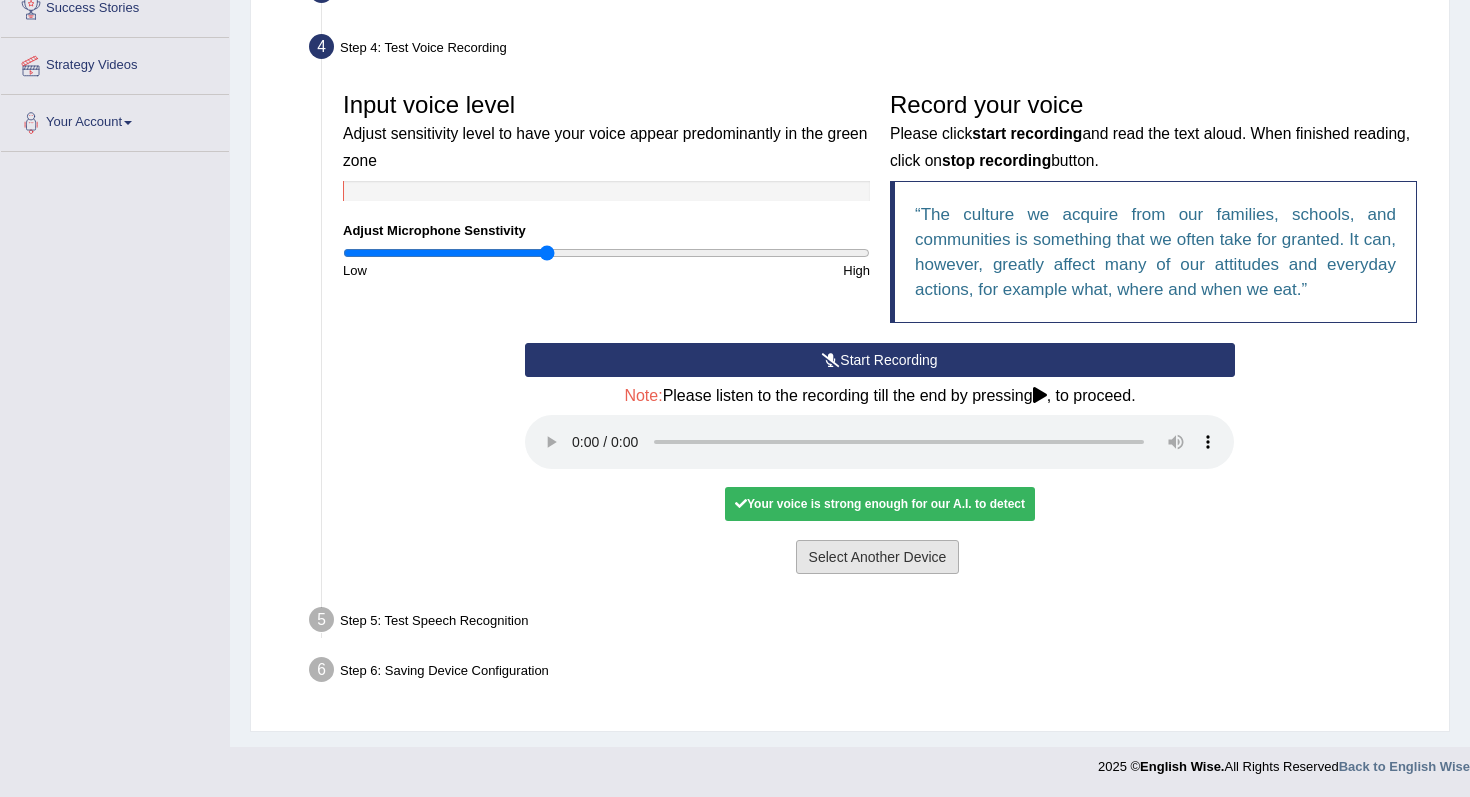 click on "Select Another Device" at bounding box center [878, 557] 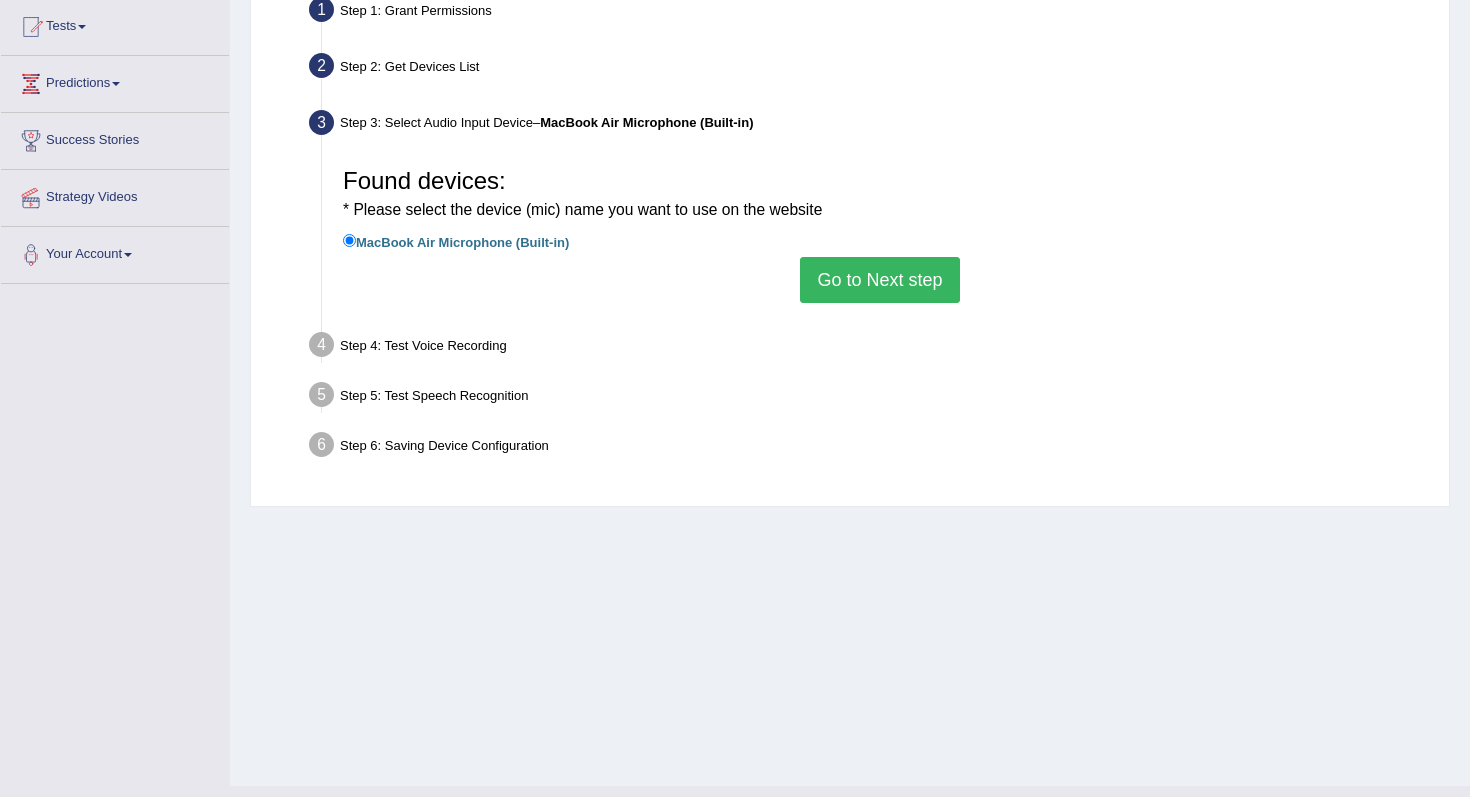 scroll, scrollTop: 202, scrollLeft: 0, axis: vertical 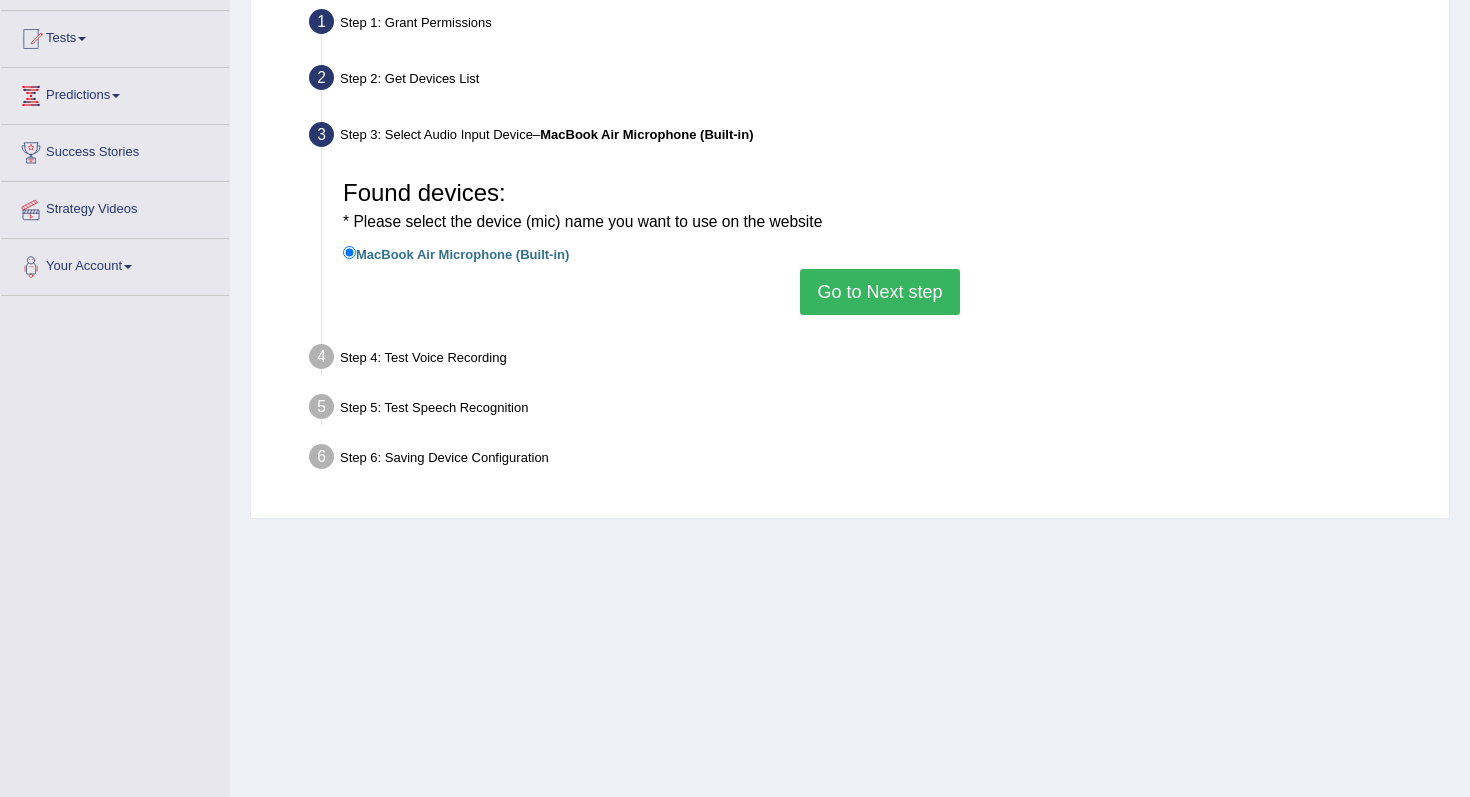 click on "Go to Next step" at bounding box center (879, 292) 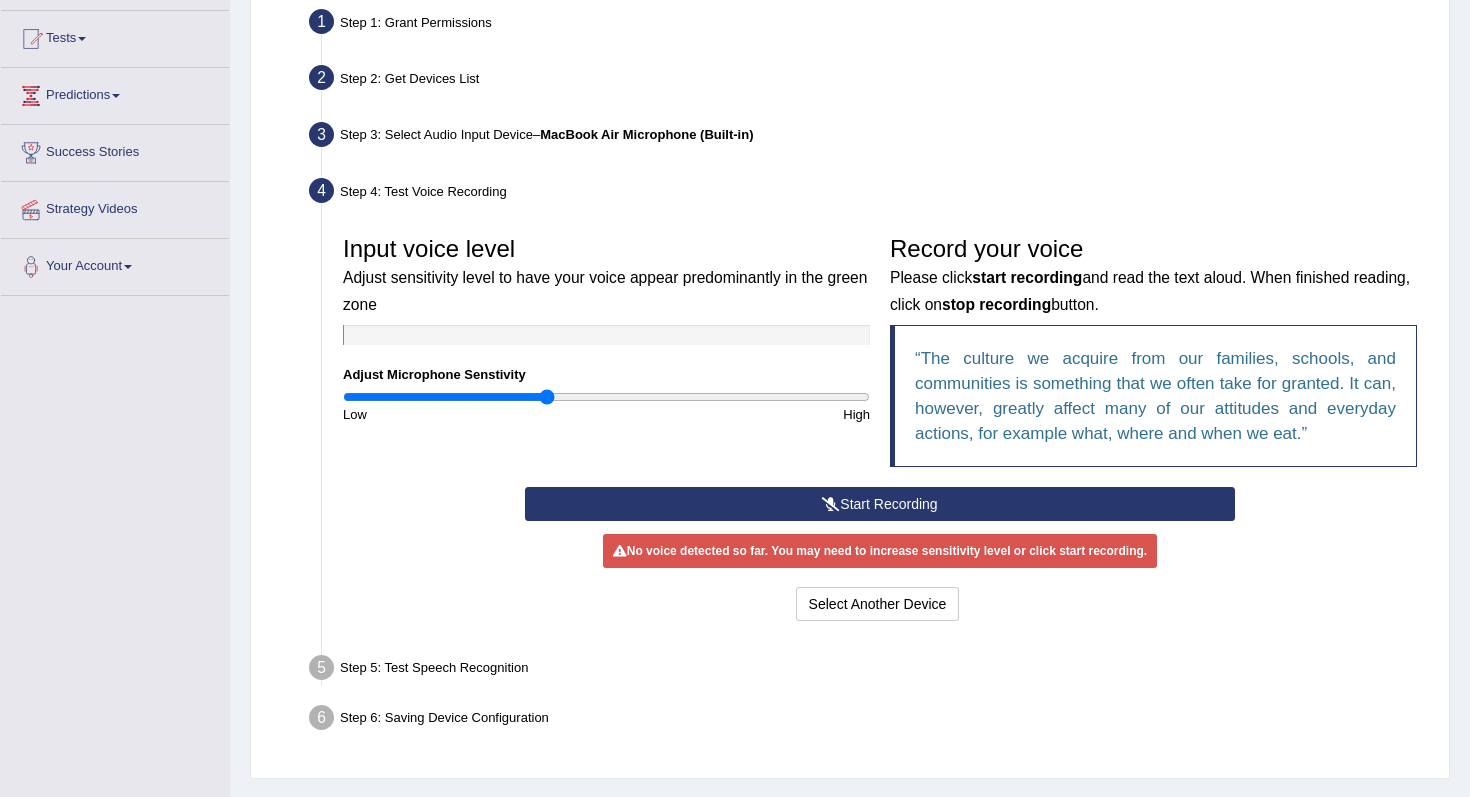 drag, startPoint x: 541, startPoint y: 388, endPoint x: 570, endPoint y: 399, distance: 31.016125 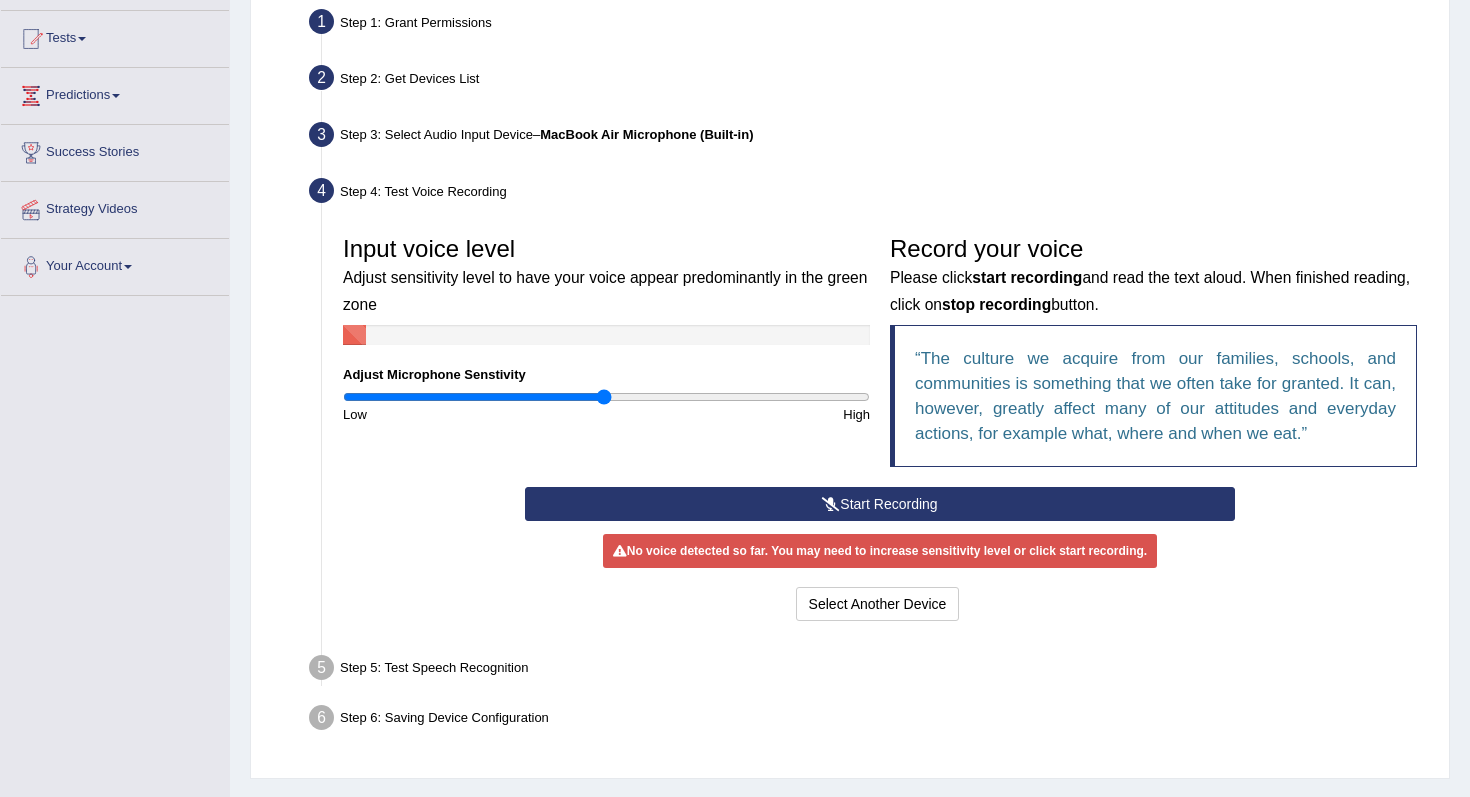 drag, startPoint x: 547, startPoint y: 395, endPoint x: 602, endPoint y: 405, distance: 55.9017 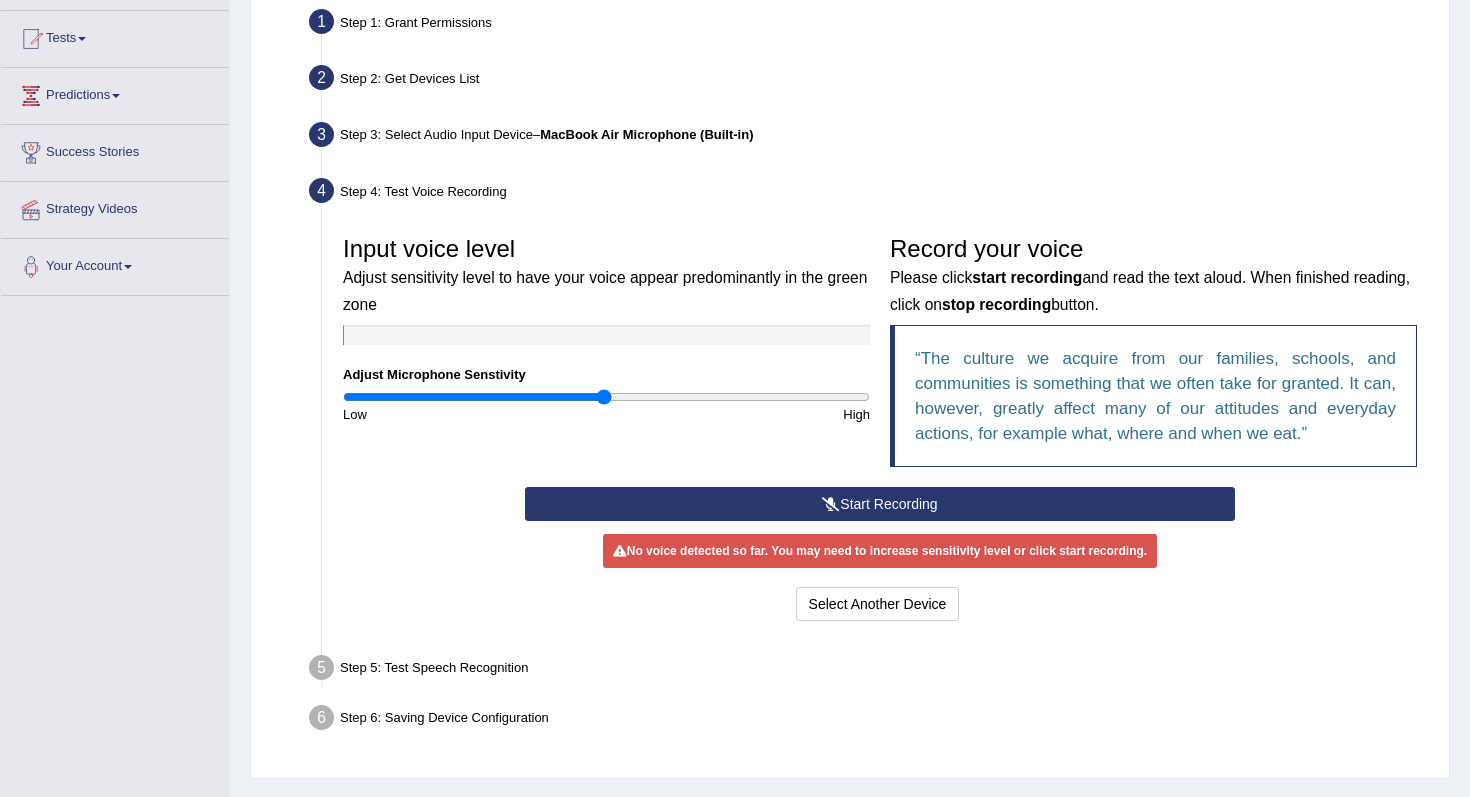 click on "Start Recording" at bounding box center [879, 504] 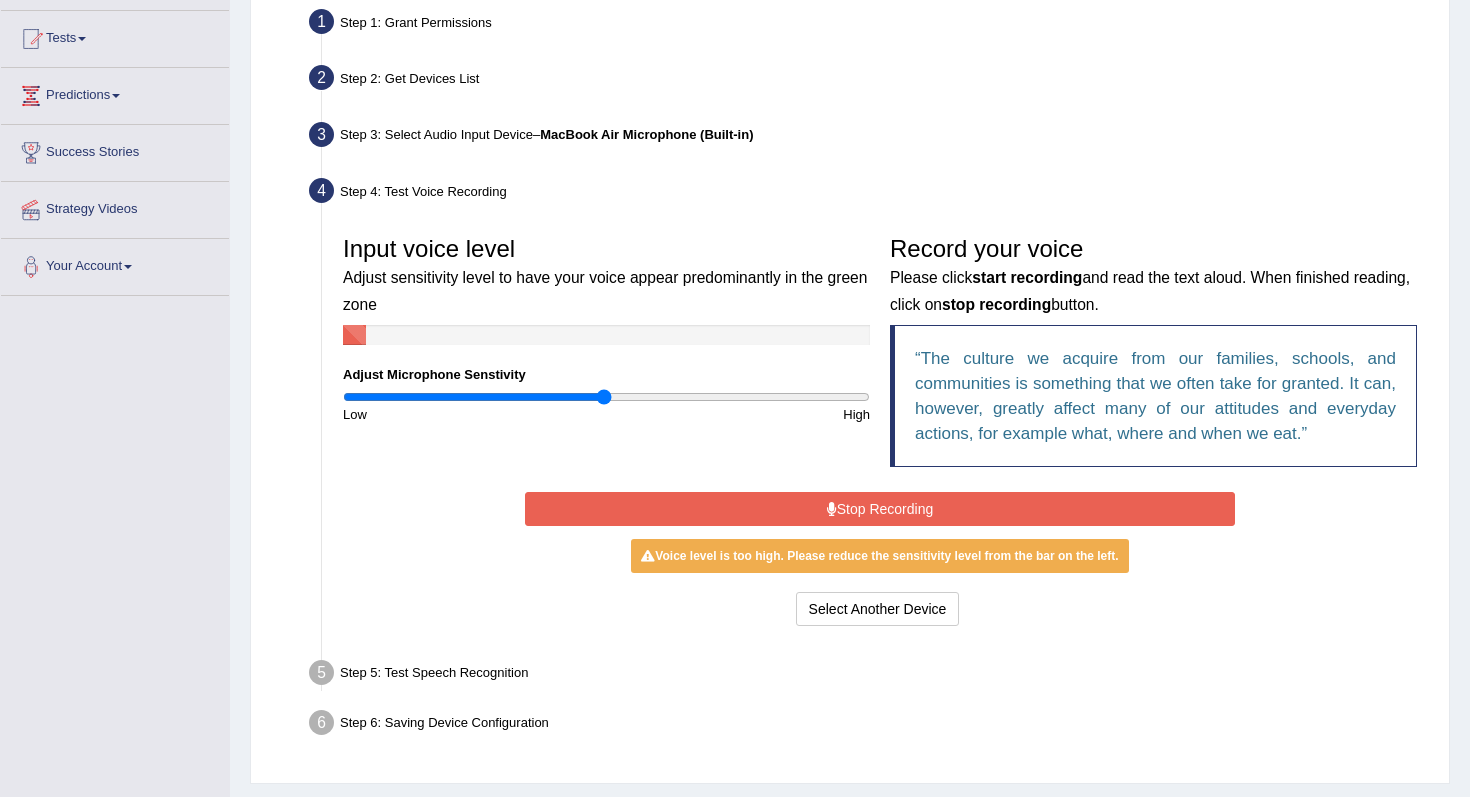 click on "Stop Recording" at bounding box center [879, 509] 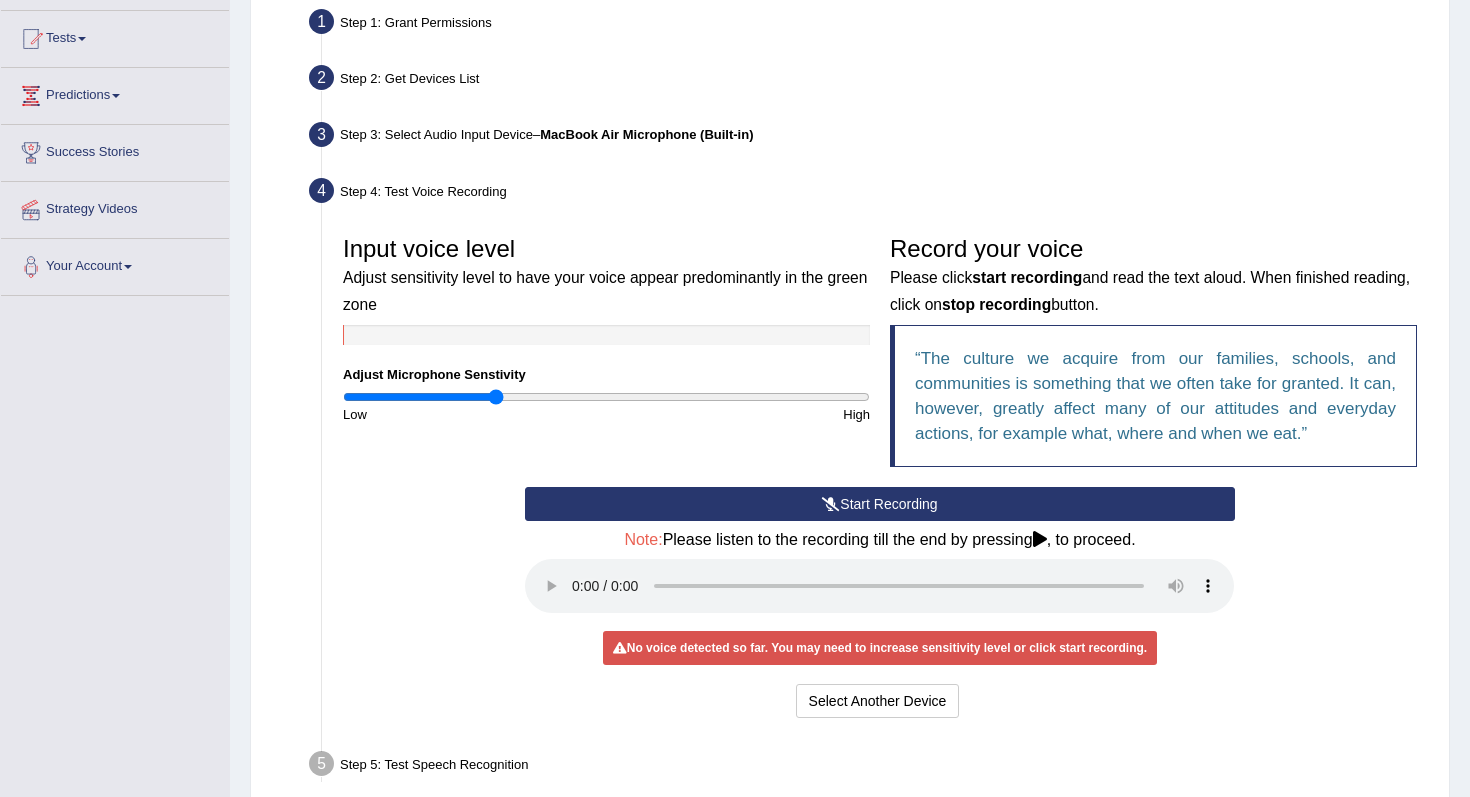 drag, startPoint x: 592, startPoint y: 398, endPoint x: 494, endPoint y: 391, distance: 98.24968 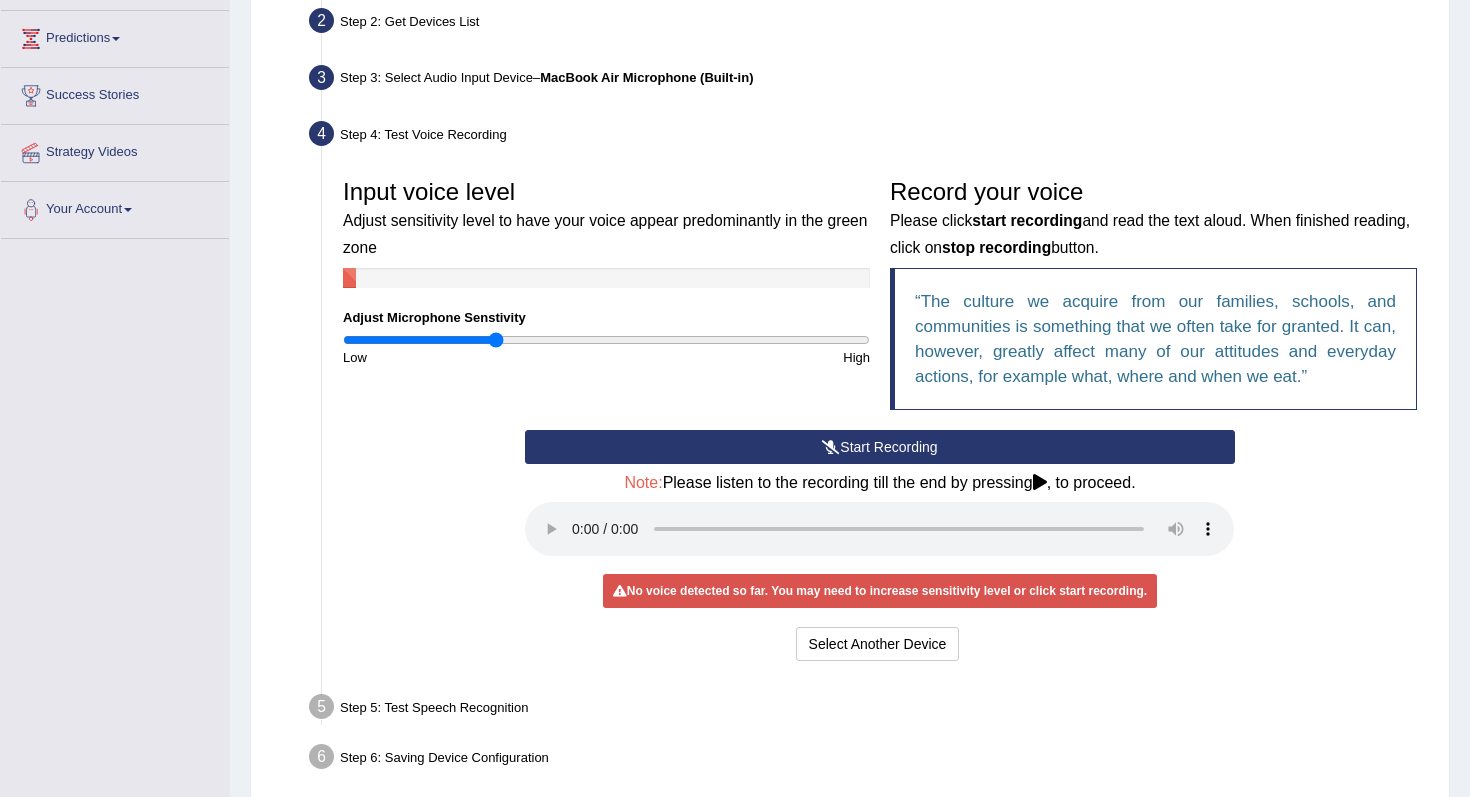 scroll, scrollTop: 262, scrollLeft: 0, axis: vertical 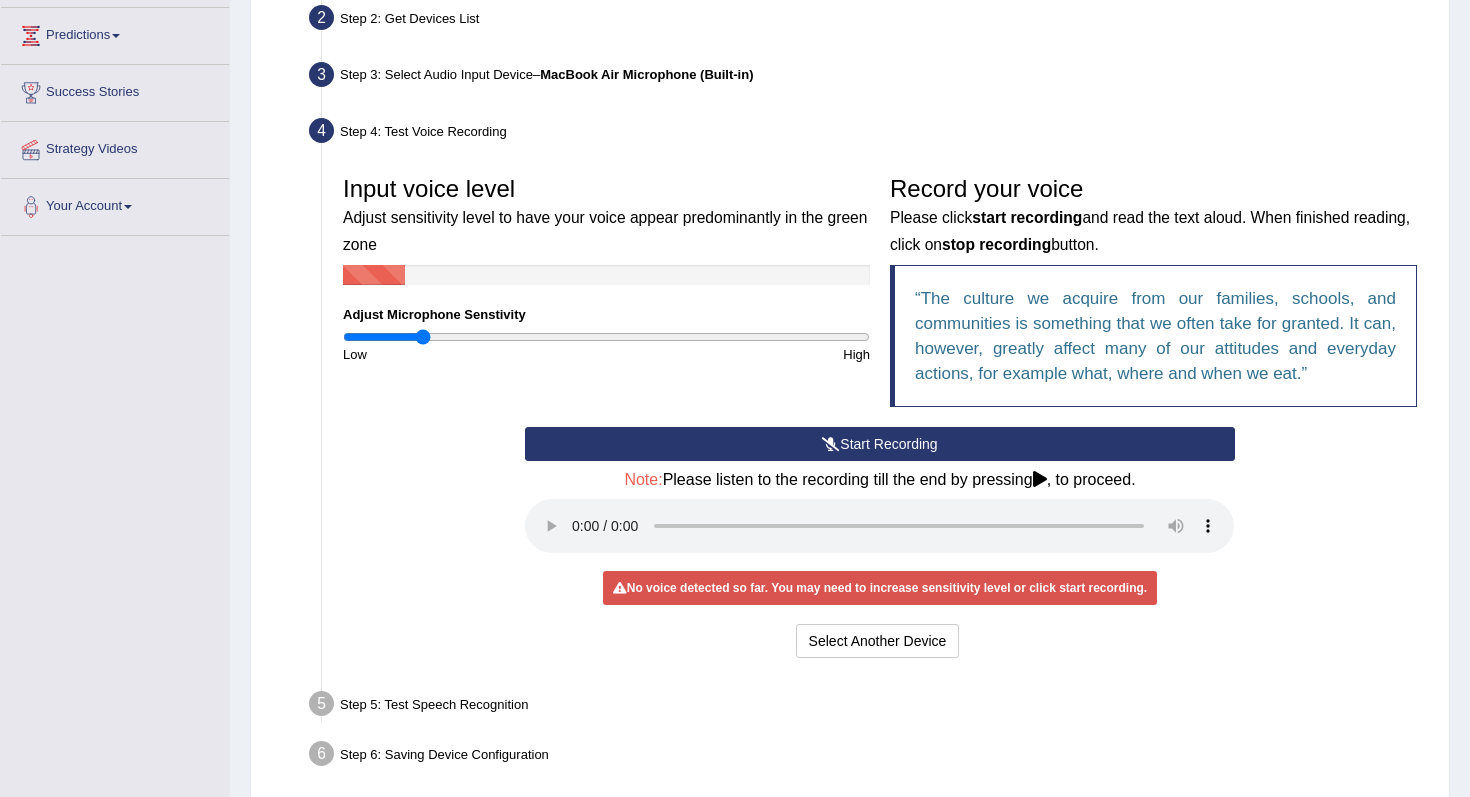 drag, startPoint x: 494, startPoint y: 338, endPoint x: 427, endPoint y: 355, distance: 69.12308 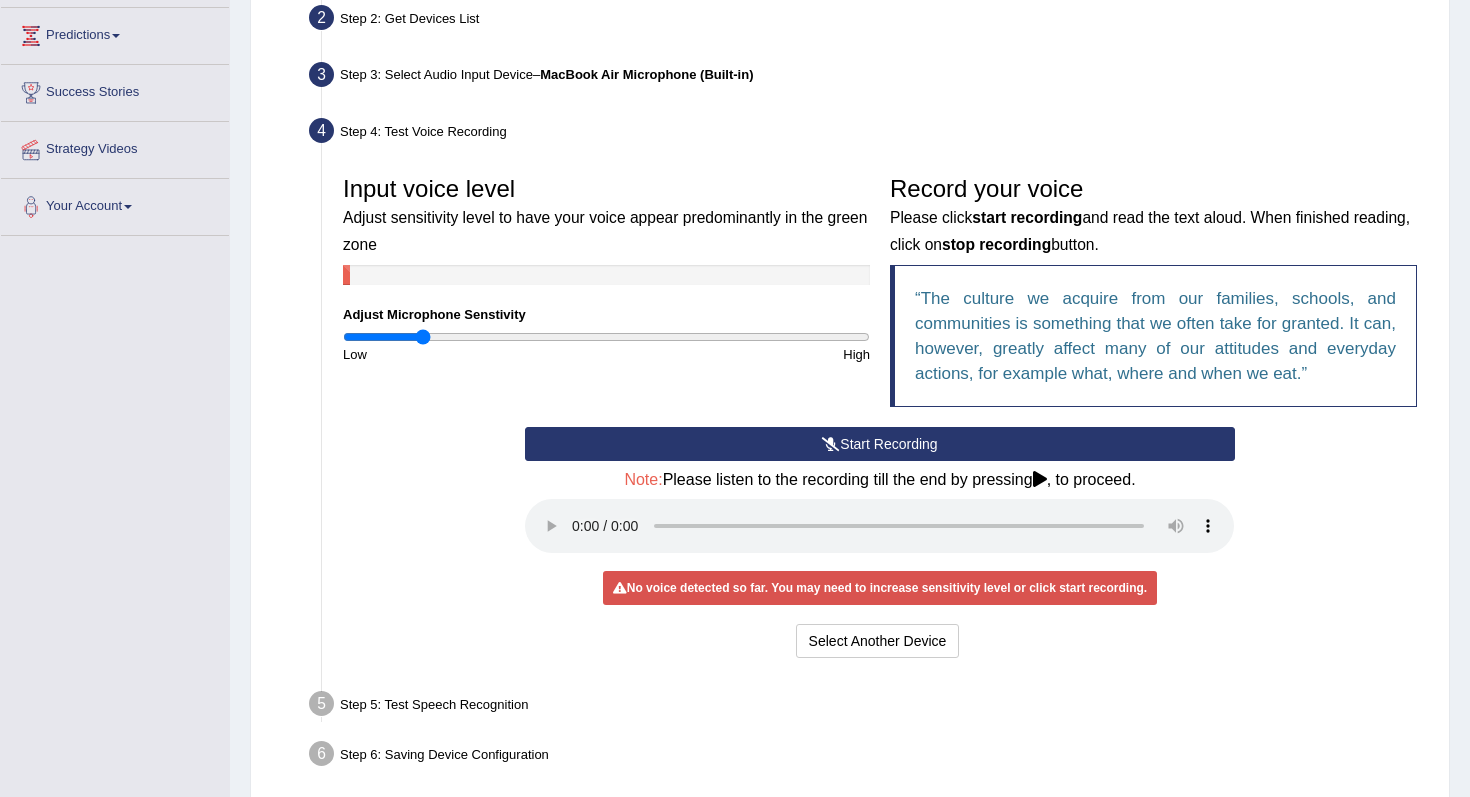 click on "Start Recording" at bounding box center (879, 444) 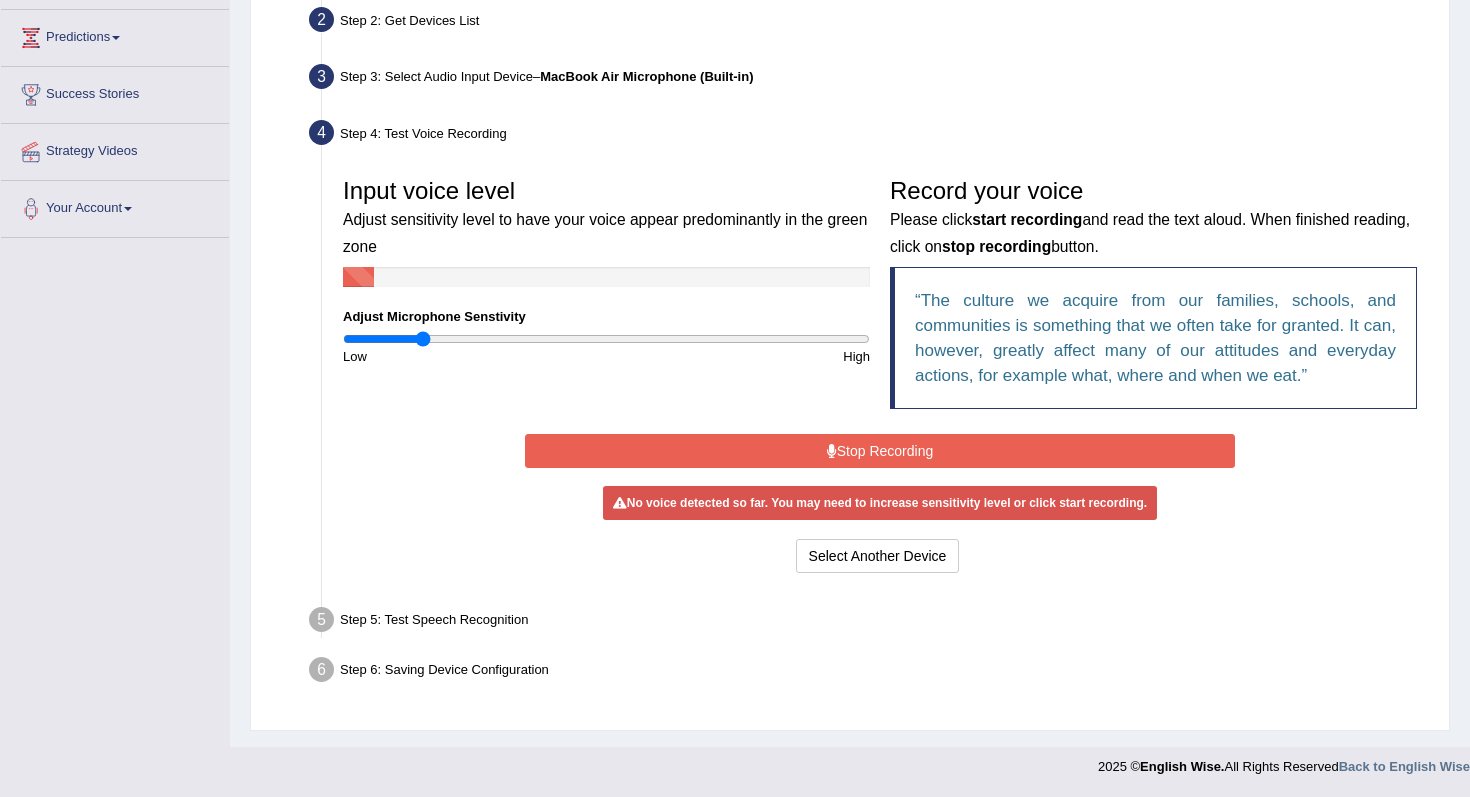 scroll, scrollTop: 254, scrollLeft: 0, axis: vertical 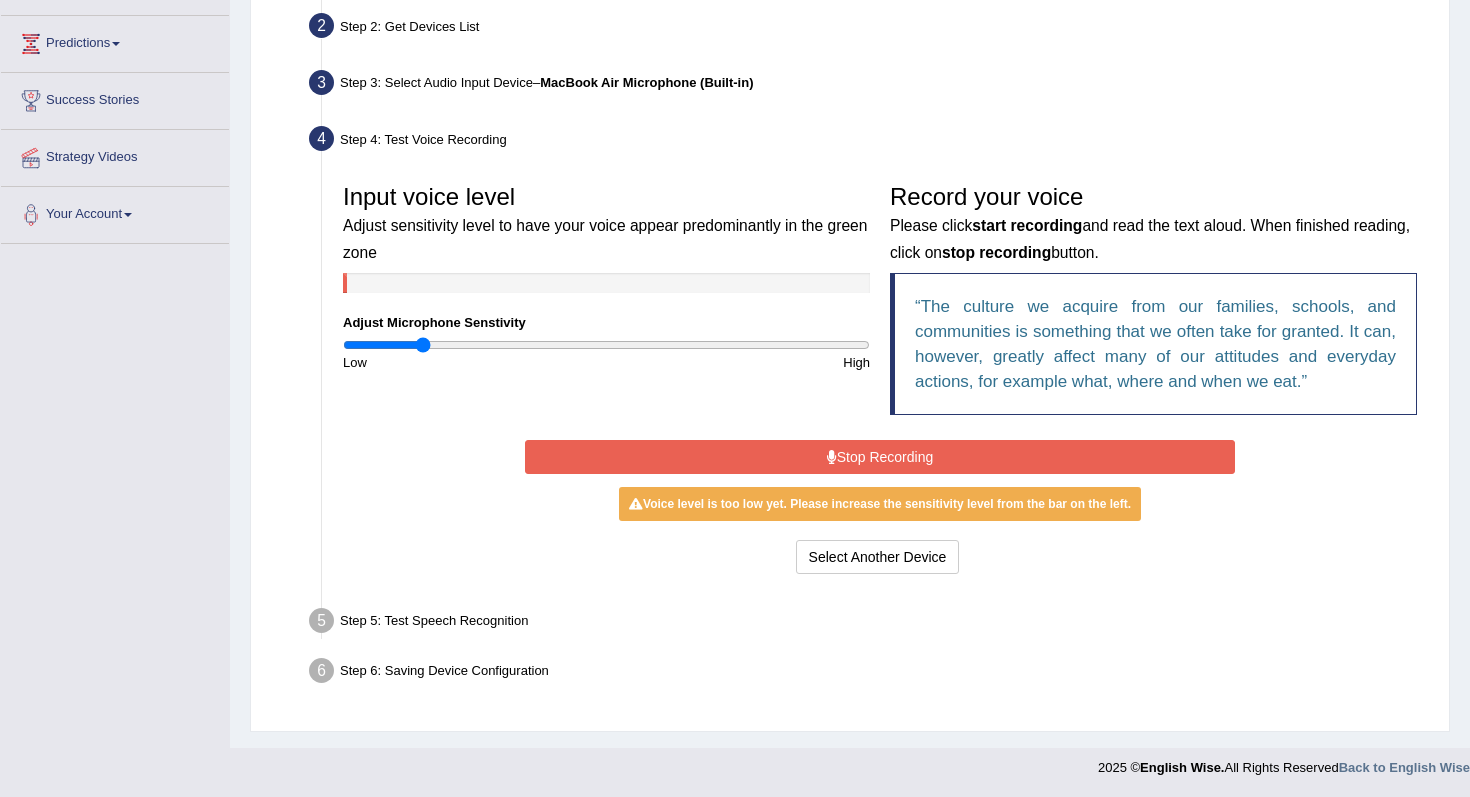 drag, startPoint x: 420, startPoint y: 335, endPoint x: 444, endPoint y: 339, distance: 24.33105 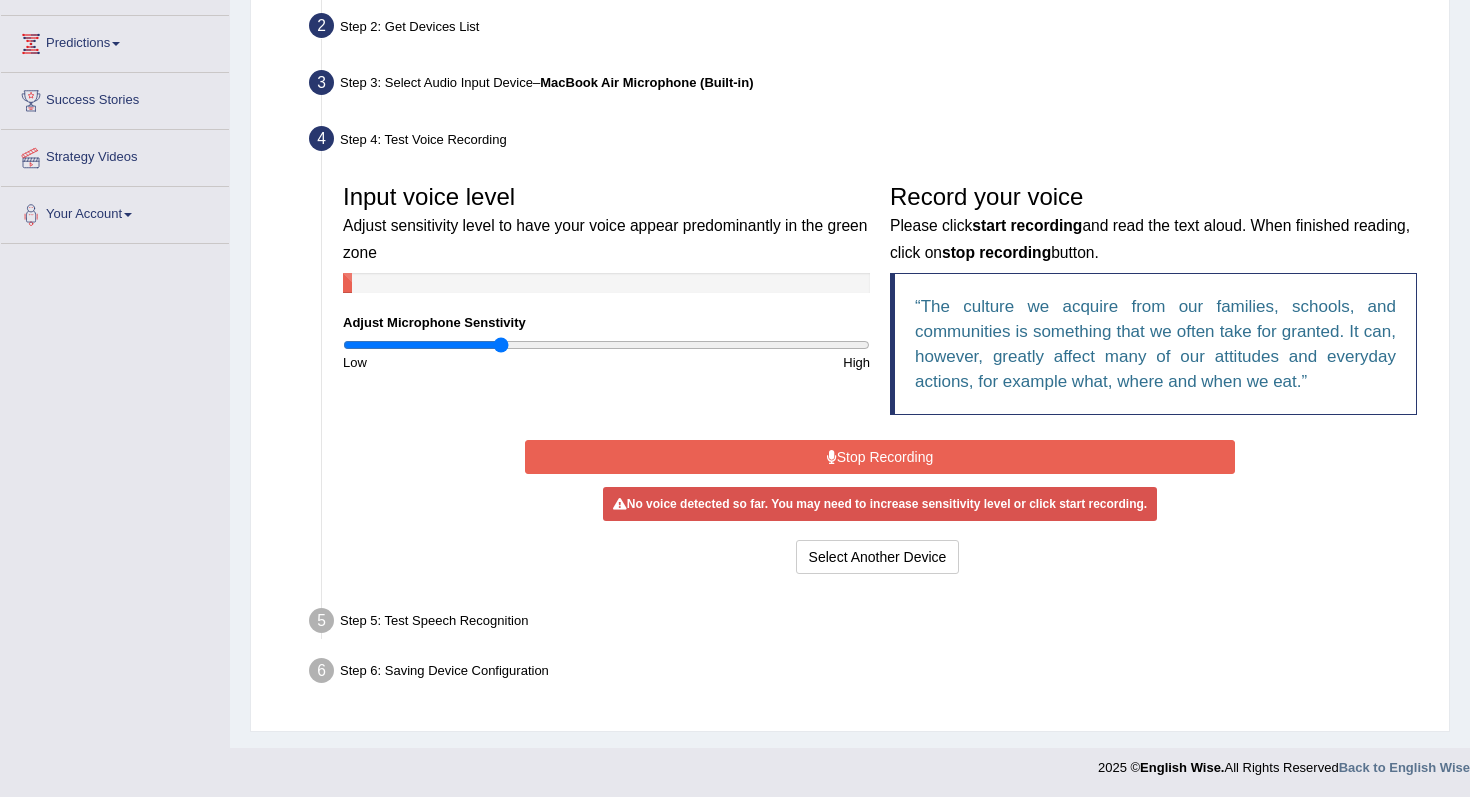 drag, startPoint x: 422, startPoint y: 344, endPoint x: 502, endPoint y: 347, distance: 80.05623 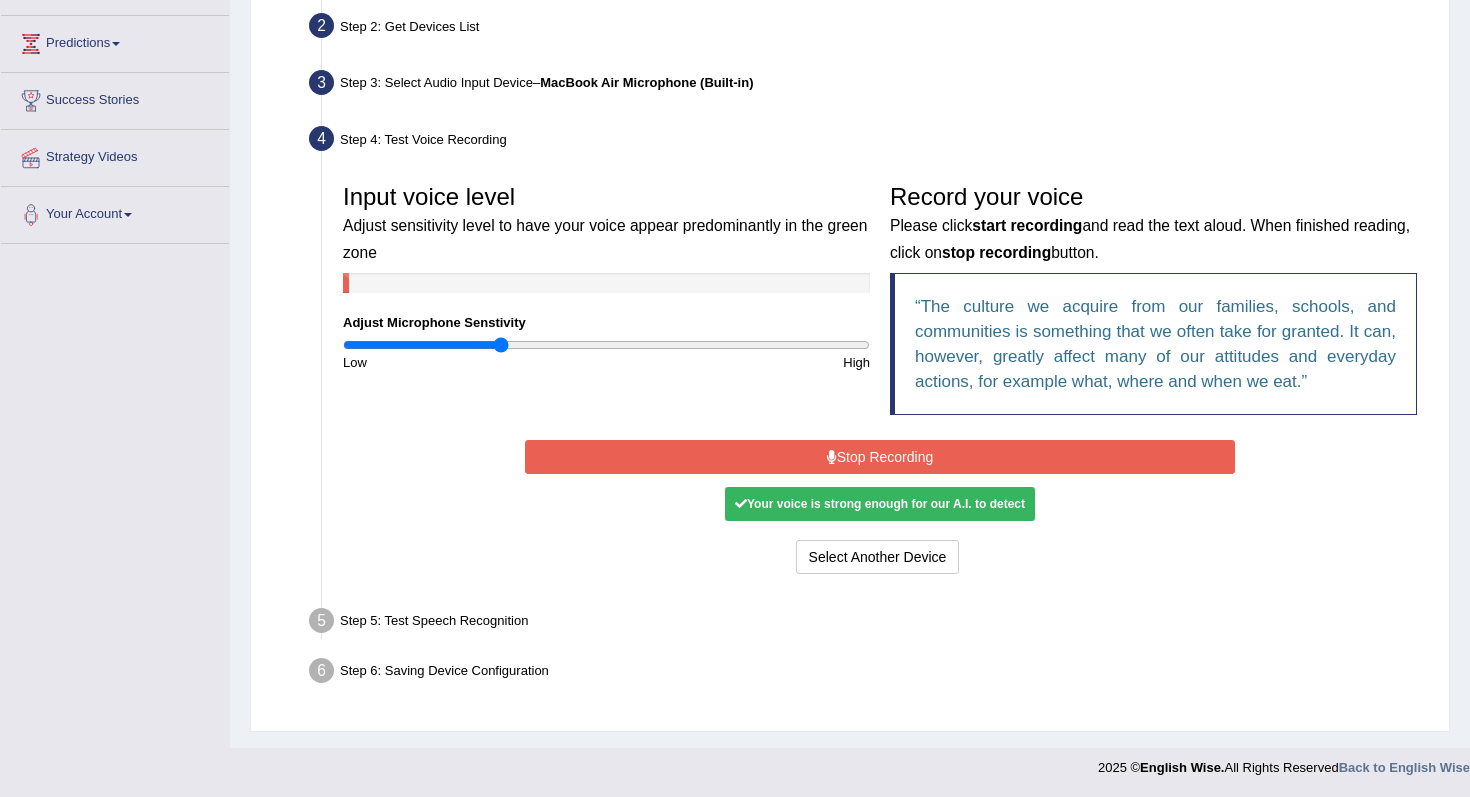 click on "Stop Recording" at bounding box center [879, 457] 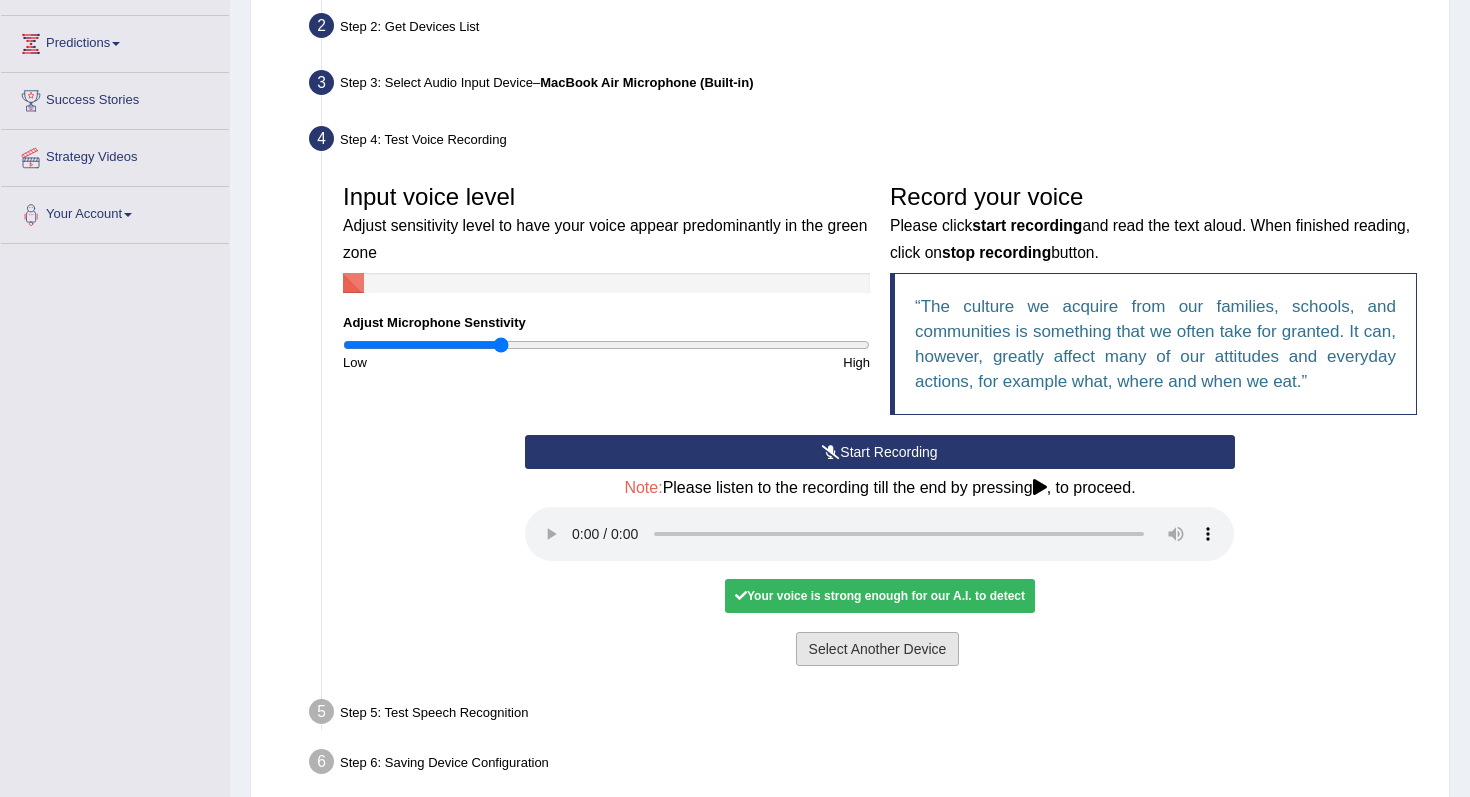 click on "Select Another Device" at bounding box center (878, 649) 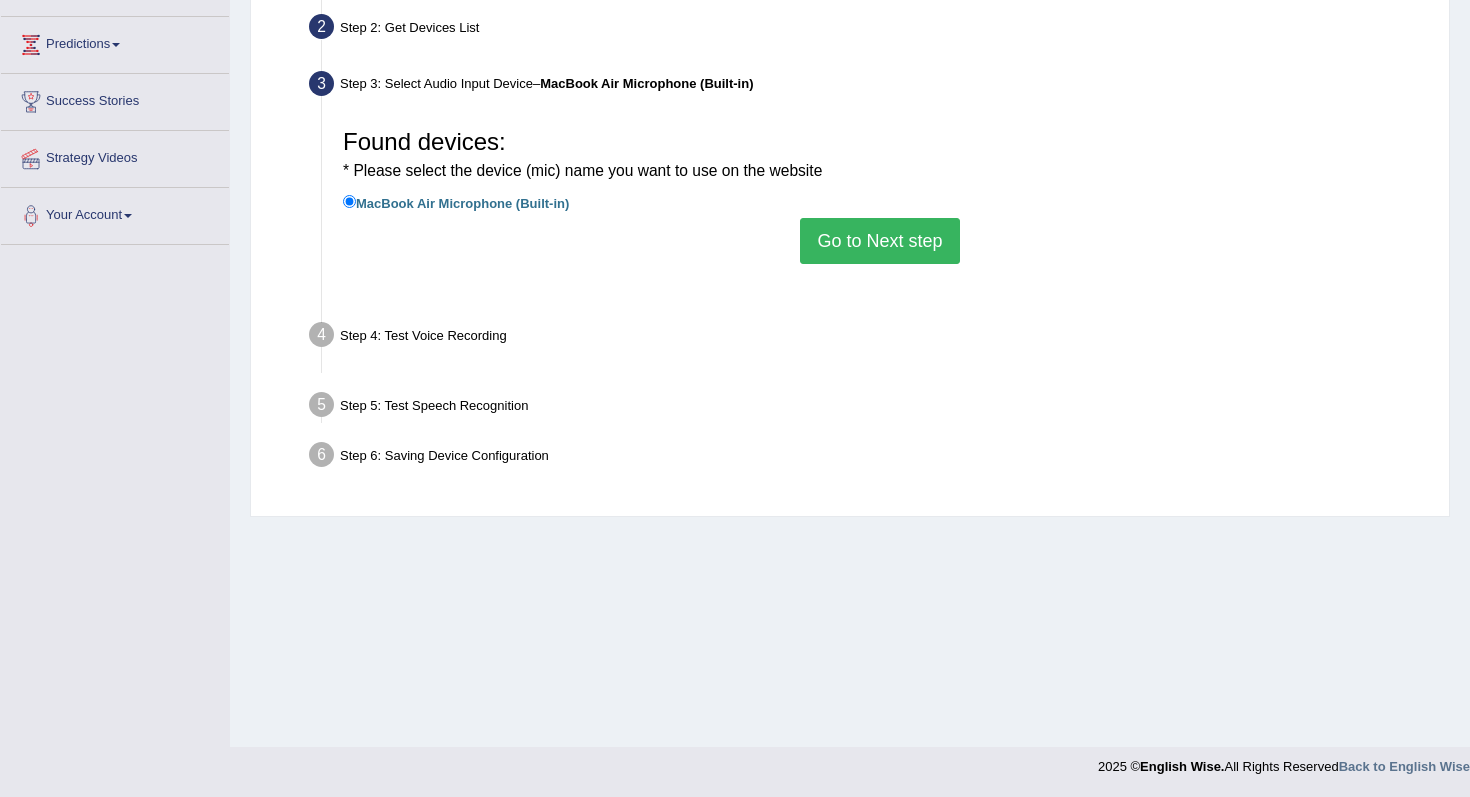 scroll, scrollTop: 253, scrollLeft: 0, axis: vertical 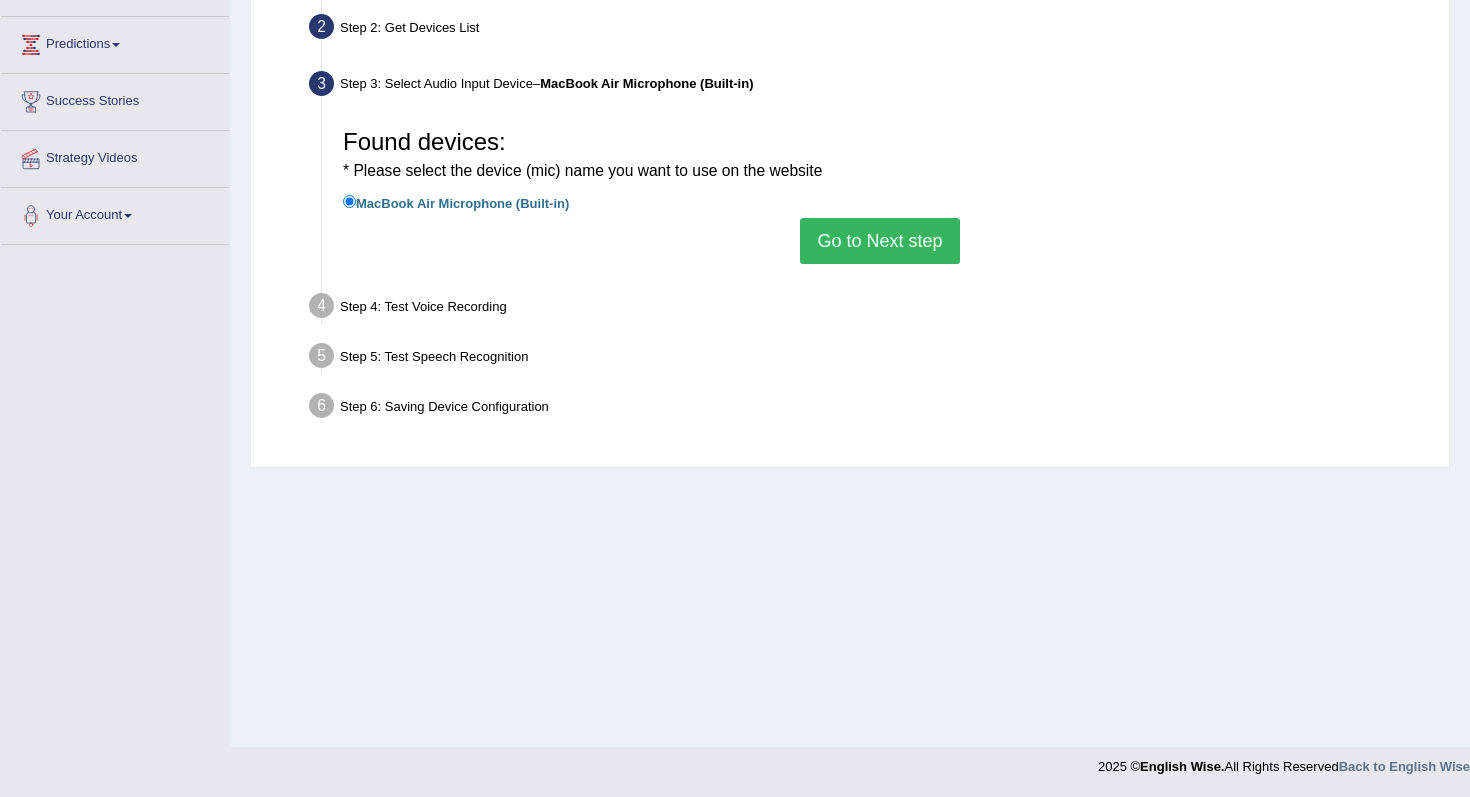 click on "Go to Next step" at bounding box center [879, 241] 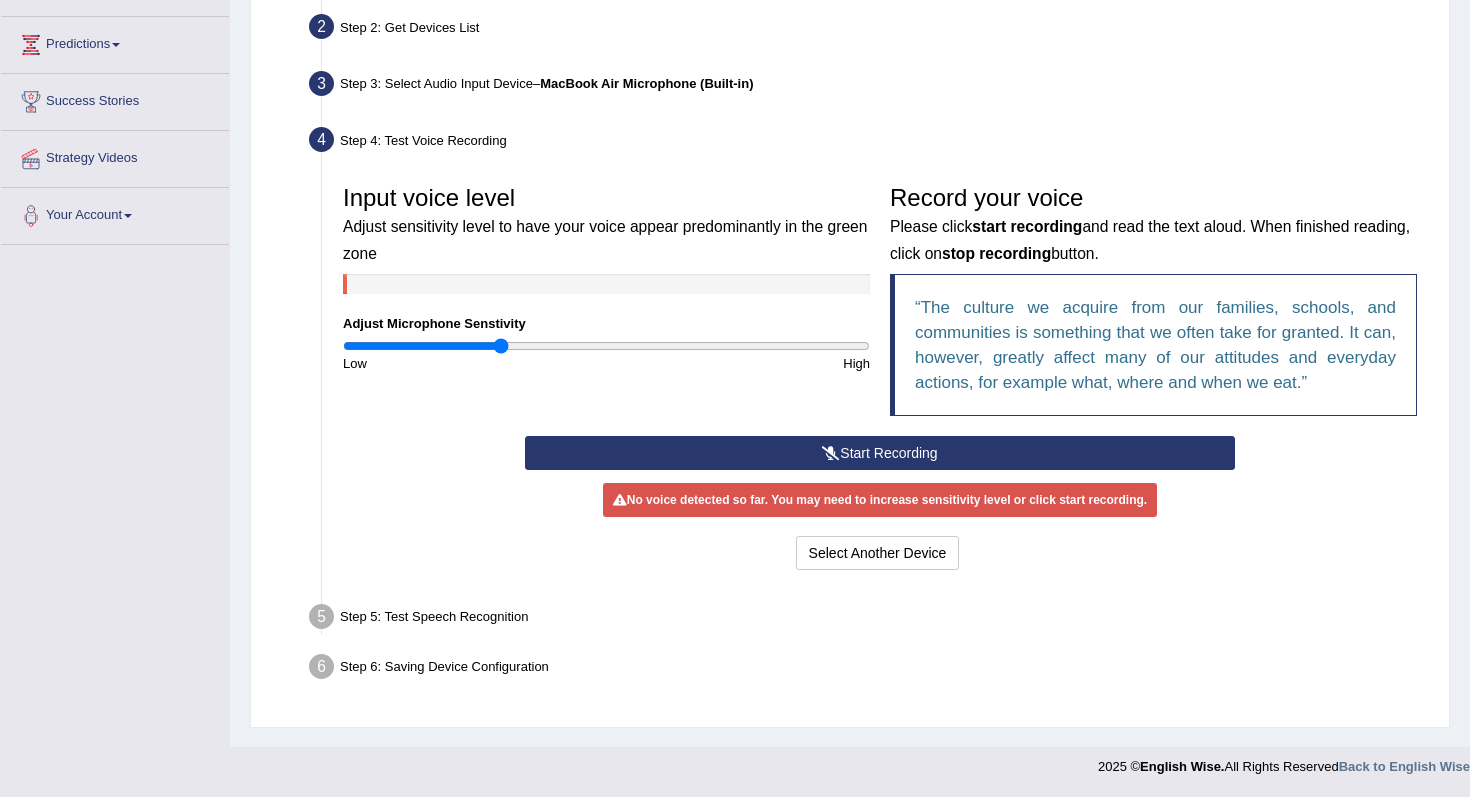 click on "Start Recording" at bounding box center (879, 453) 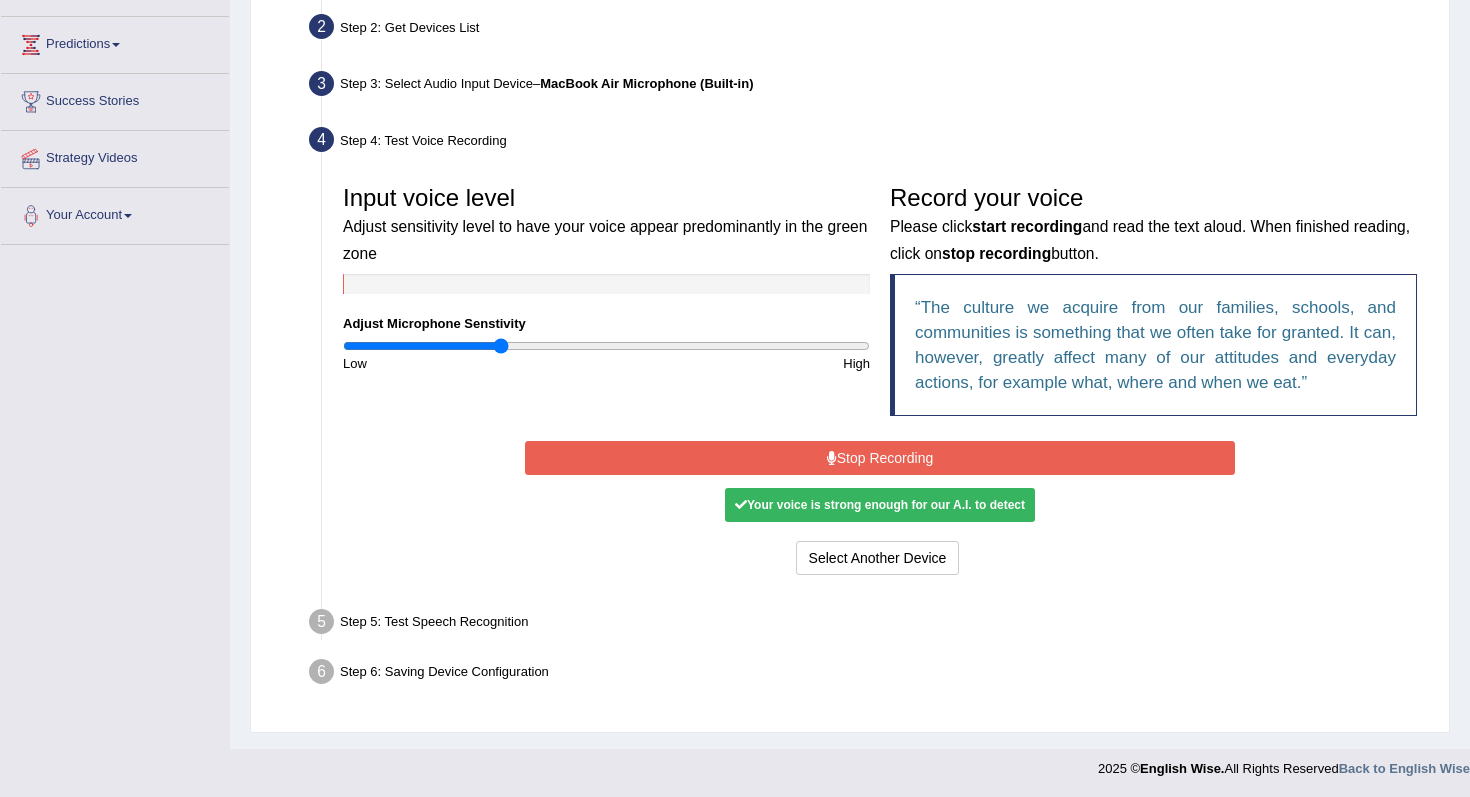 click on "Stop Recording" at bounding box center (879, 458) 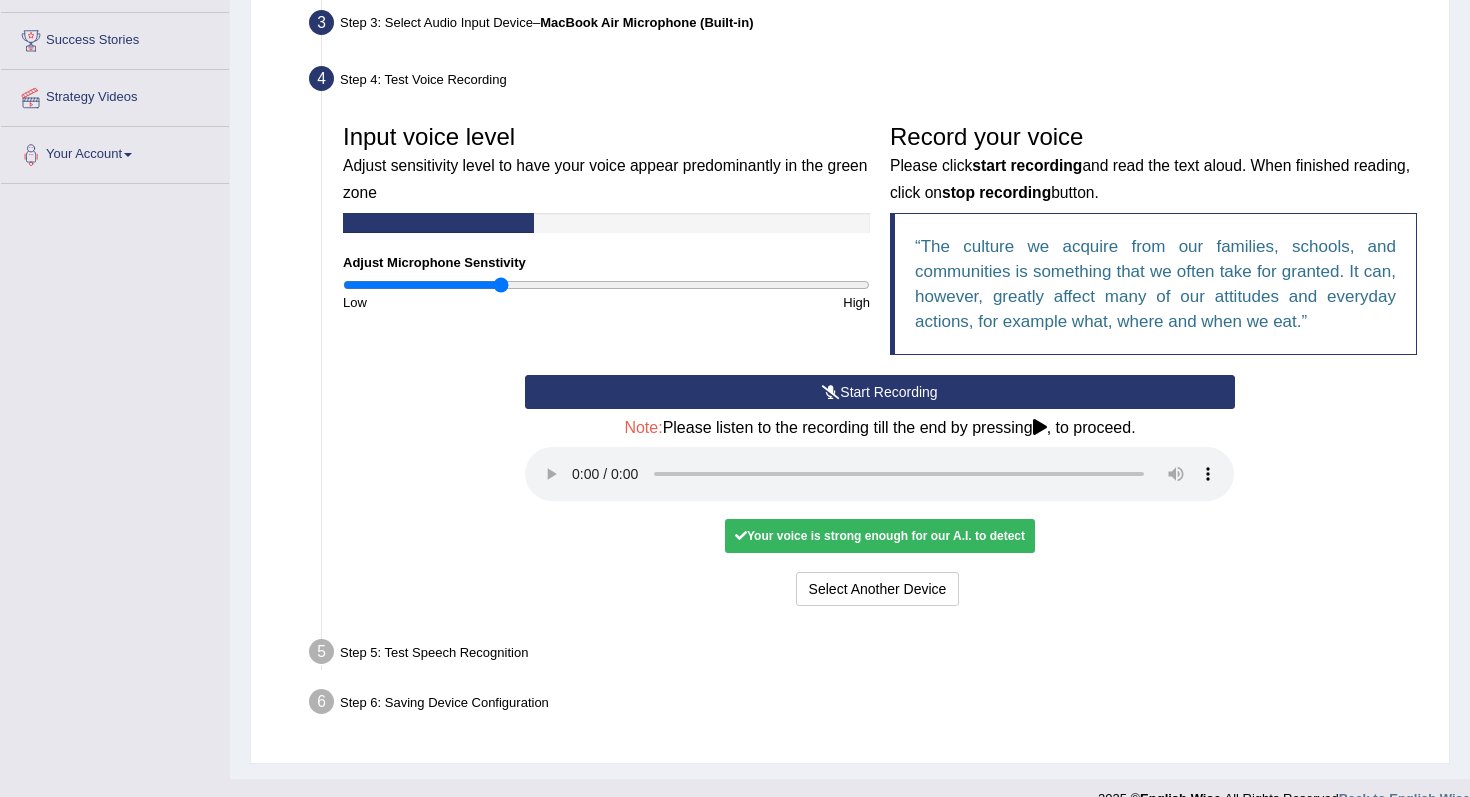 scroll, scrollTop: 316, scrollLeft: 0, axis: vertical 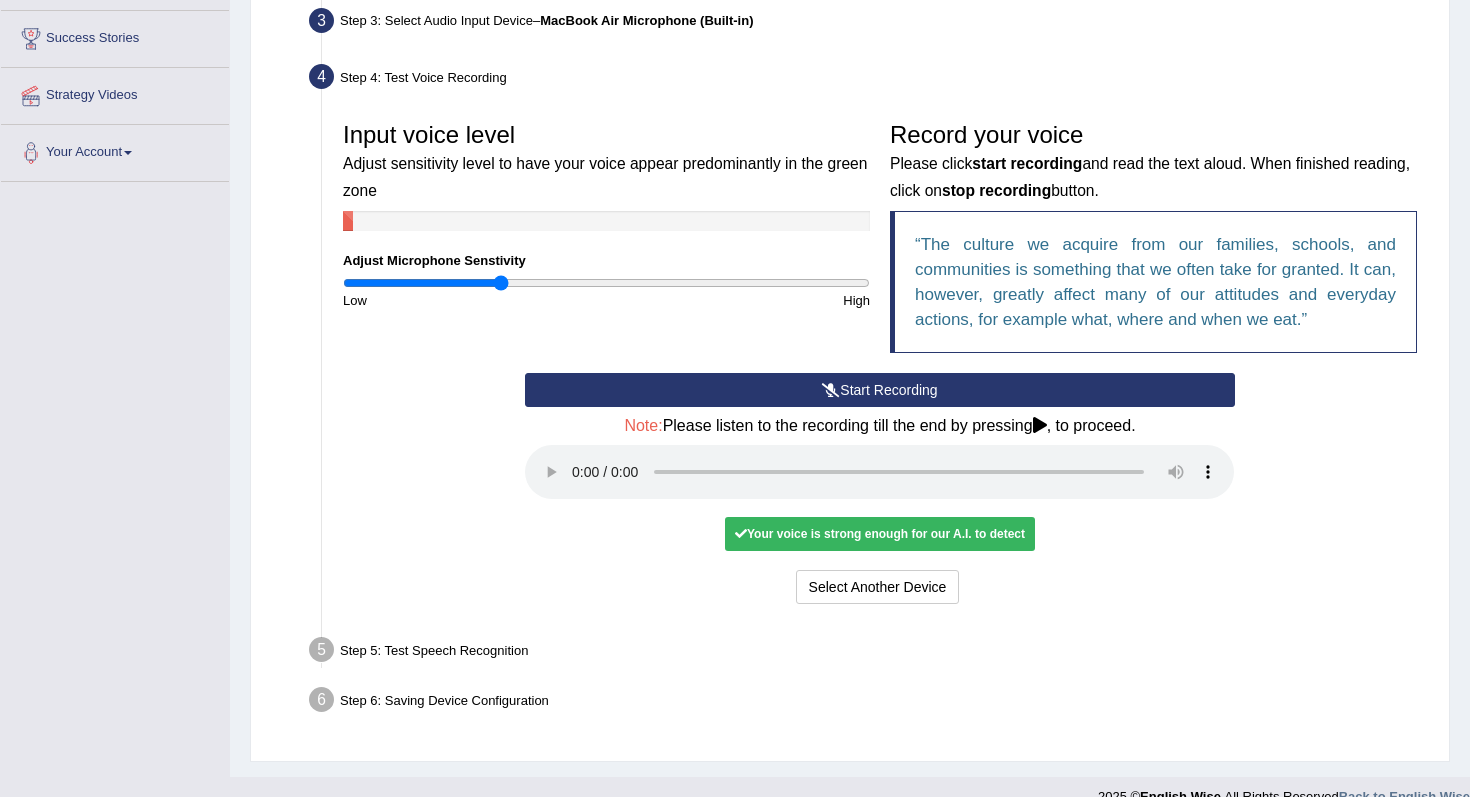 click on "Step 5: Test Speech Recognition" at bounding box center [870, 653] 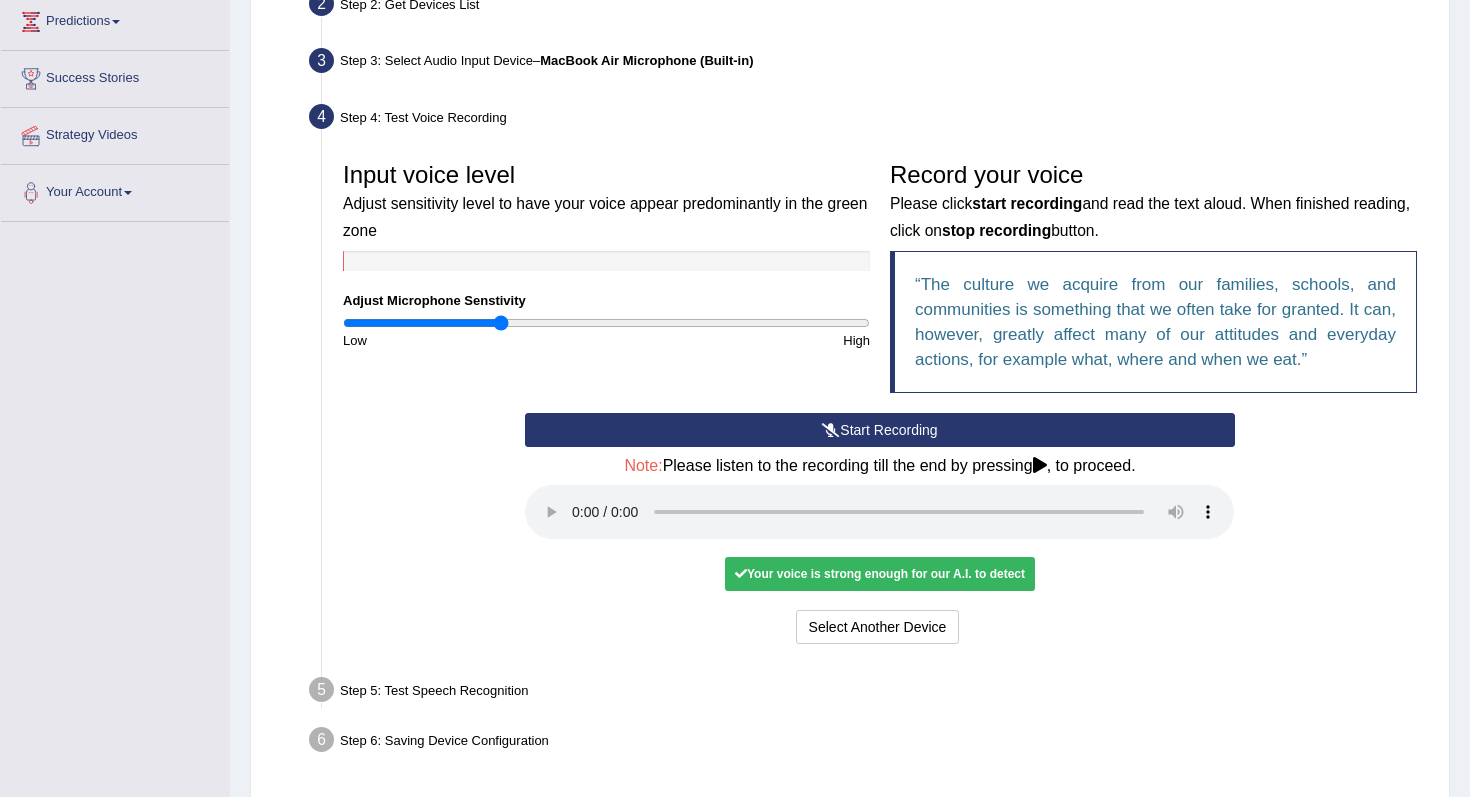 scroll, scrollTop: 278, scrollLeft: 0, axis: vertical 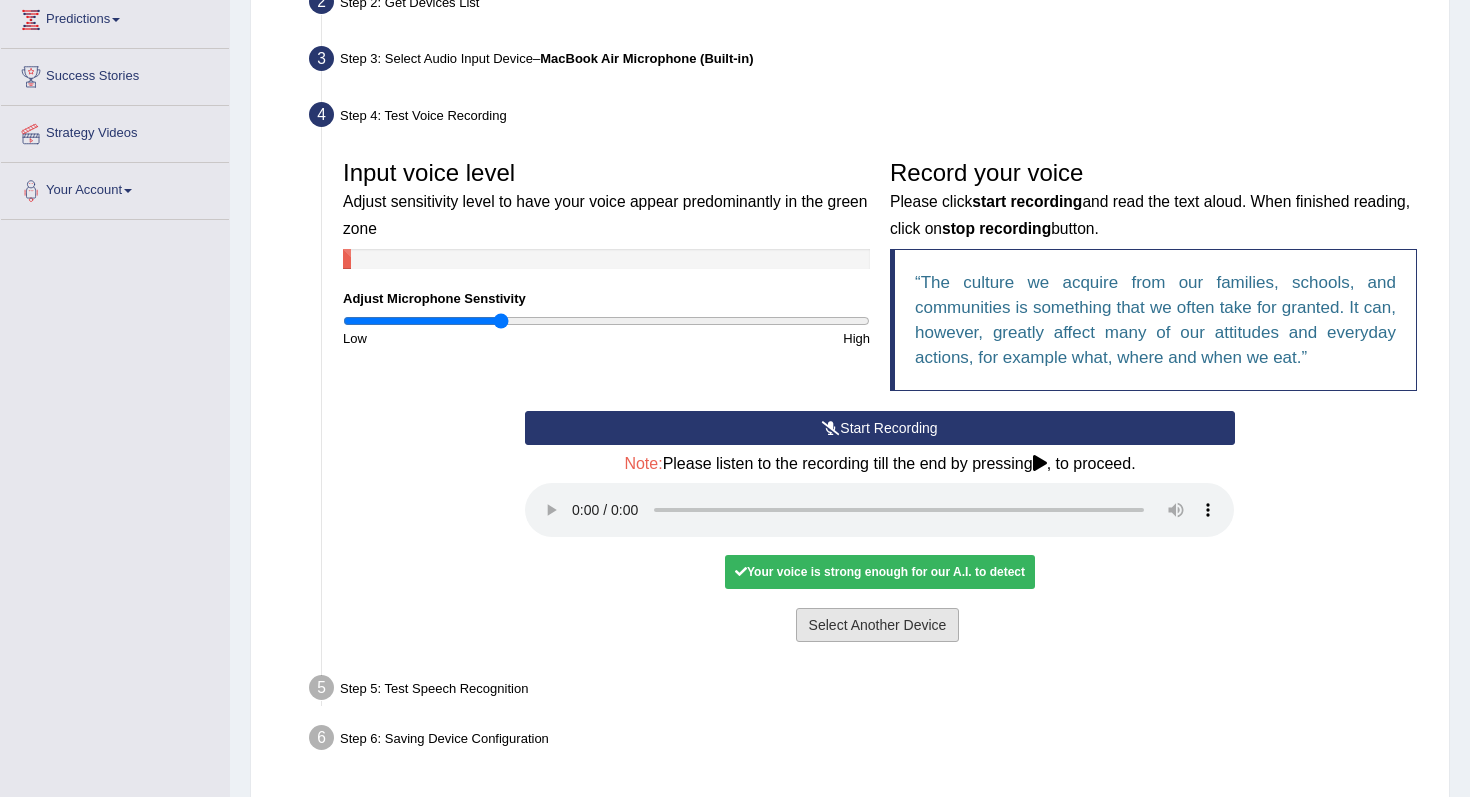 click on "Select Another Device" at bounding box center (878, 625) 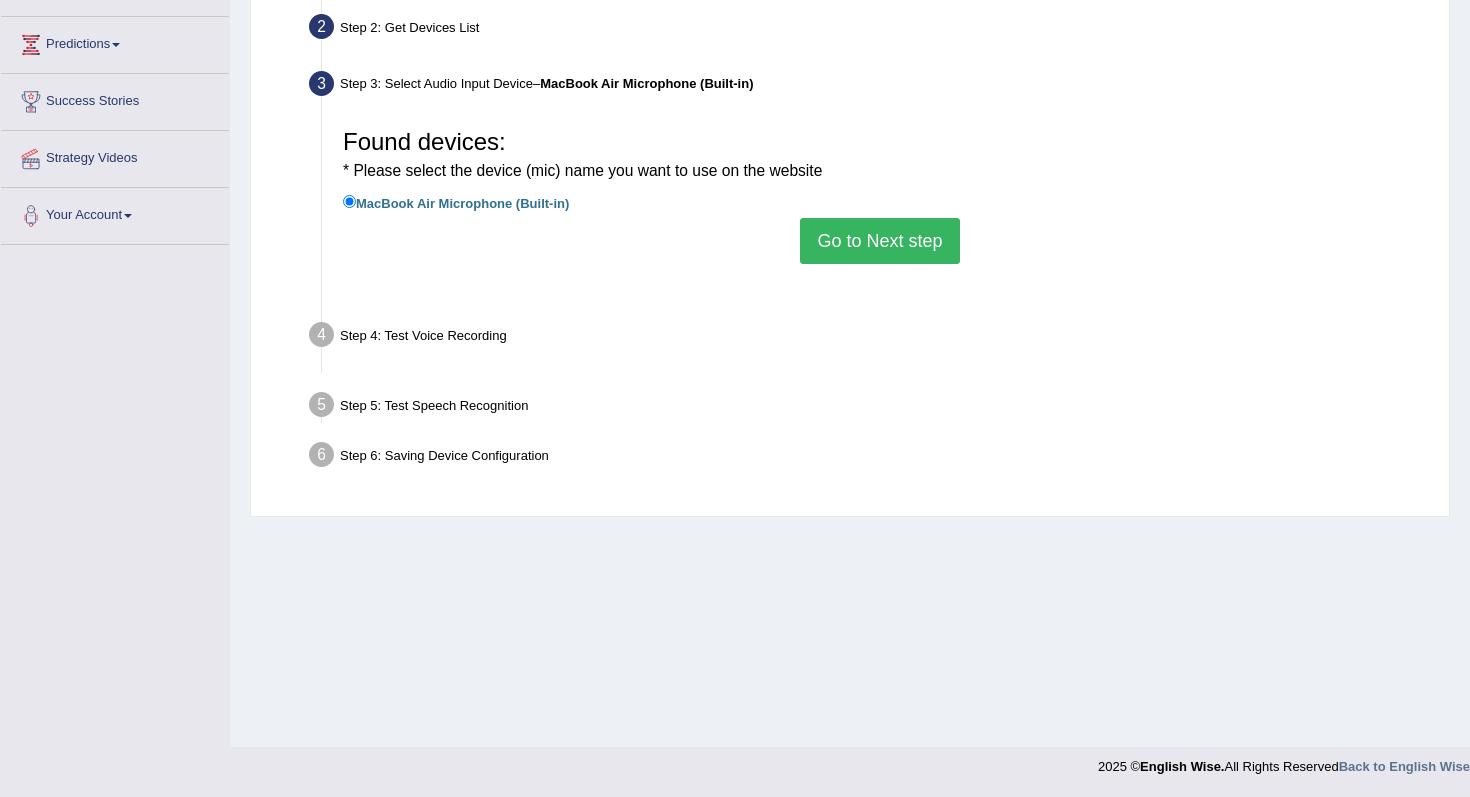 scroll, scrollTop: 253, scrollLeft: 0, axis: vertical 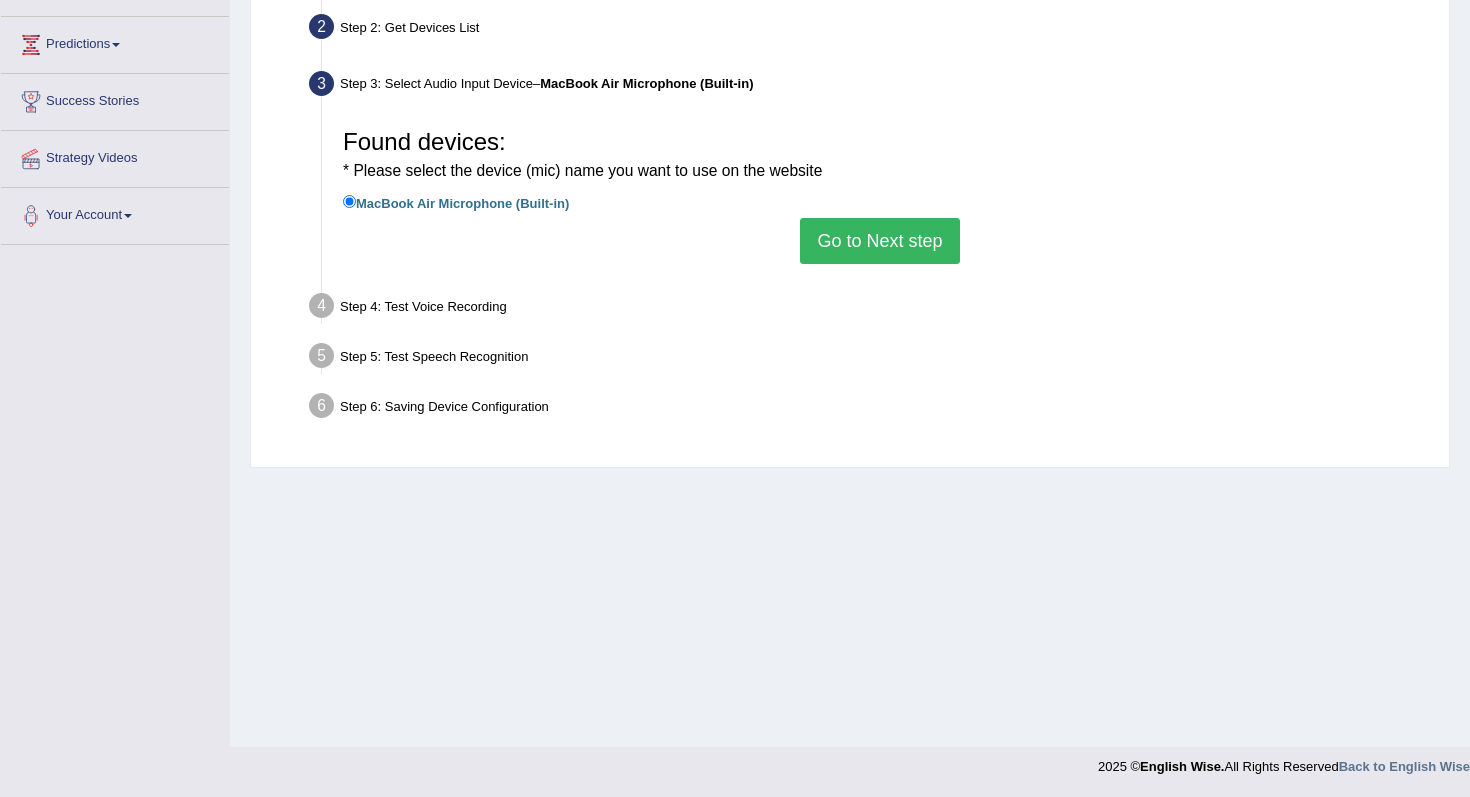 click on "Go to Next step" at bounding box center [879, 241] 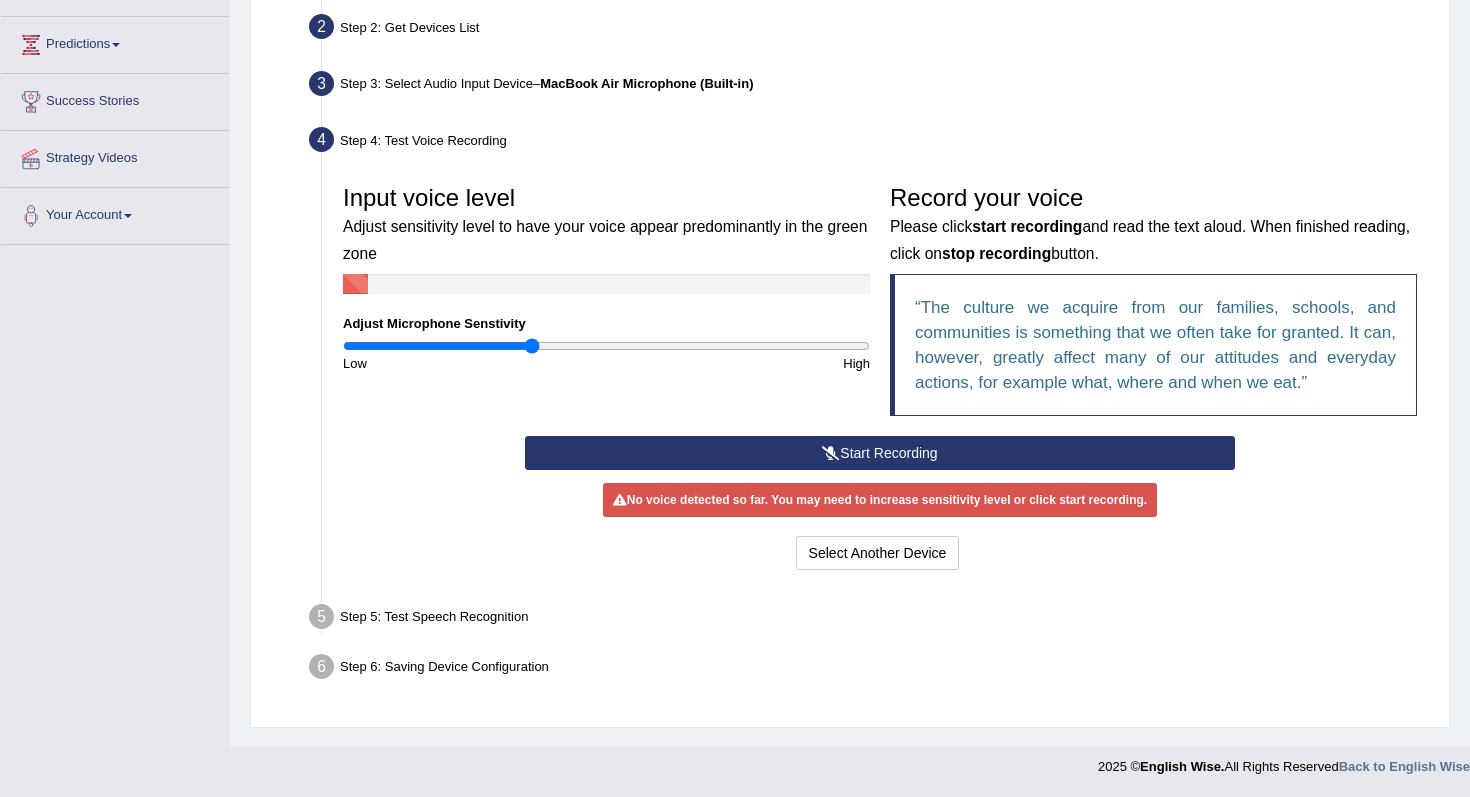 drag, startPoint x: 500, startPoint y: 339, endPoint x: 530, endPoint y: 343, distance: 30.265491 